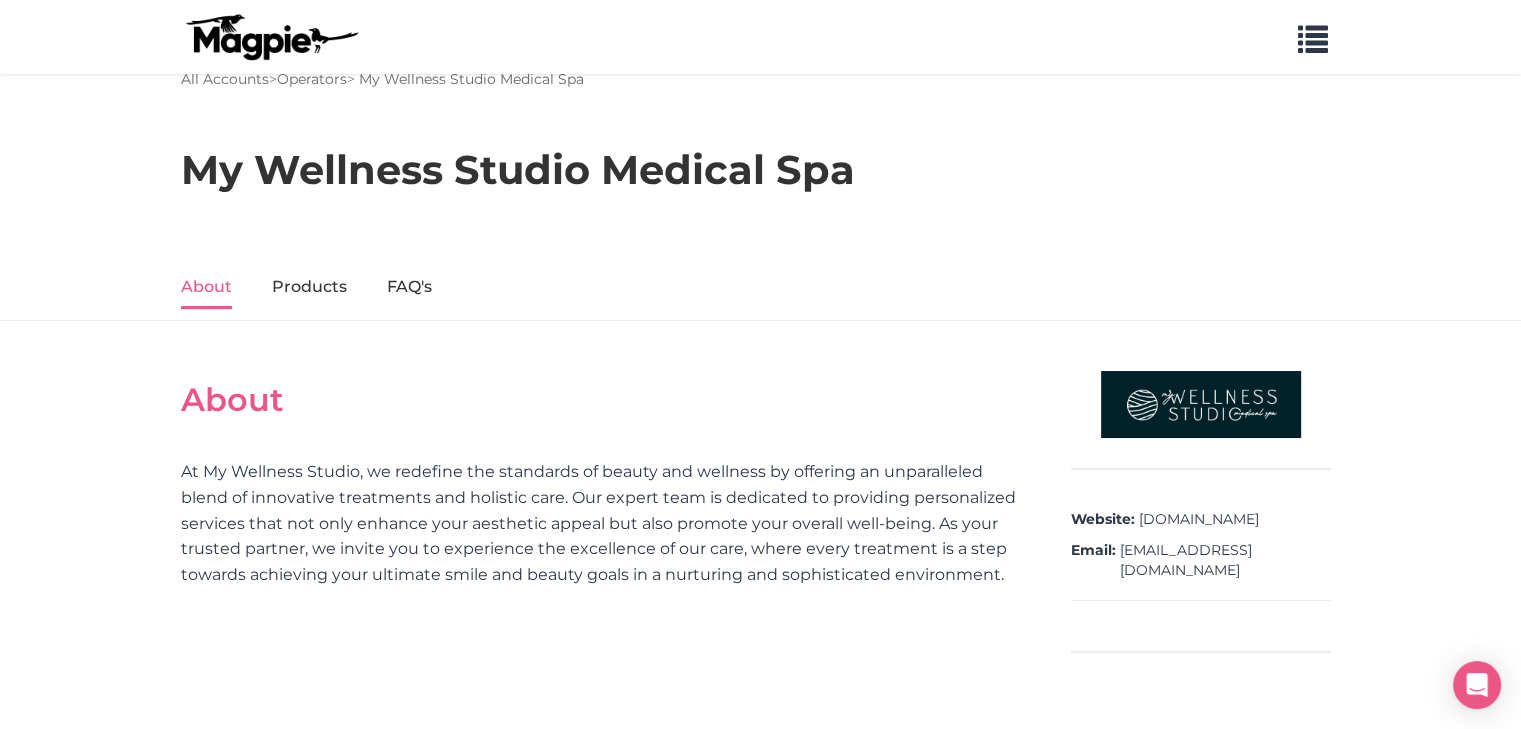 scroll, scrollTop: 0, scrollLeft: 0, axis: both 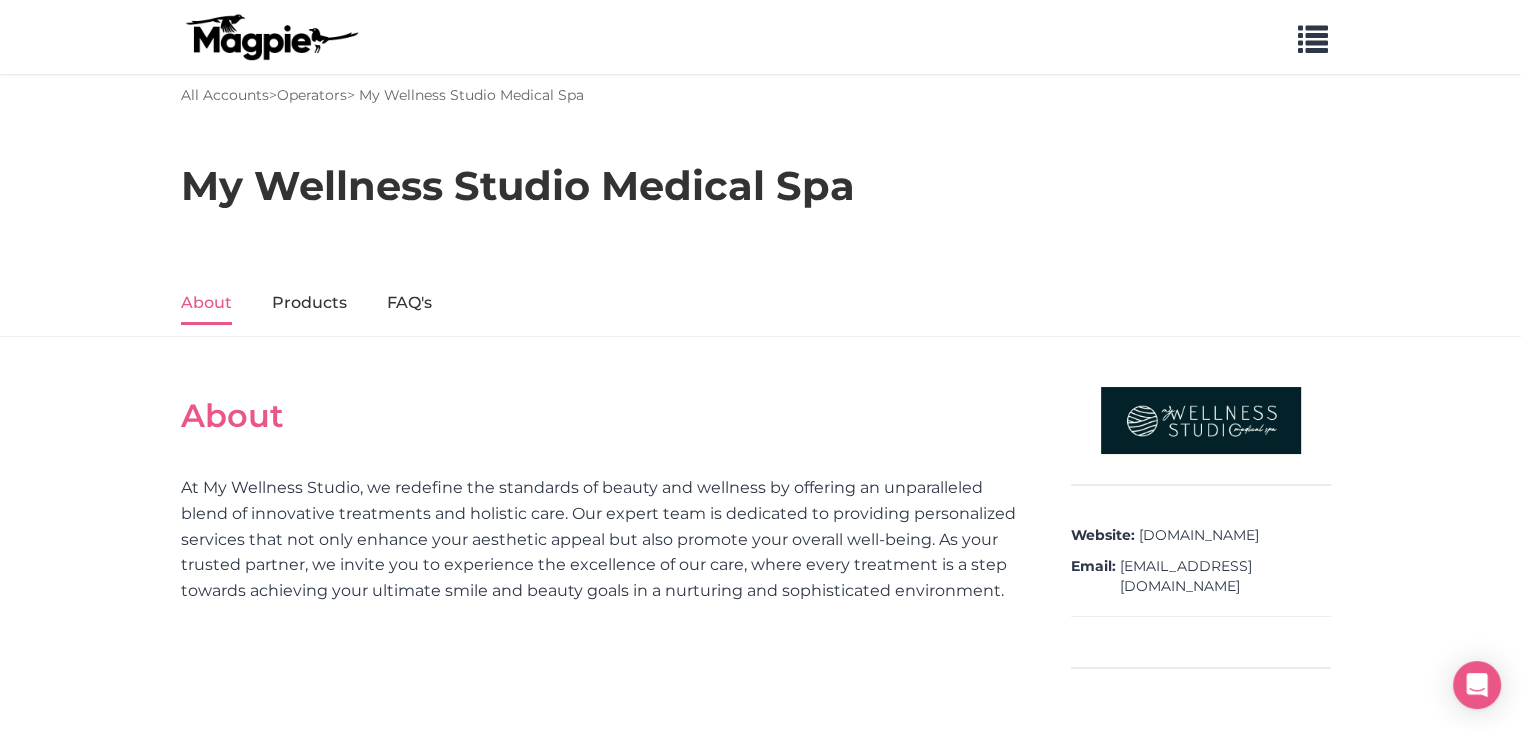 click on "My Wellness Studio Medical Spa" at bounding box center [760, 181] 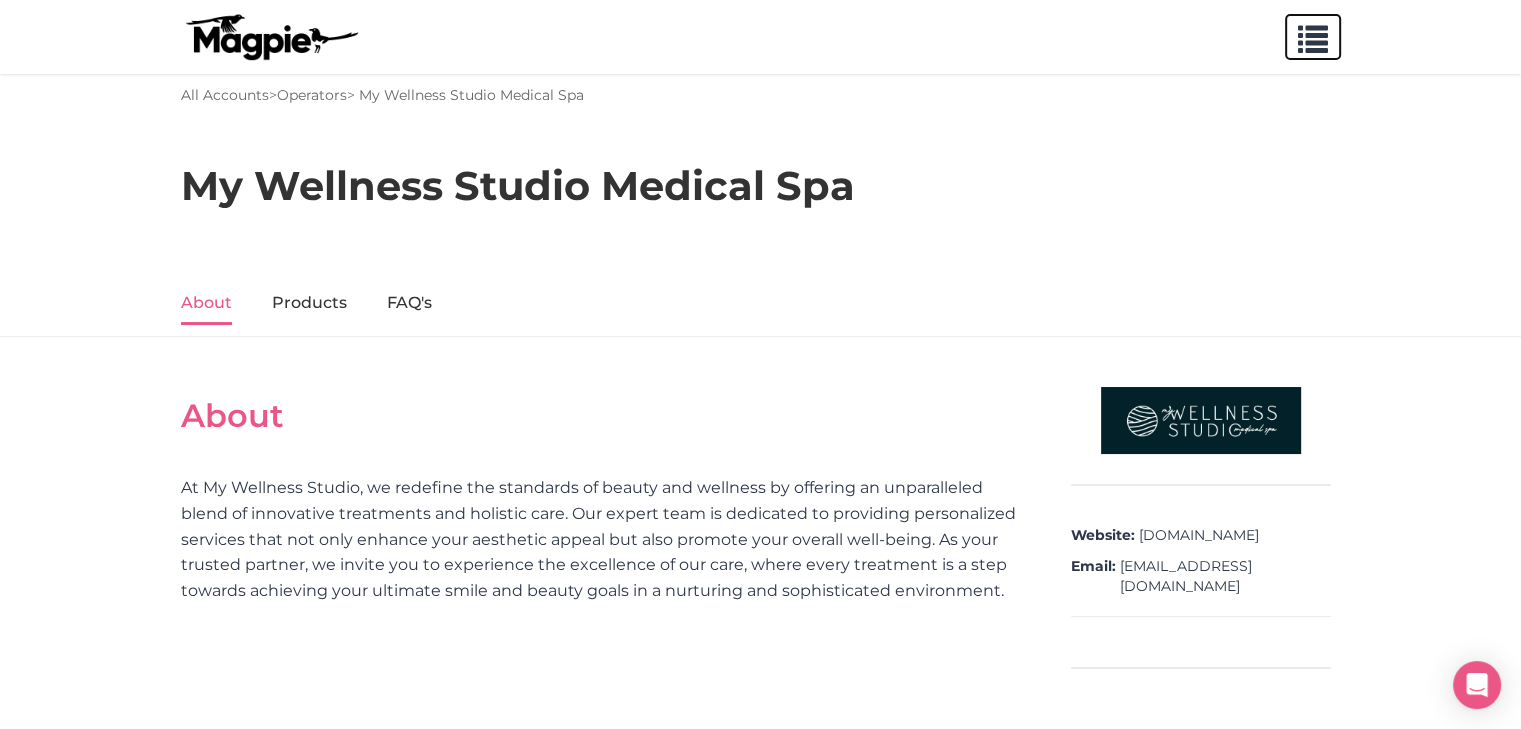 click at bounding box center (1313, 35) 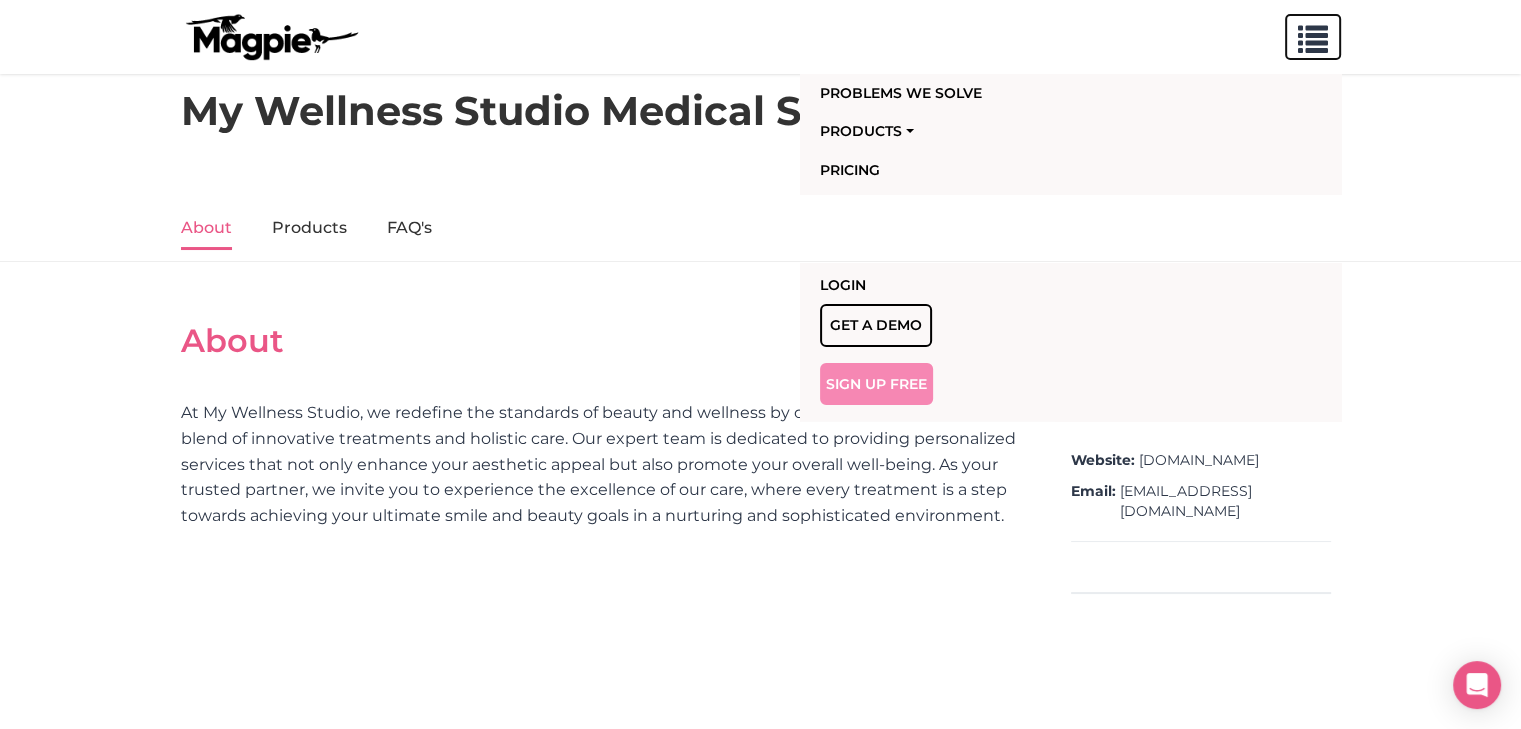 scroll, scrollTop: 100, scrollLeft: 0, axis: vertical 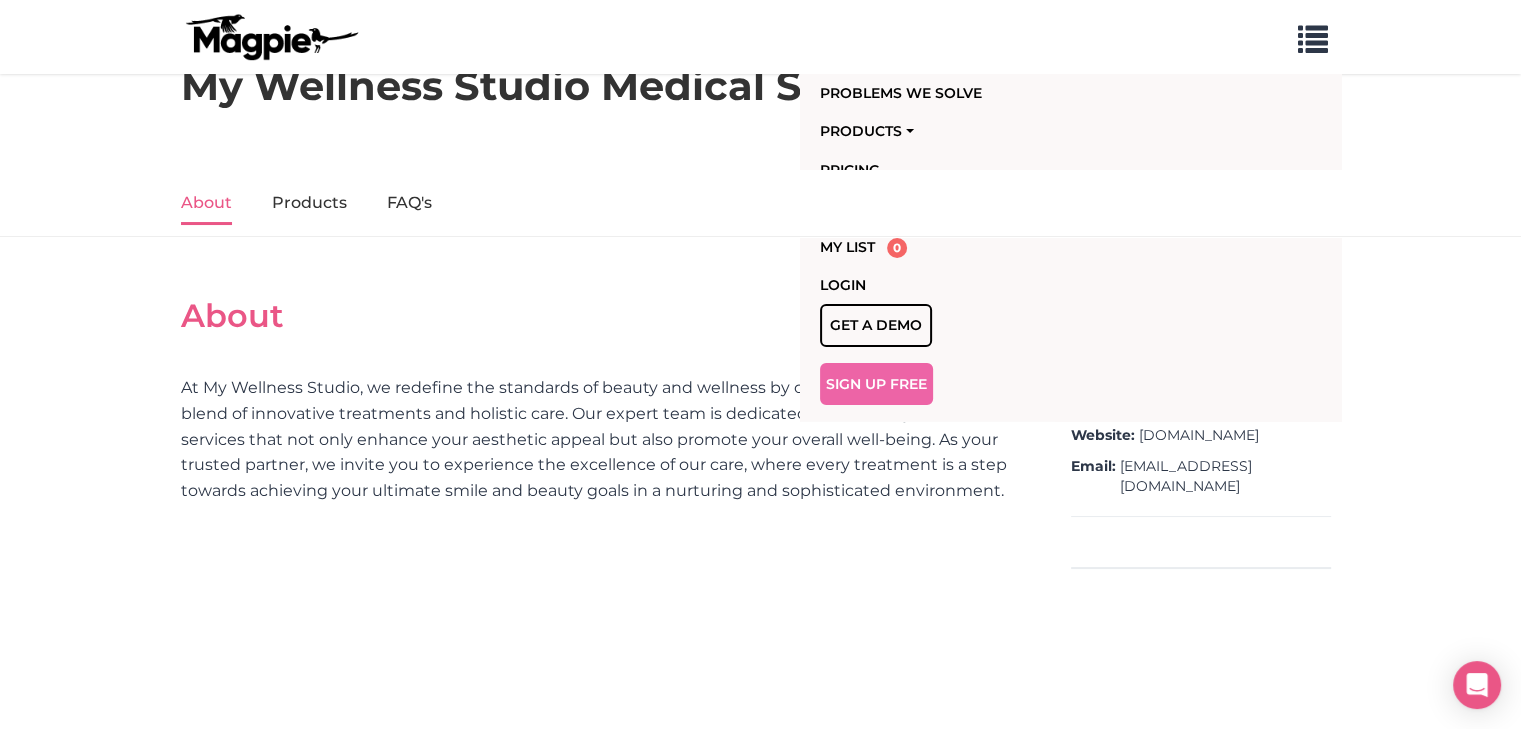 click on "About" at bounding box center (601, 316) 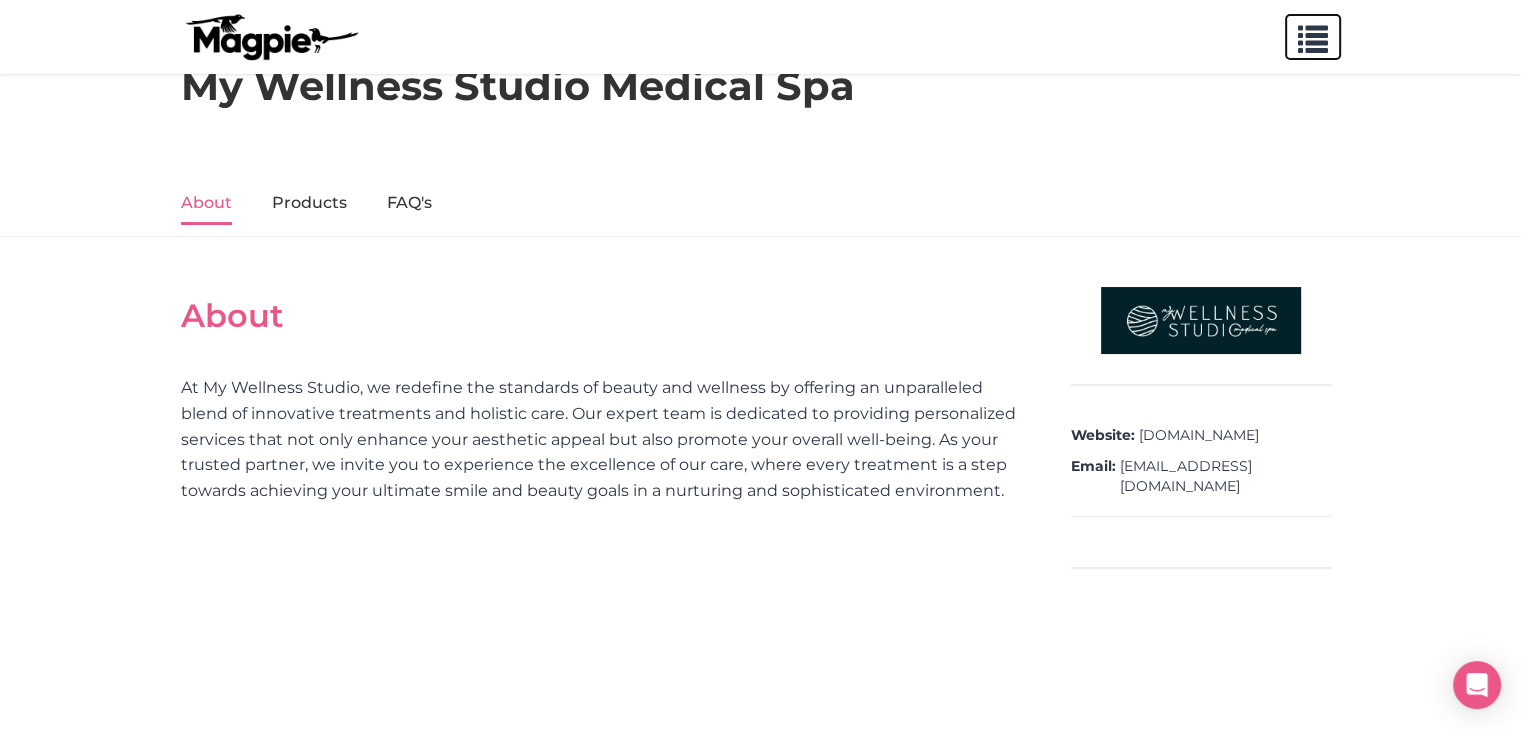 click at bounding box center [1313, 37] 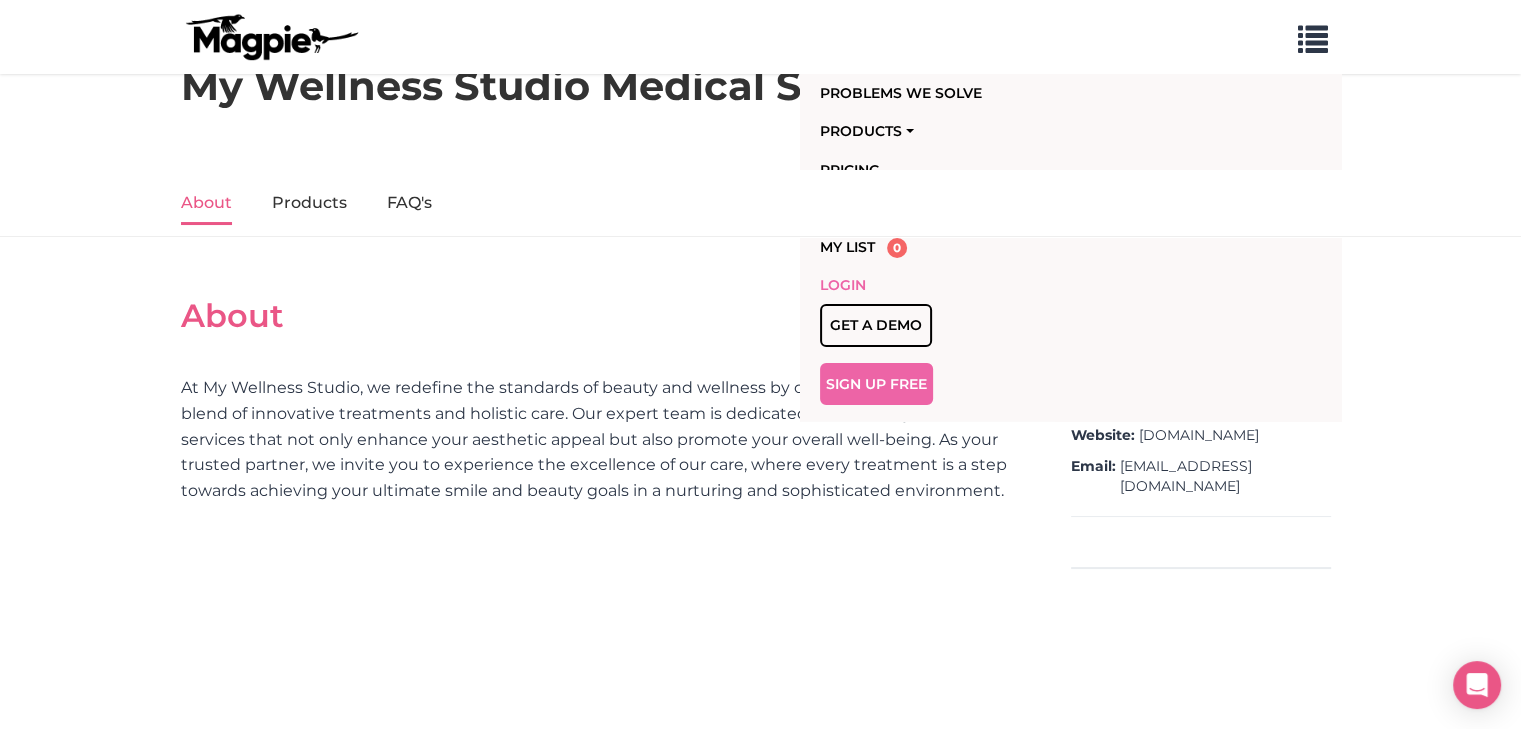 click on "Login" at bounding box center (955, 285) 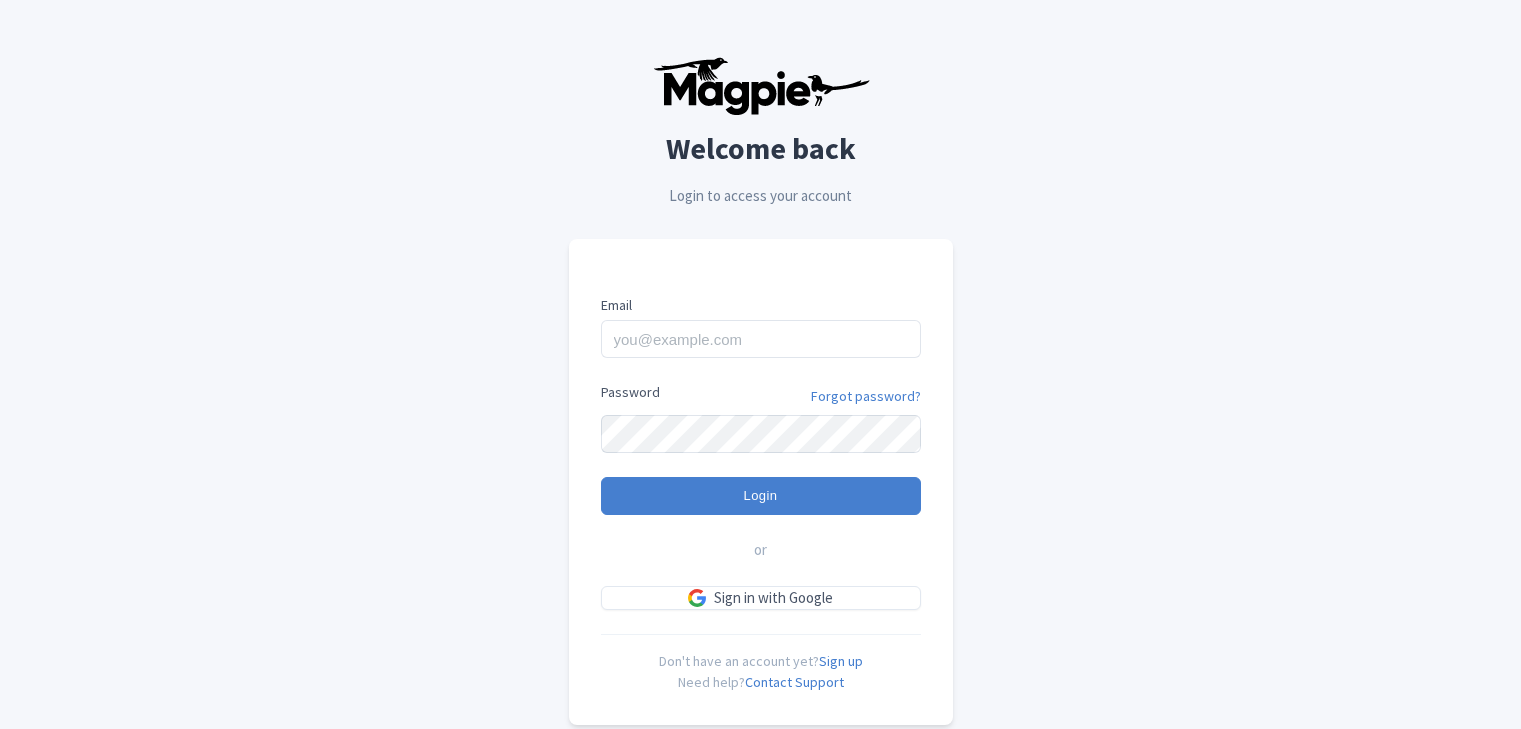 scroll, scrollTop: 51, scrollLeft: 0, axis: vertical 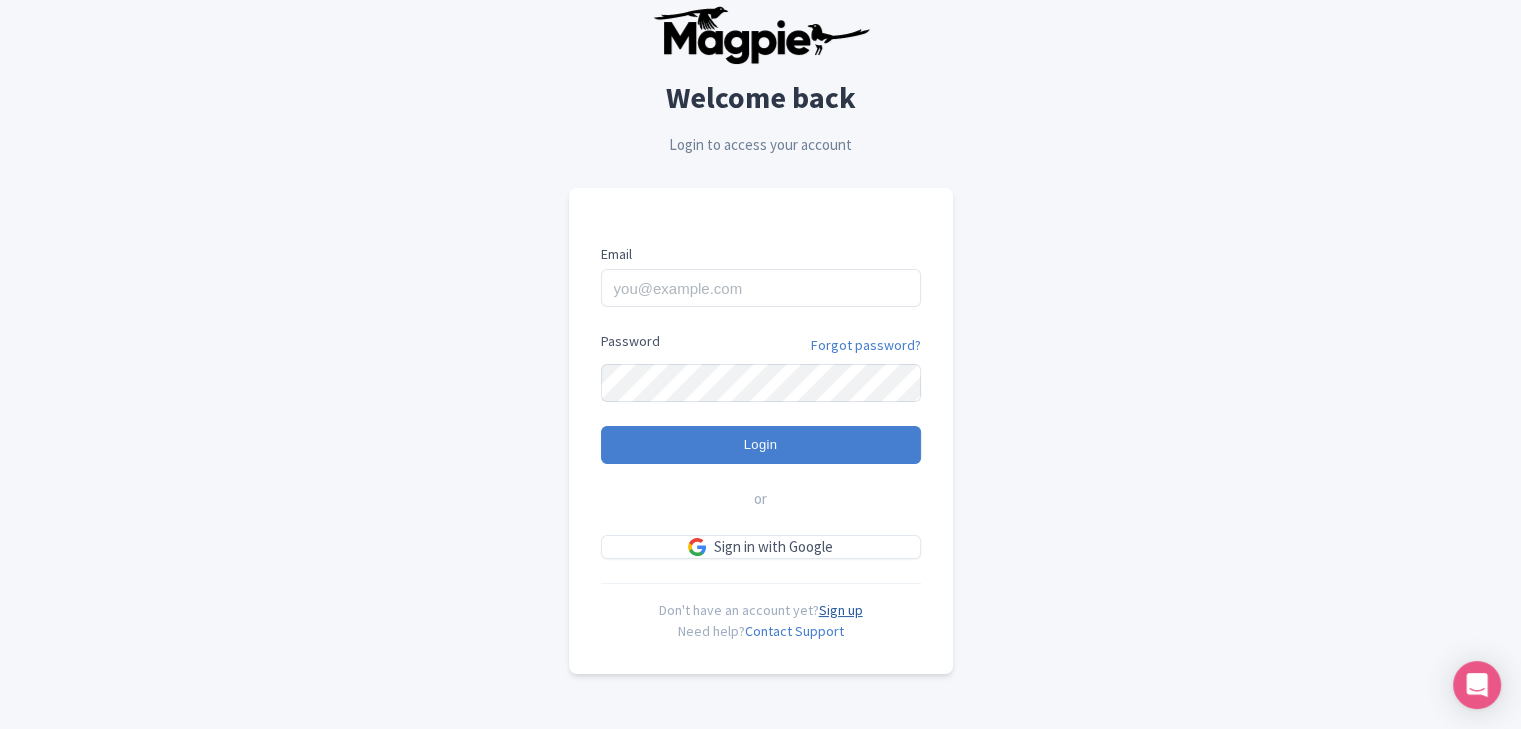 click on "Sign up" at bounding box center [841, 610] 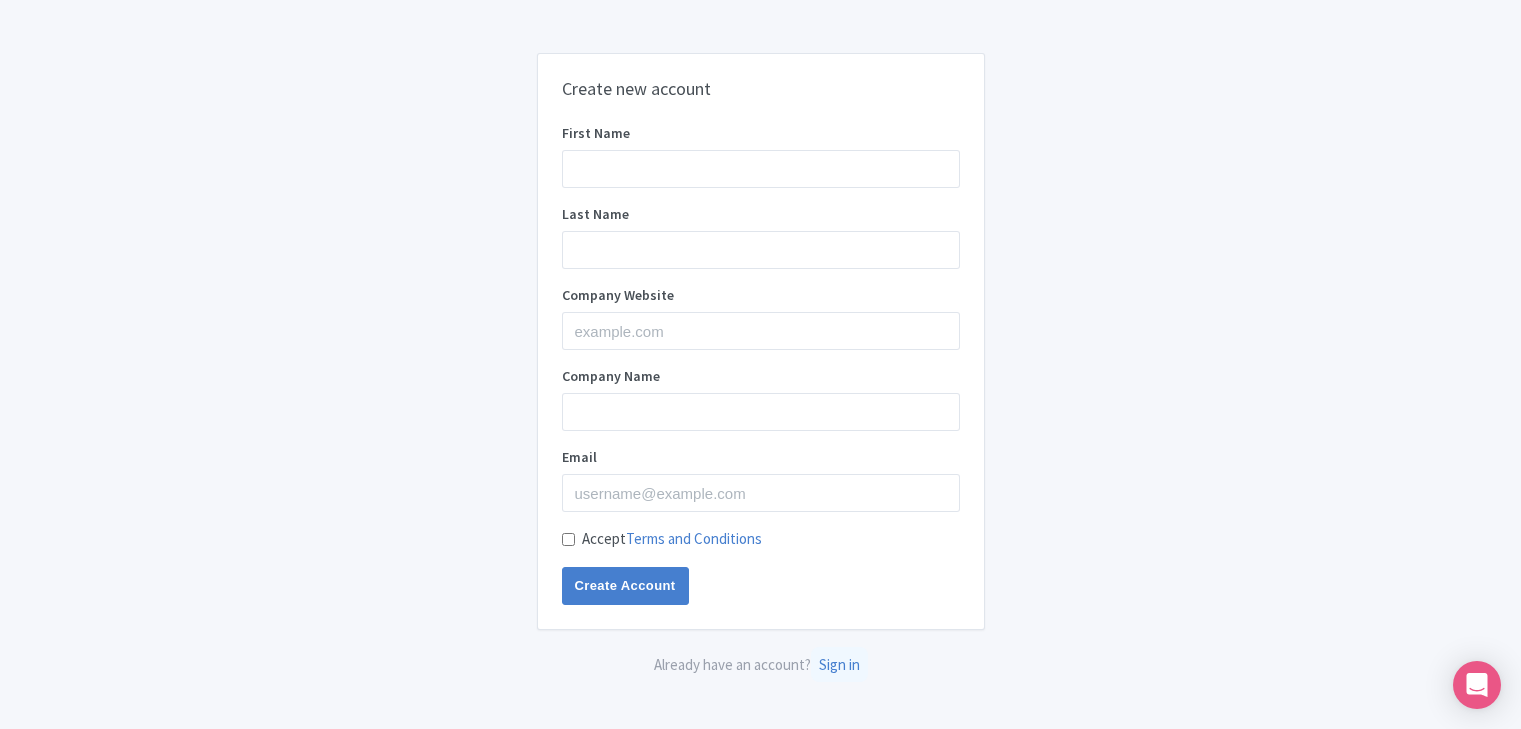 scroll, scrollTop: 0, scrollLeft: 0, axis: both 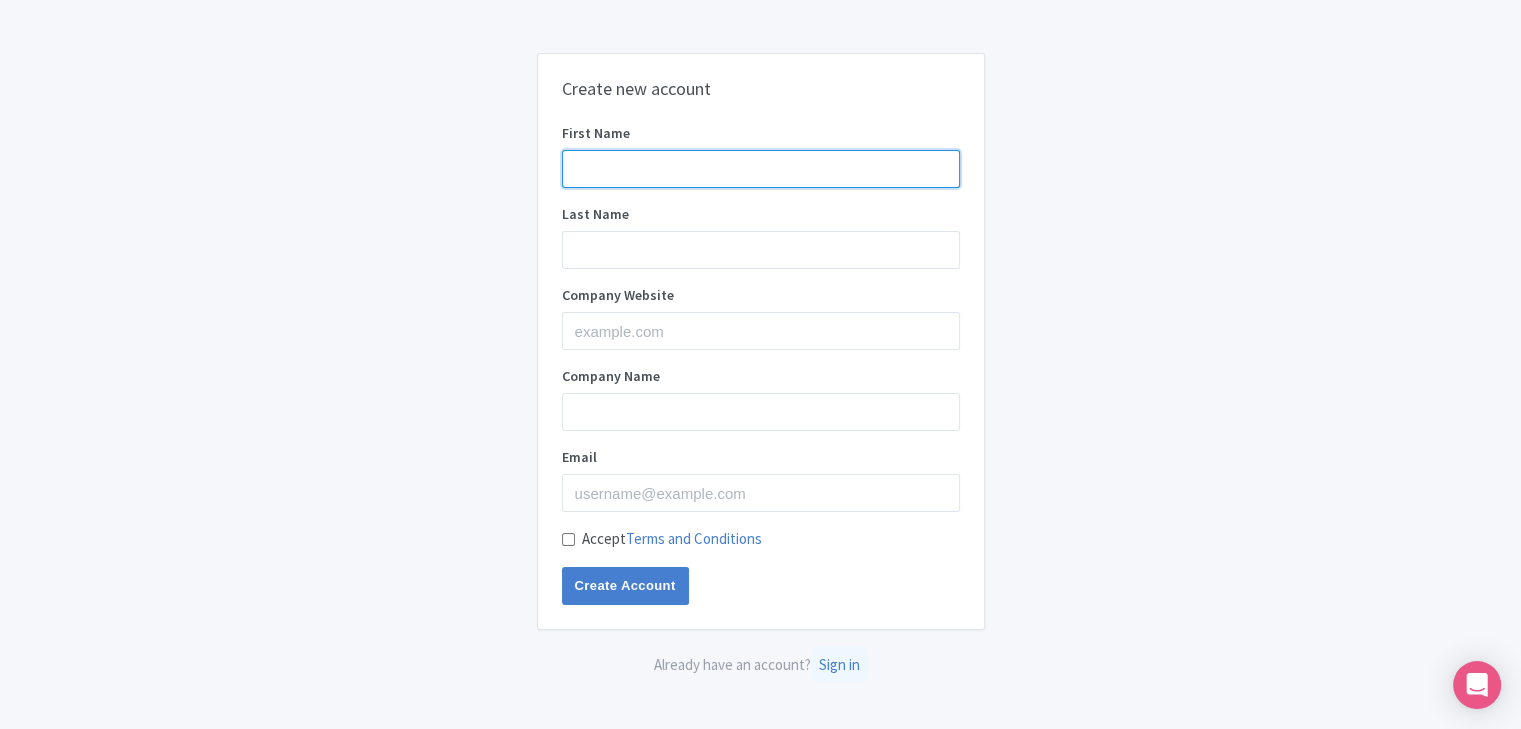 click on "First Name" at bounding box center (761, 169) 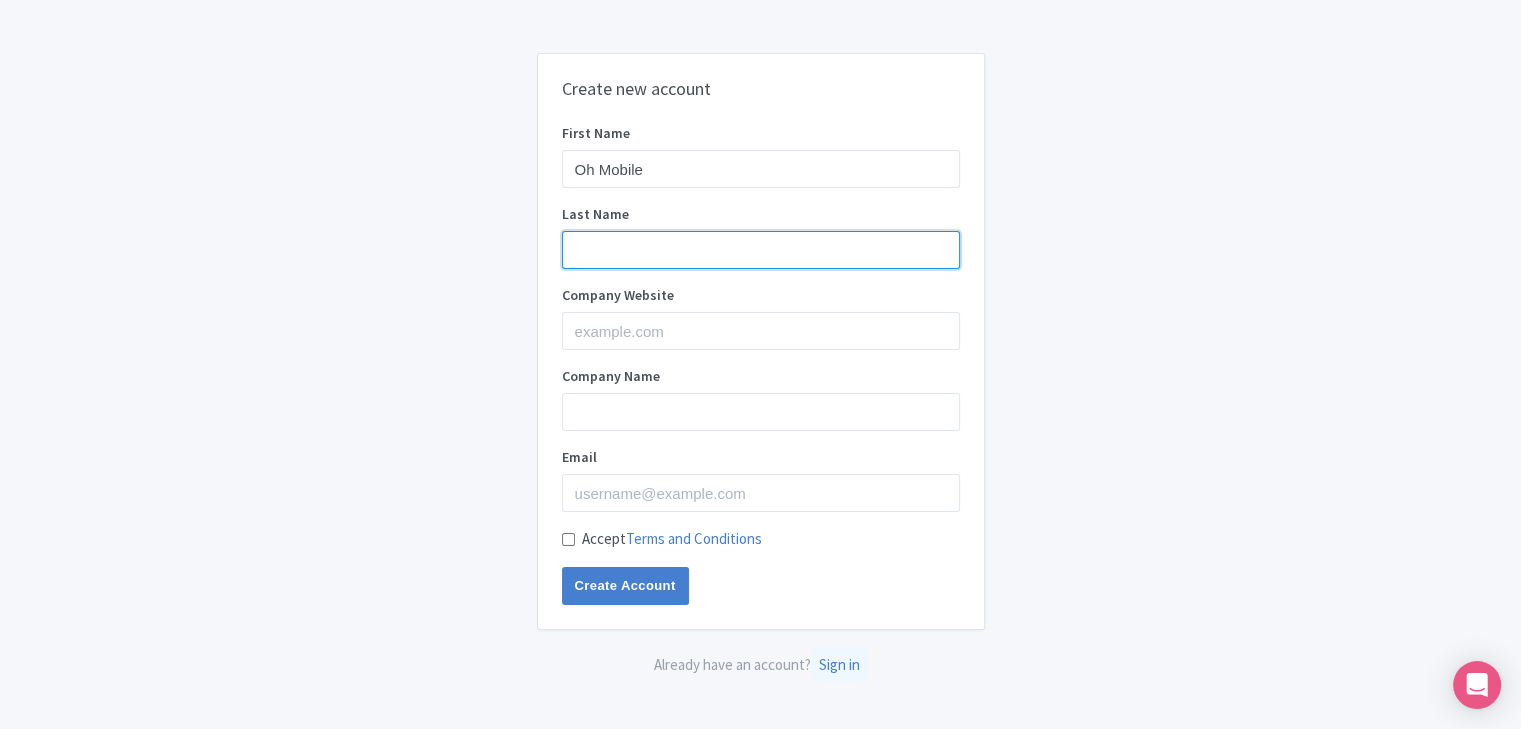 type on "Tech" 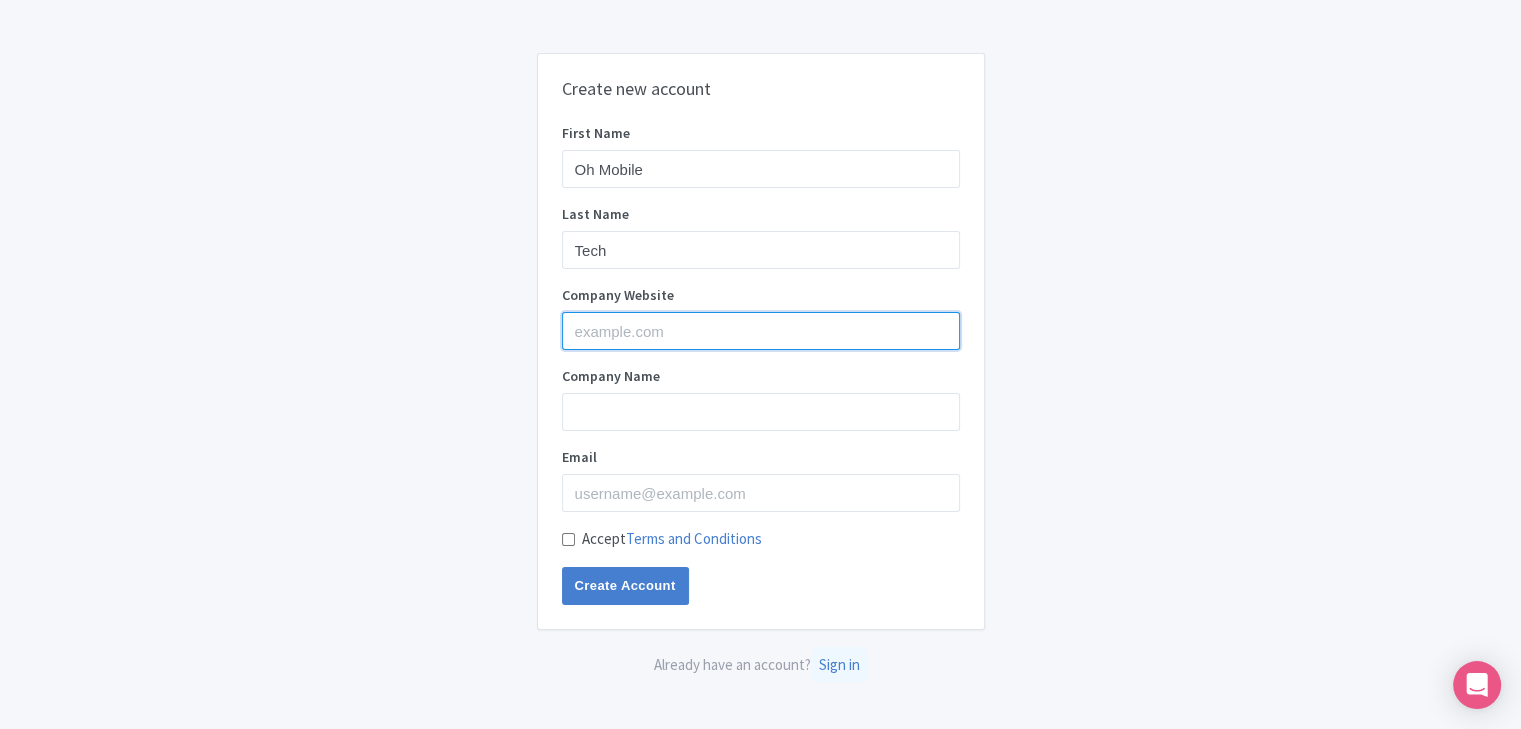 type on "Oh Mobile Tech" 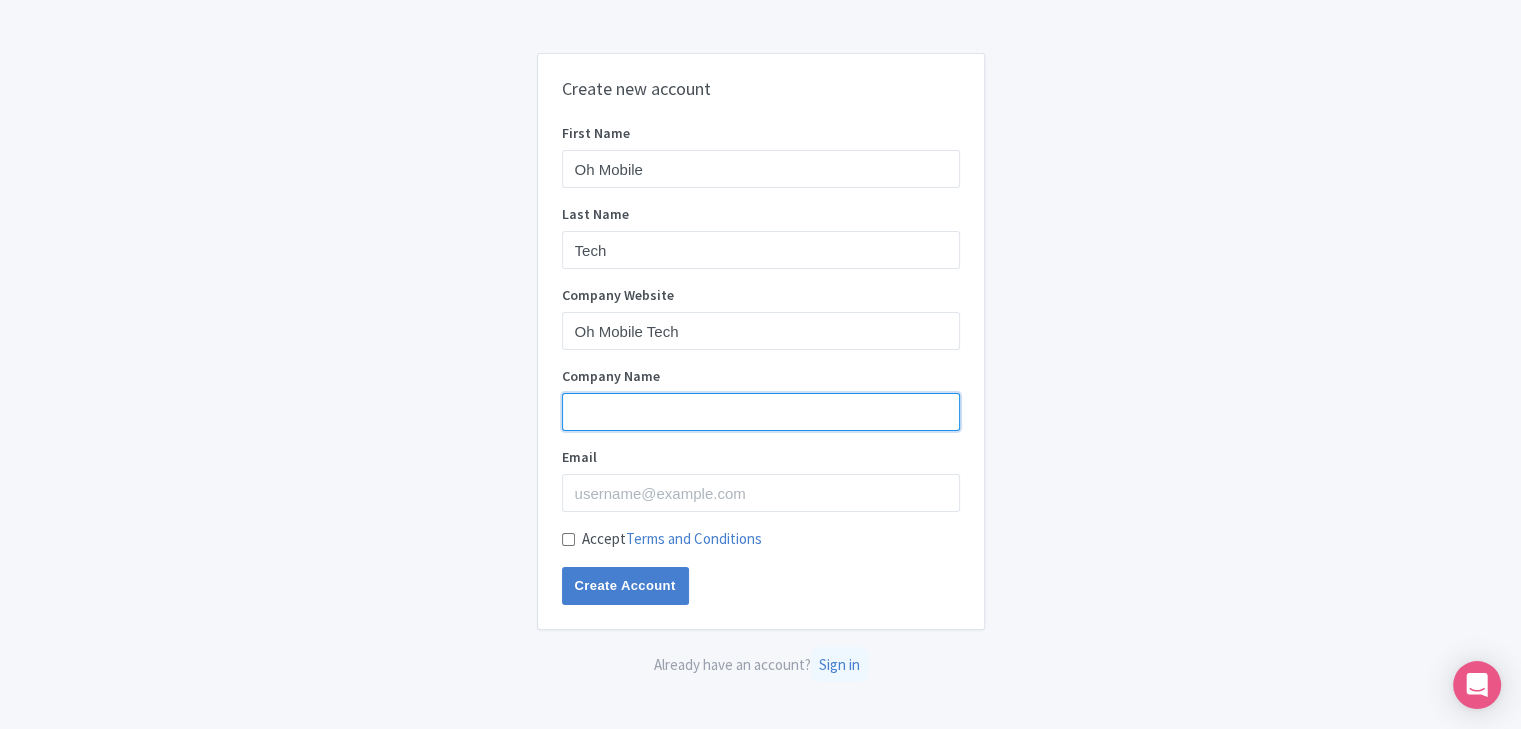 type on "Oh Mobile Tech" 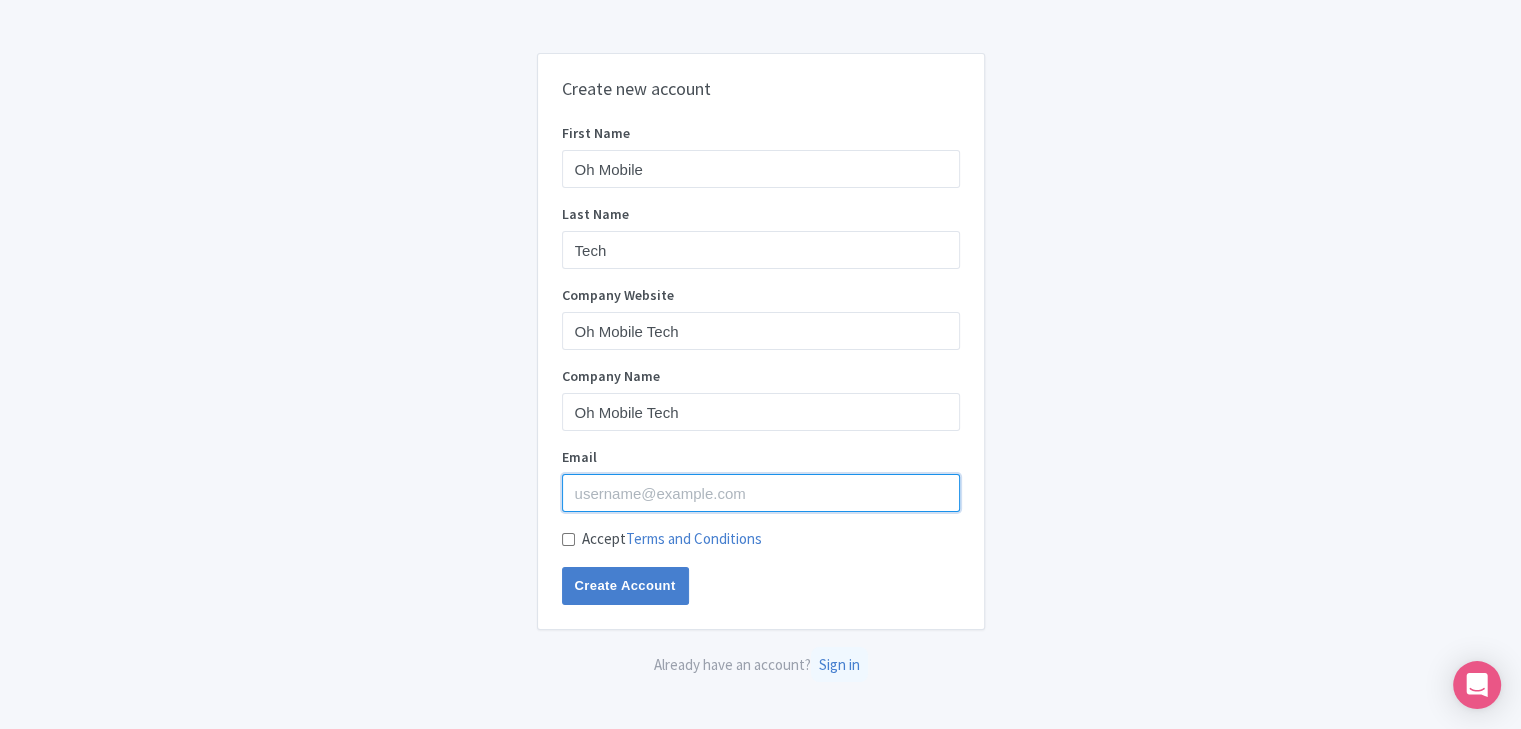 type on "[EMAIL_ADDRESS][DOMAIN_NAME]" 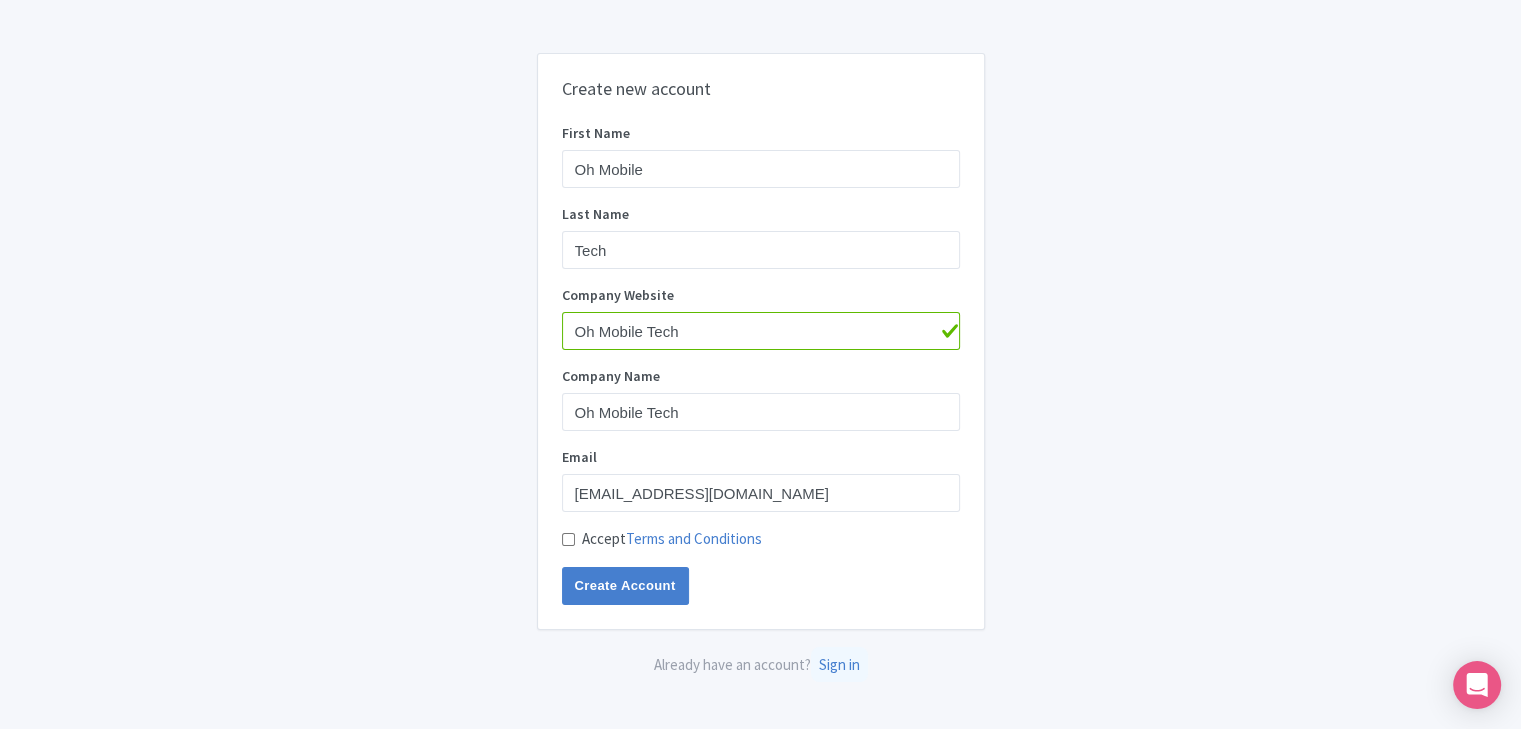 click on "Accept  Terms and Conditions" at bounding box center (672, 539) 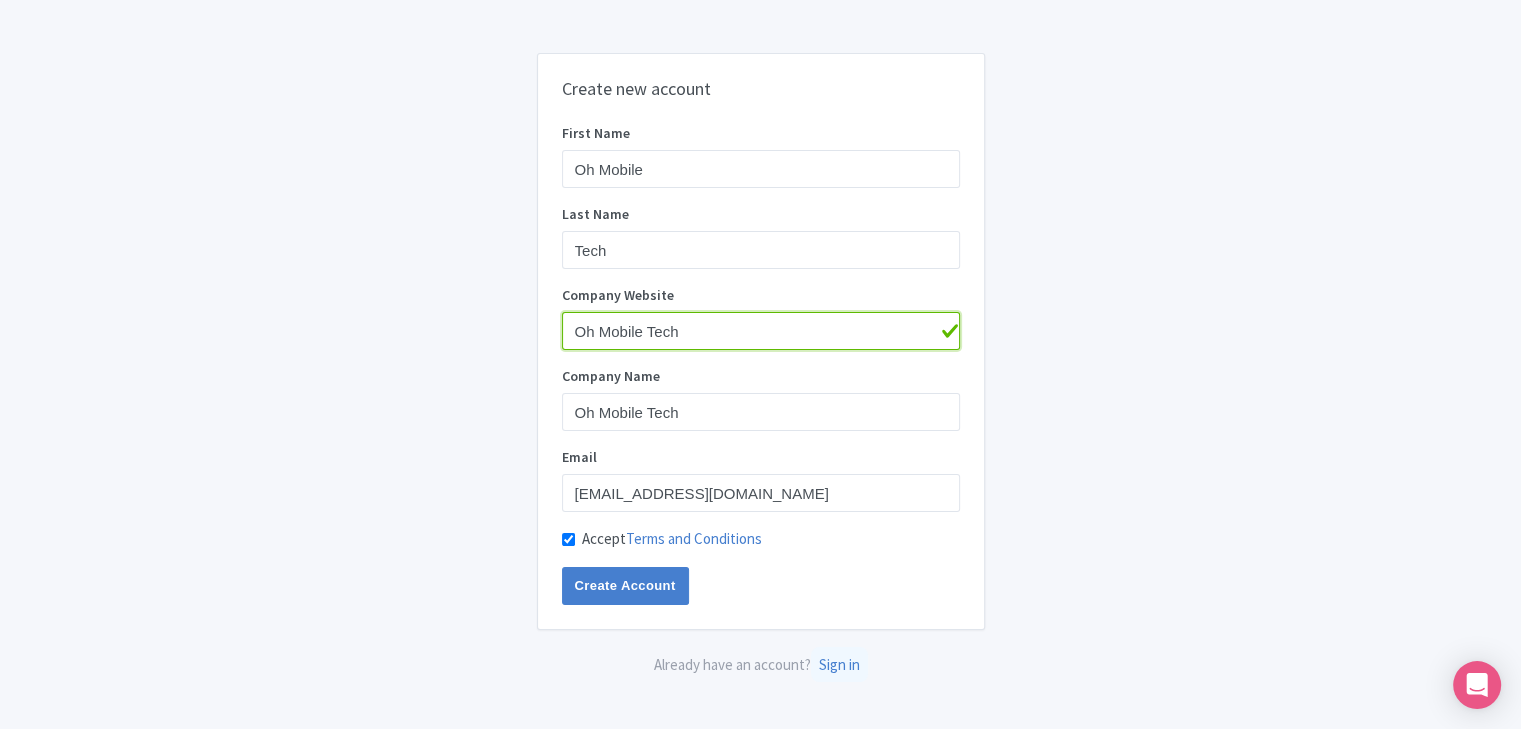 drag, startPoint x: 705, startPoint y: 323, endPoint x: 477, endPoint y: 350, distance: 229.59312 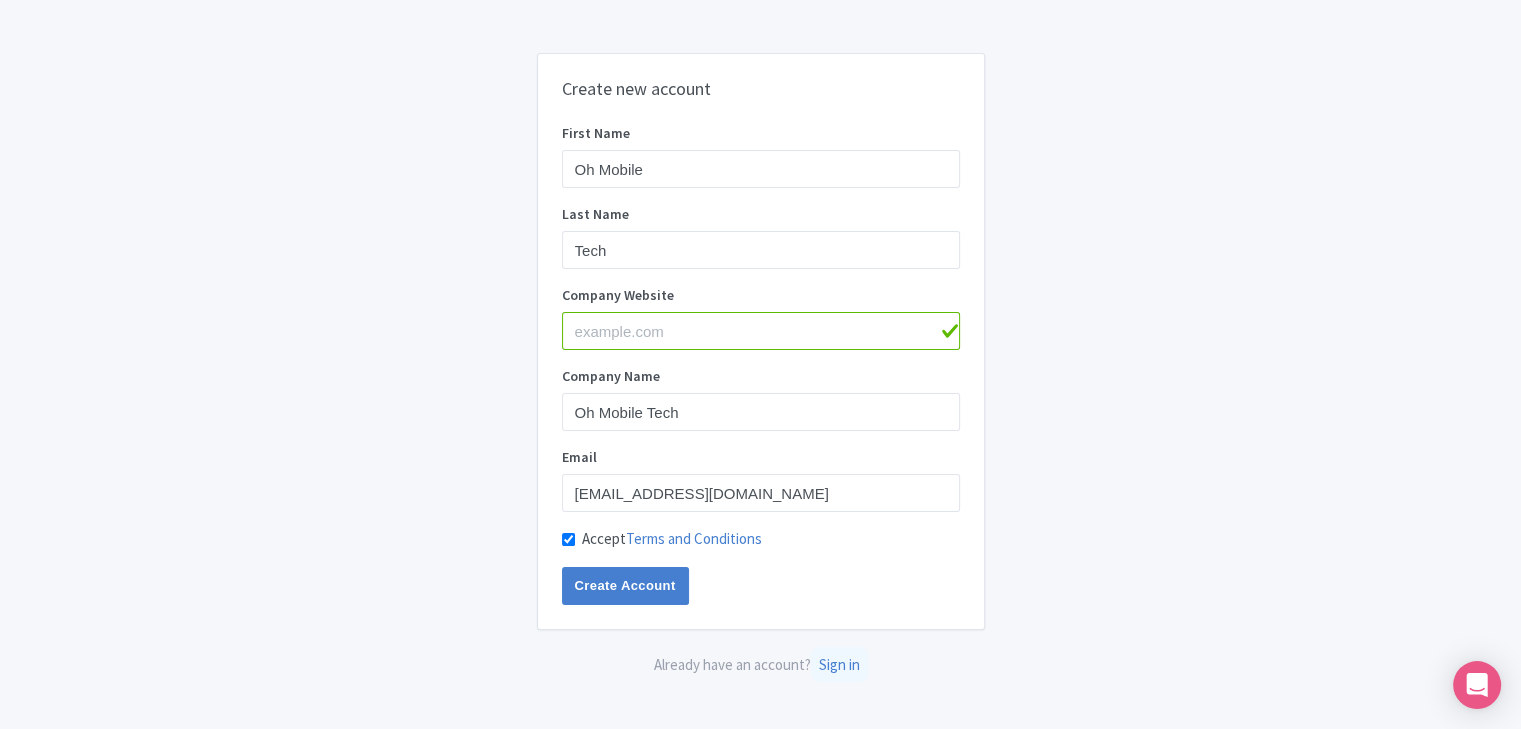click on "Company Name" at bounding box center (761, 376) 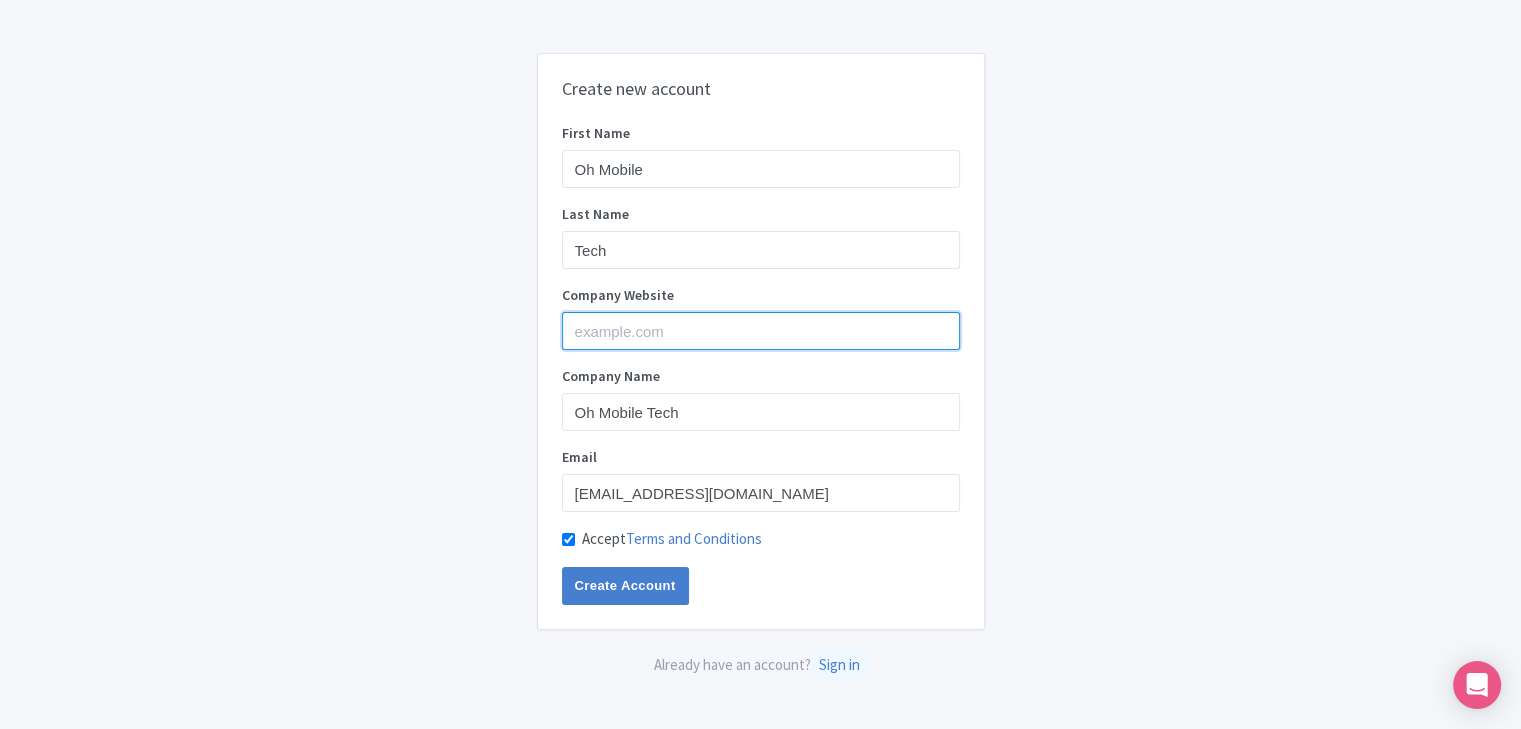 click on "Company Website" at bounding box center (761, 331) 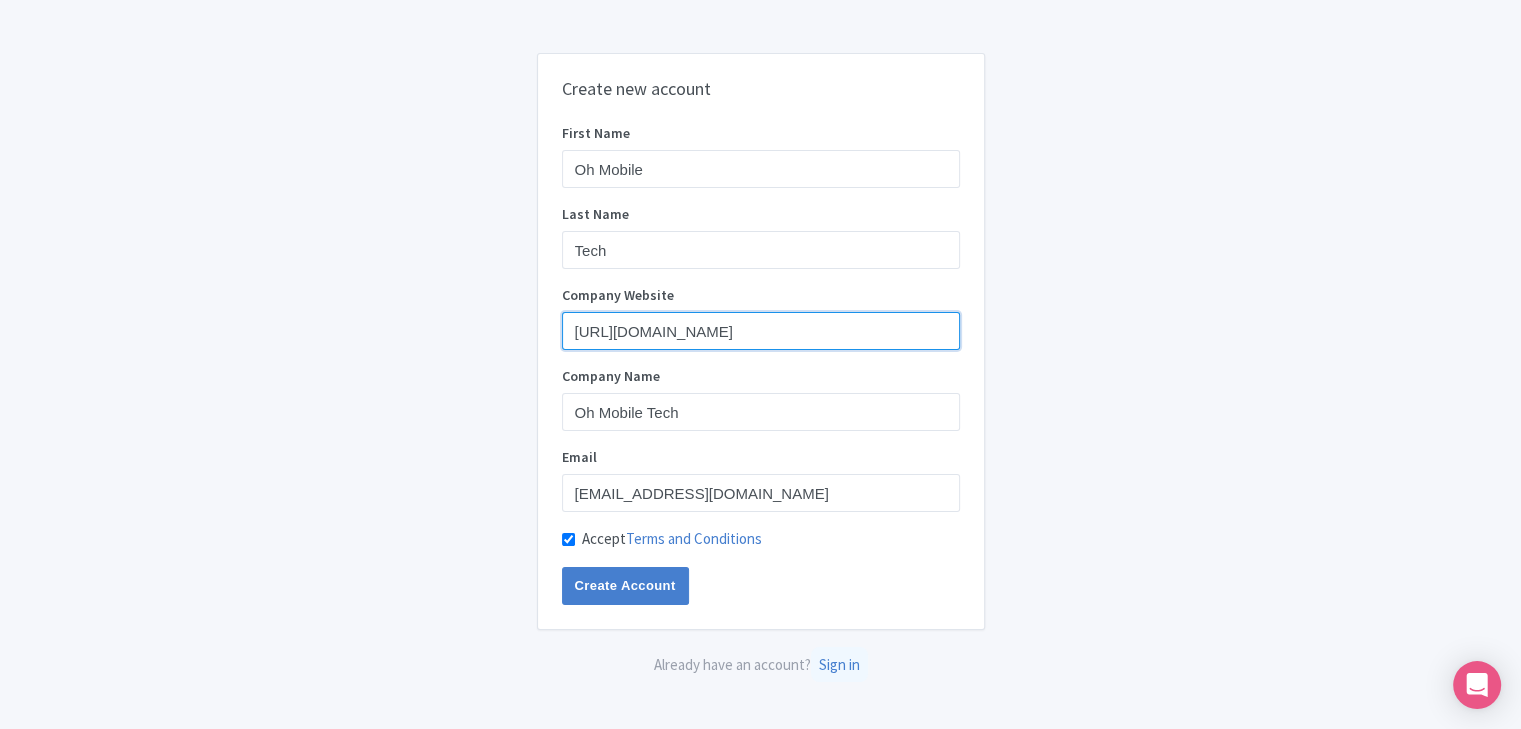 type on "https://ohmobile.shop/" 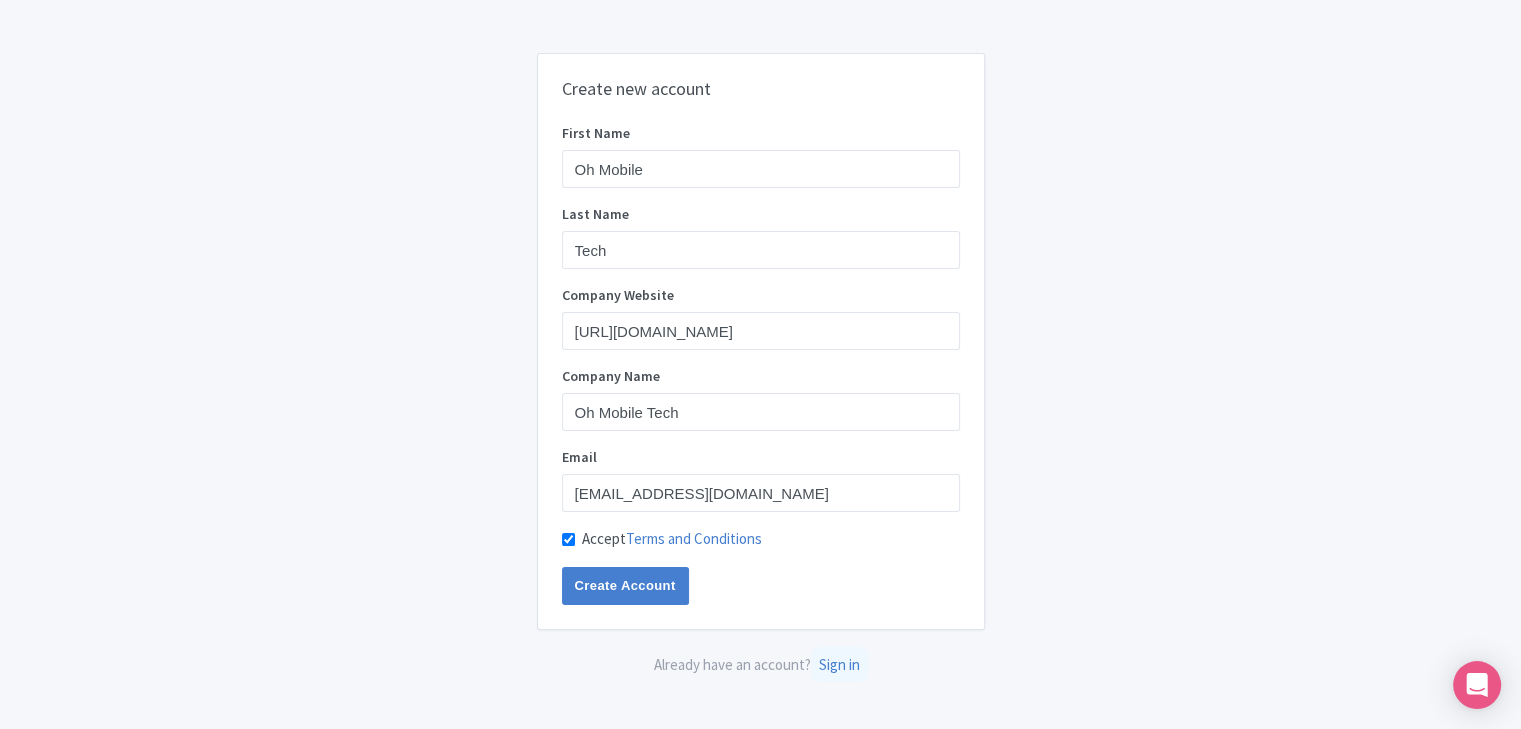click on "Create new account
First Name
Oh Mobile
Last Name
Tech
Company Website
https://ohmobile.shop/
Company Name
Oh Mobile Tech
Email
ohmobiletech01@gmail.com
Accept  Terms and Conditions
Create Account
Already have an account?
Sign in" at bounding box center (761, 365) 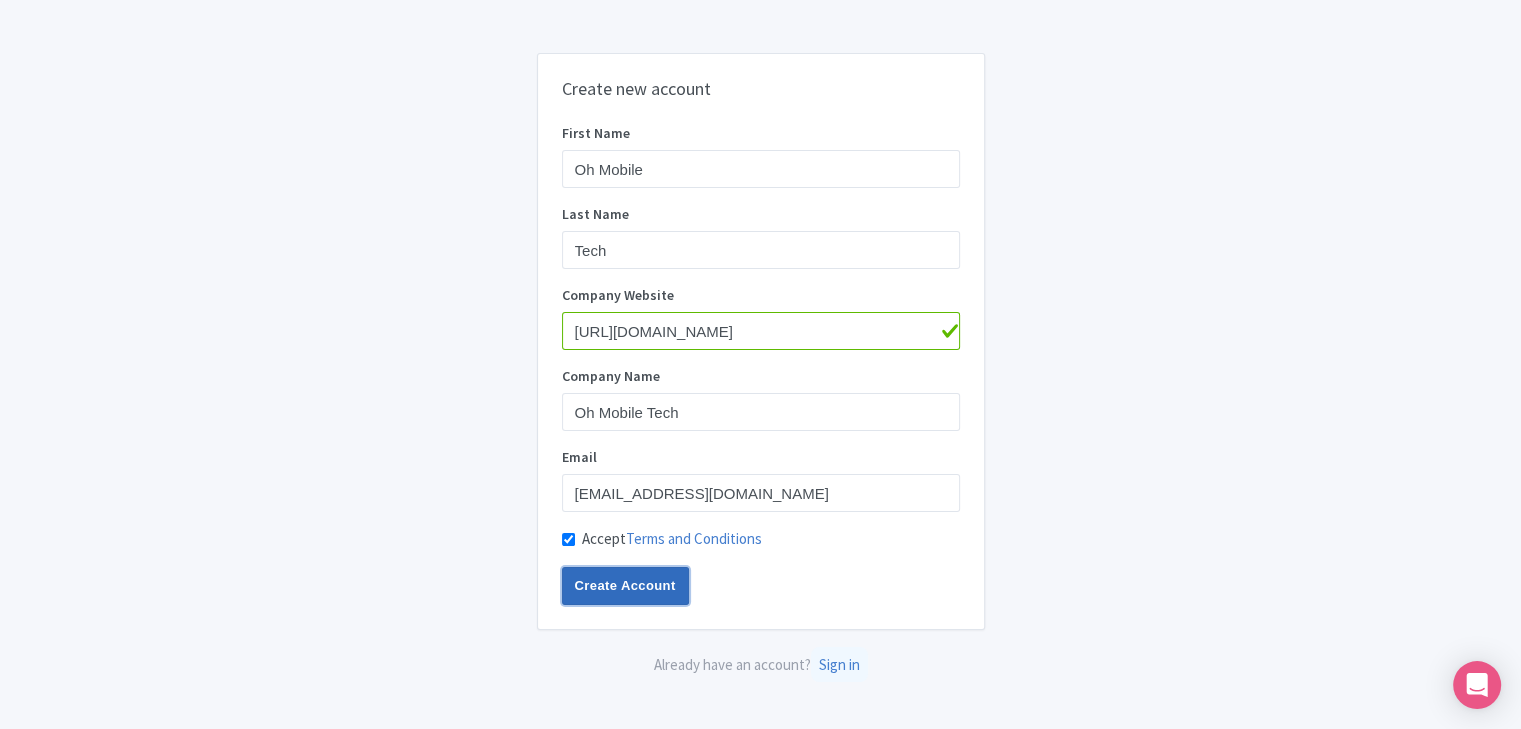 click on "Create Account" at bounding box center [625, 586] 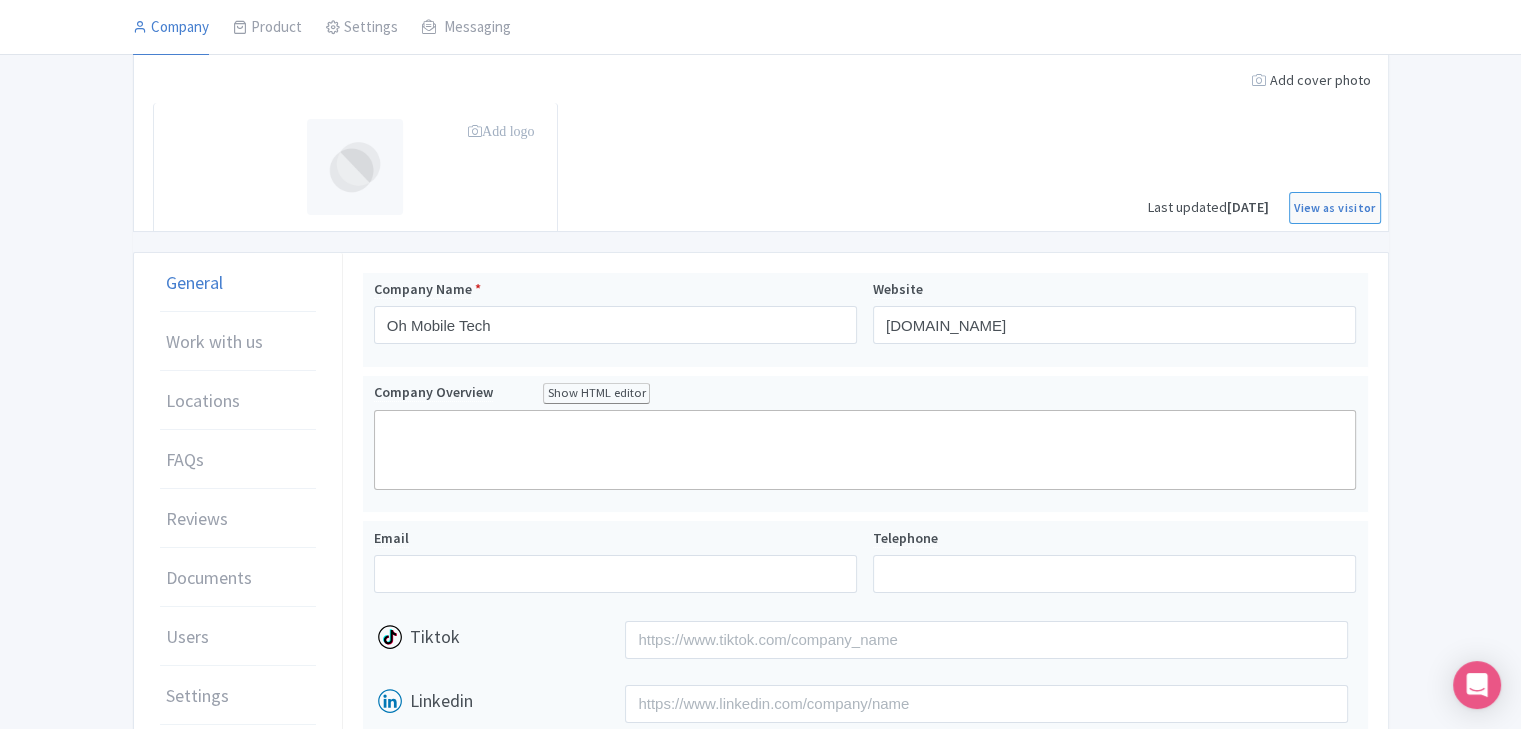 scroll, scrollTop: 100, scrollLeft: 0, axis: vertical 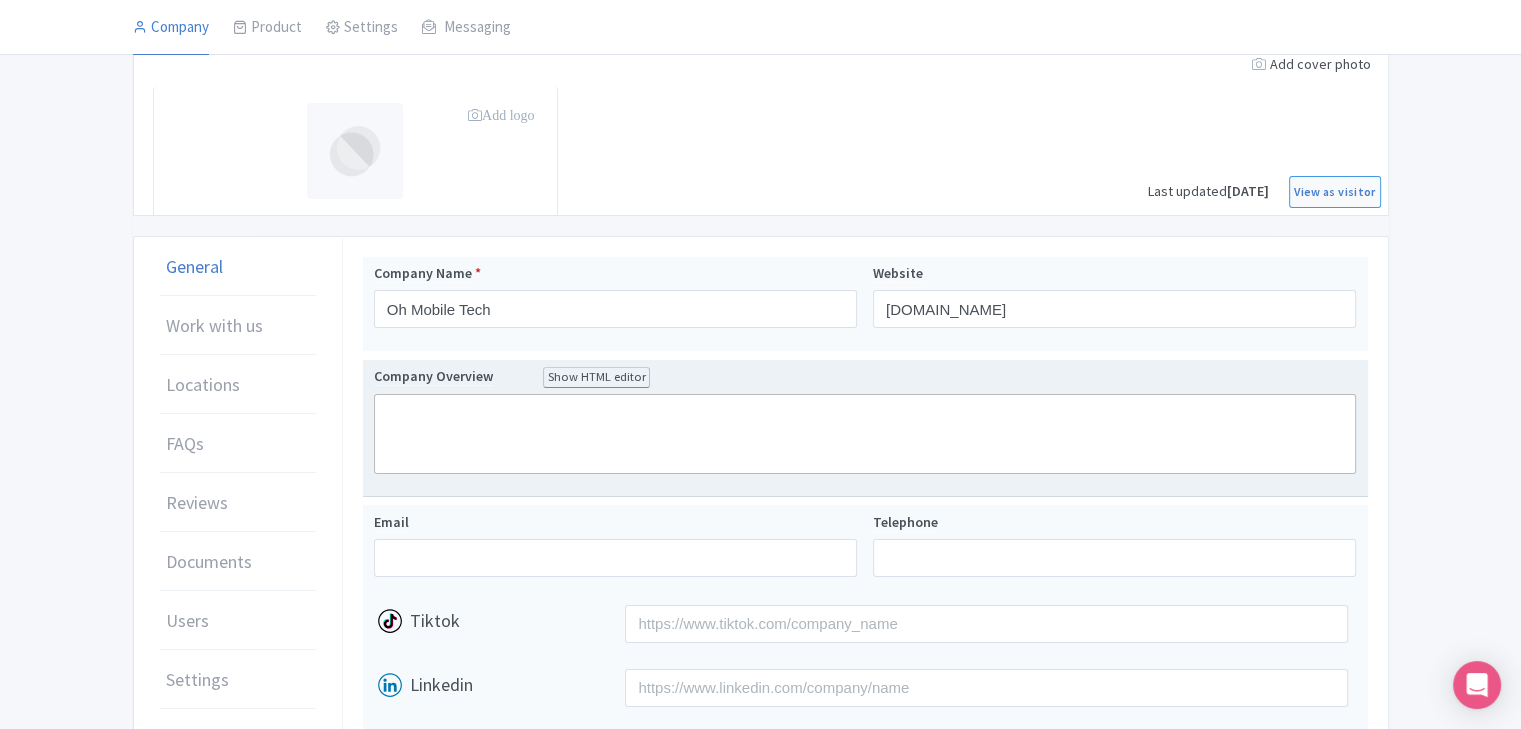 click 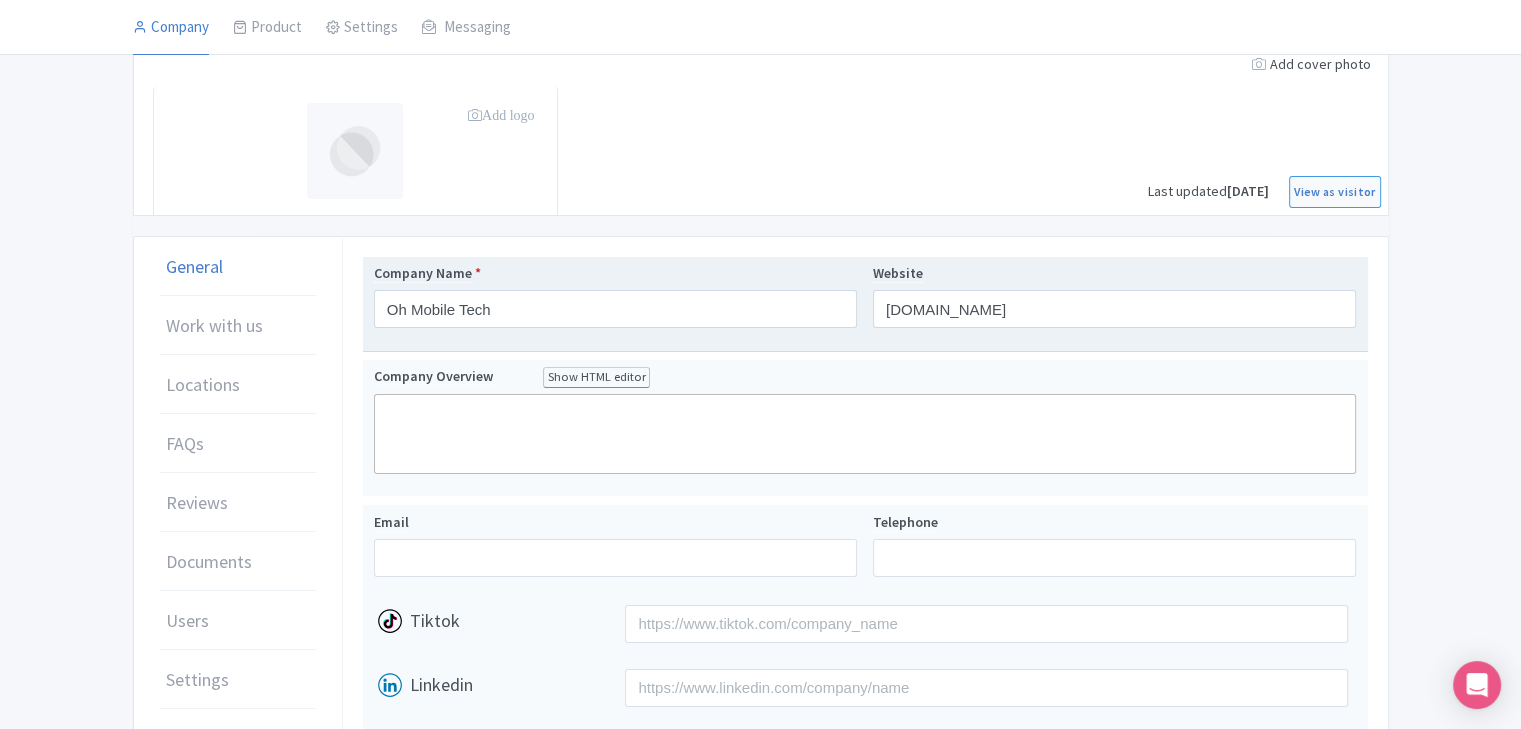 drag, startPoint x: 0, startPoint y: 231, endPoint x: 420, endPoint y: 315, distance: 428.31763 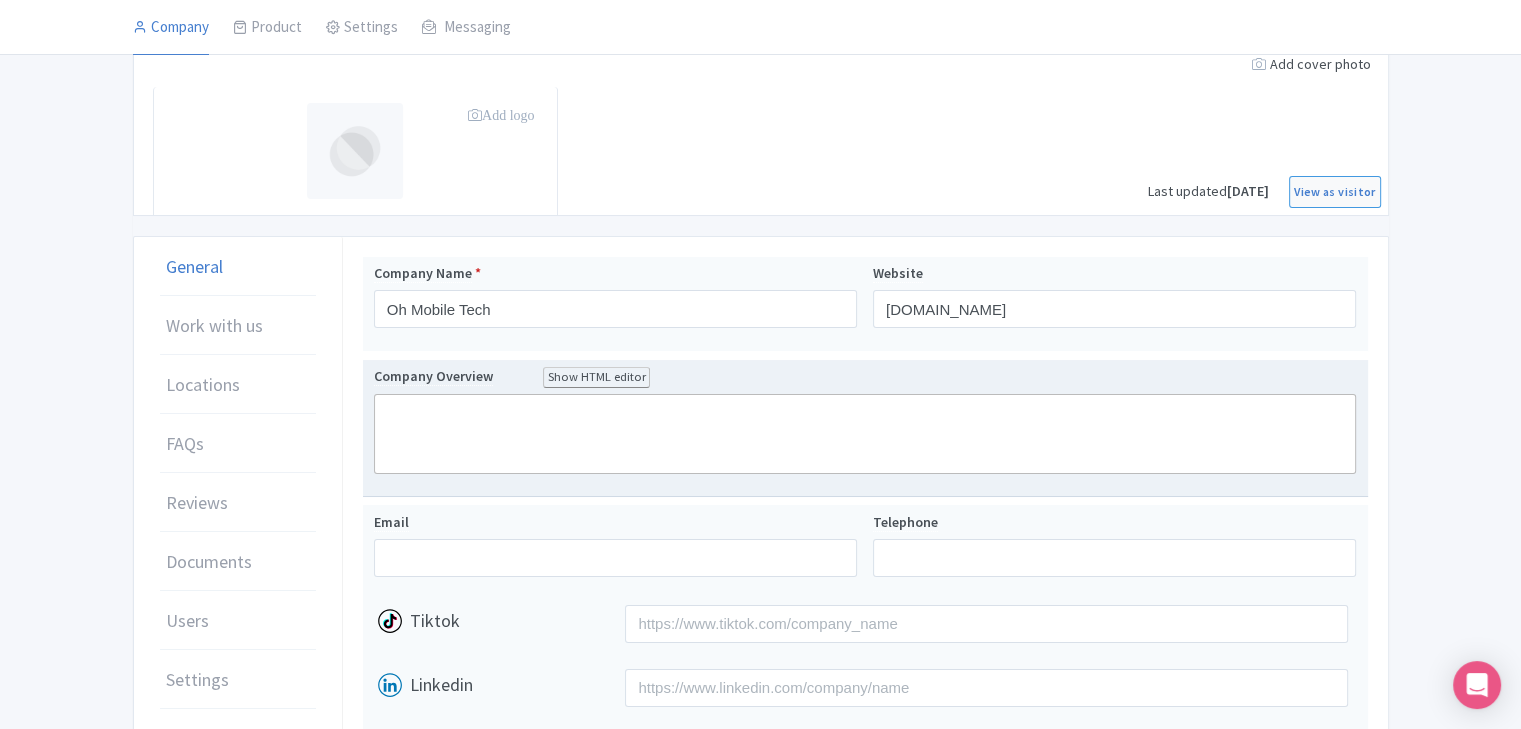 click 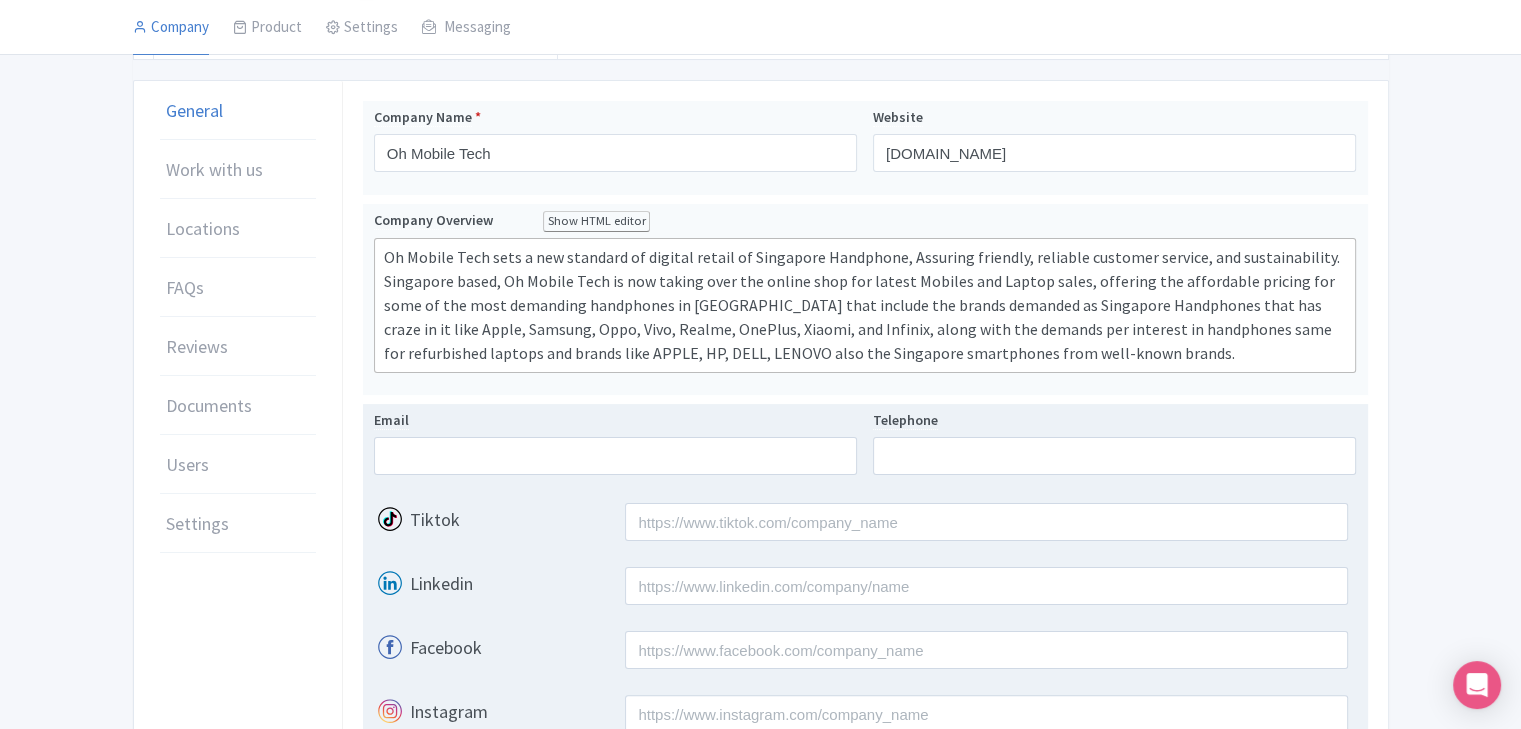 scroll, scrollTop: 300, scrollLeft: 0, axis: vertical 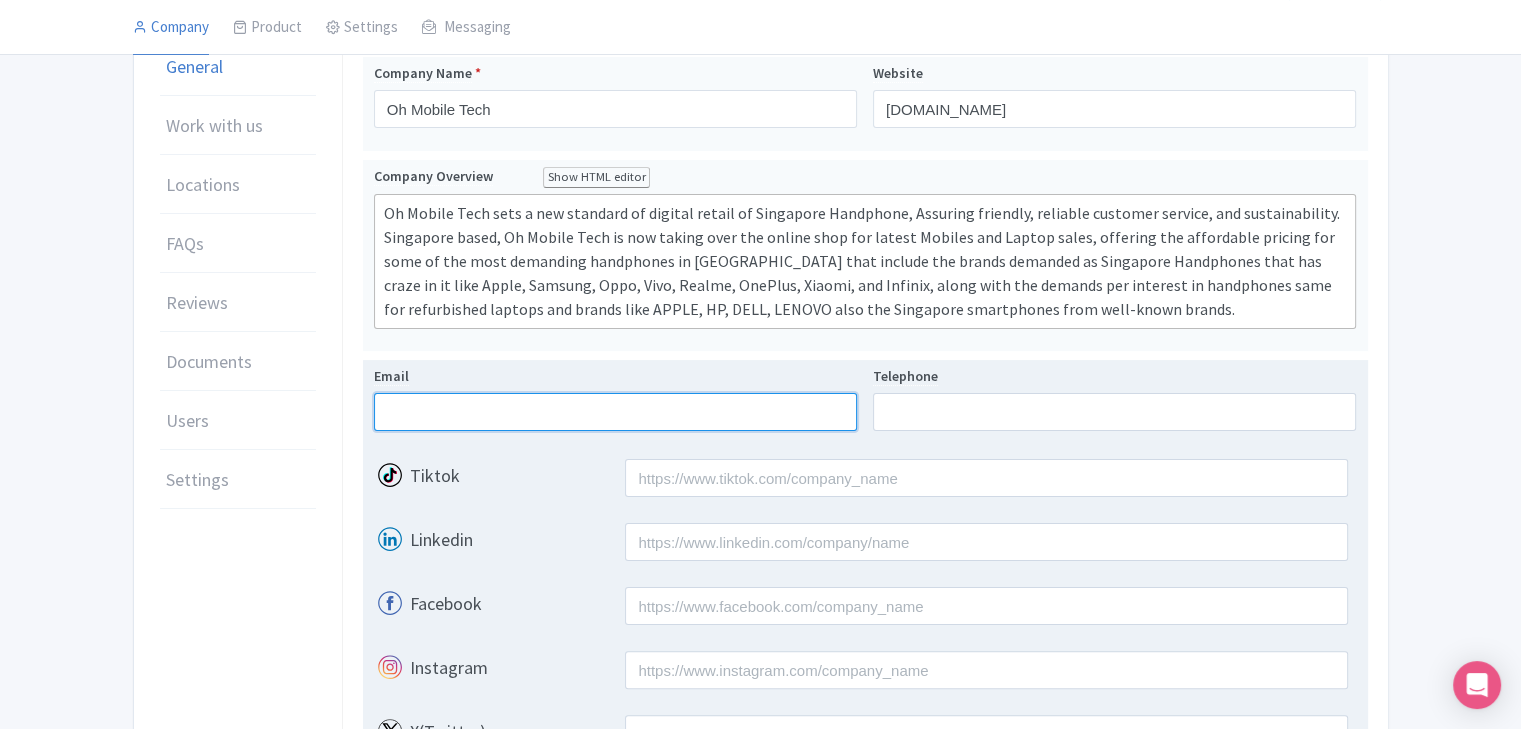 click on "Email" at bounding box center [615, 412] 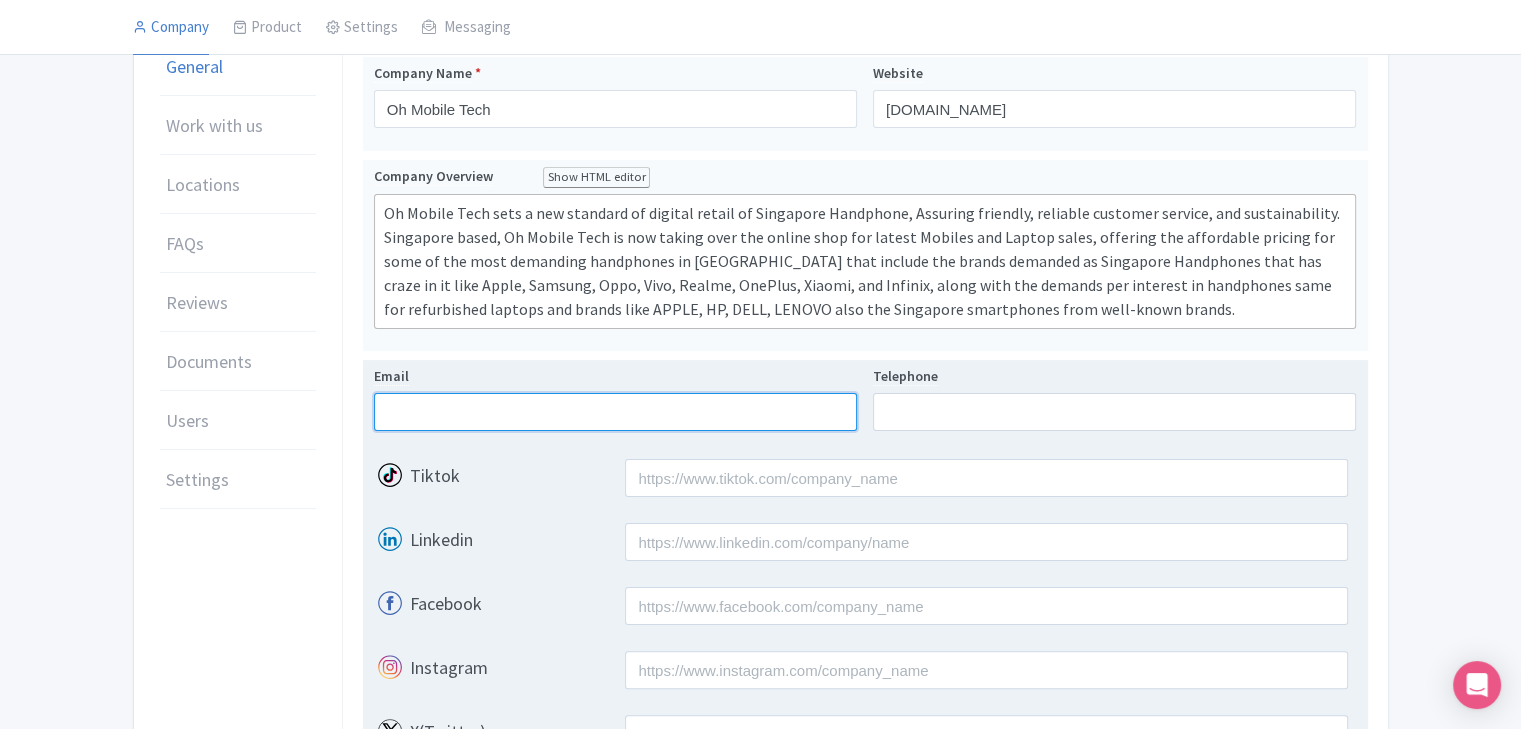 type on "[EMAIL_ADDRESS][DOMAIN_NAME]" 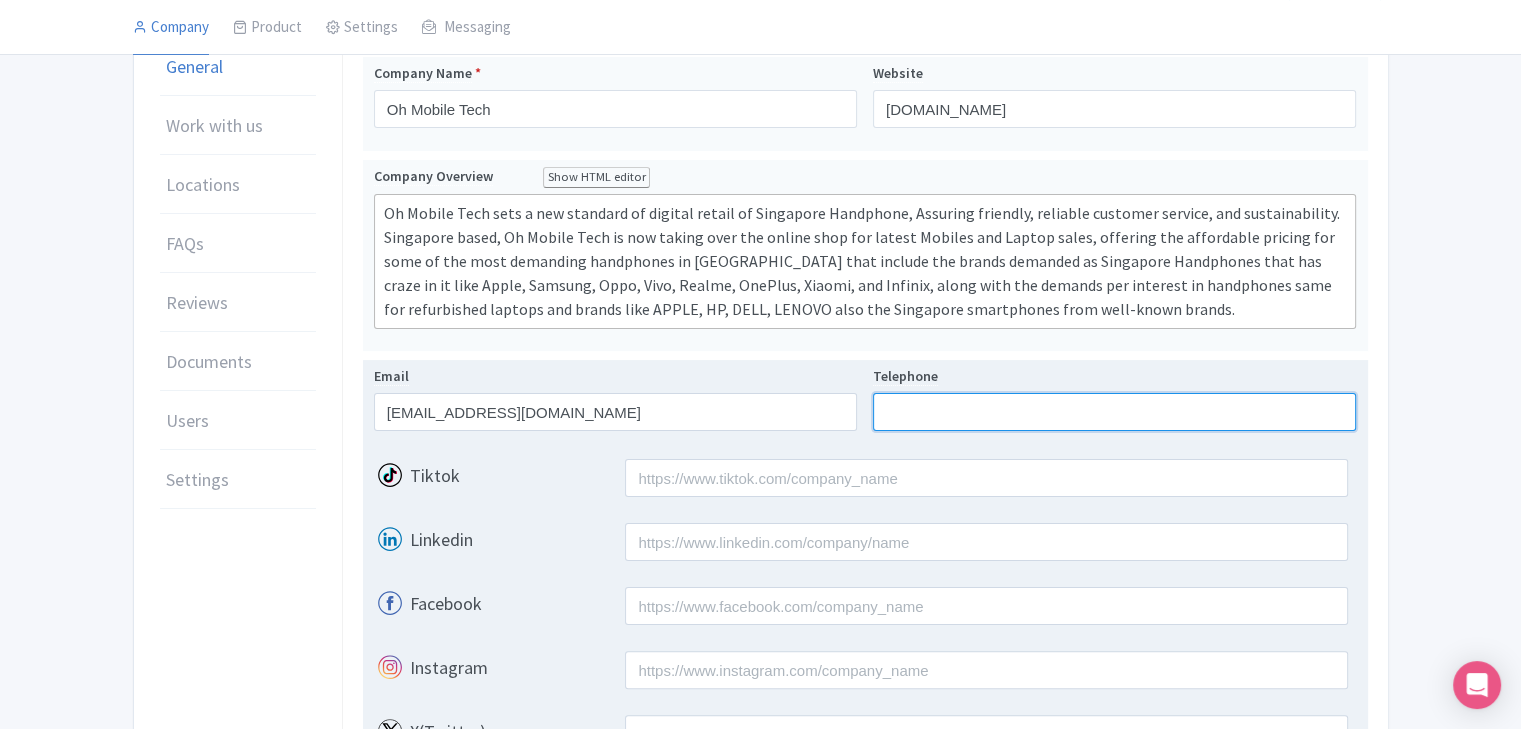 click on "Telephone" at bounding box center (1114, 412) 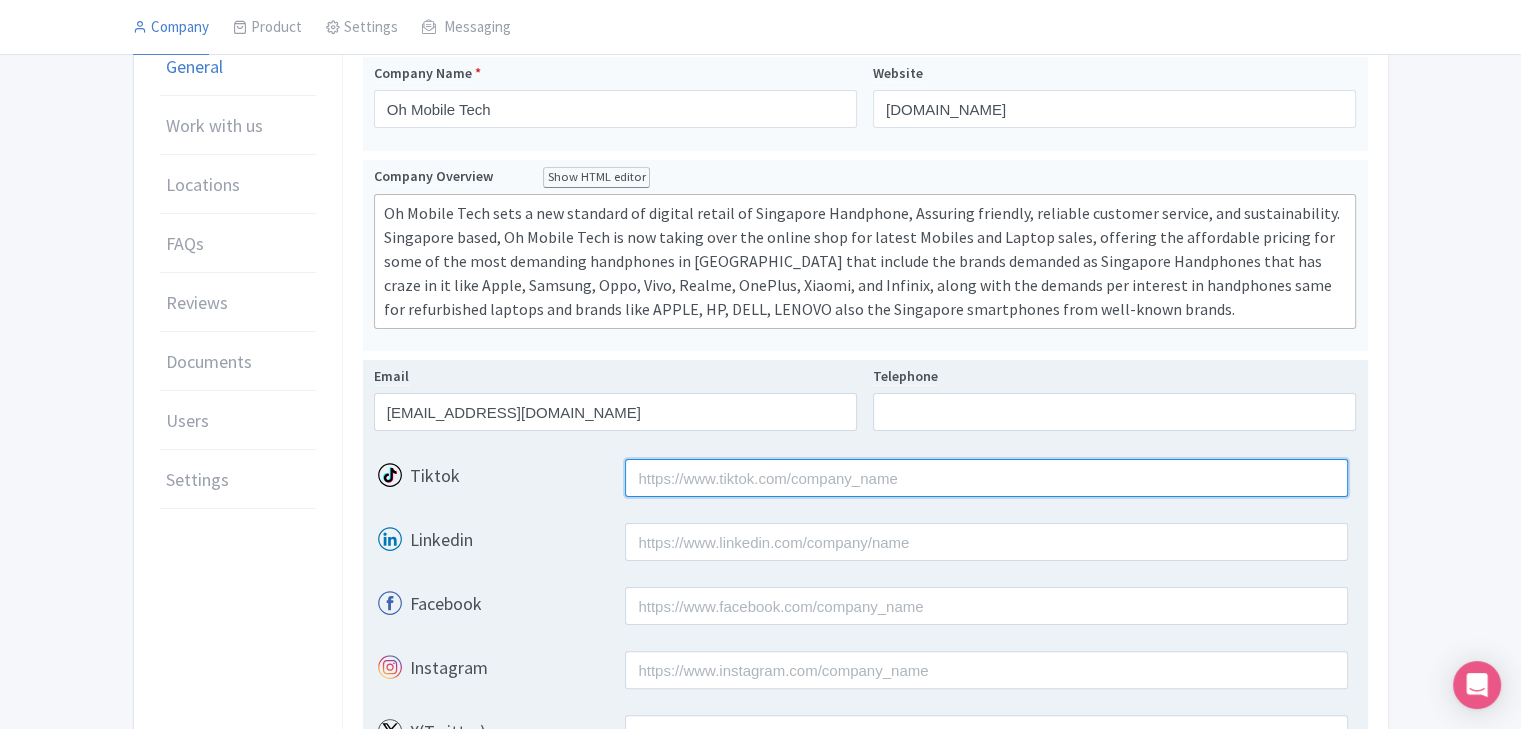 click on "Tiktok" at bounding box center [986, 478] 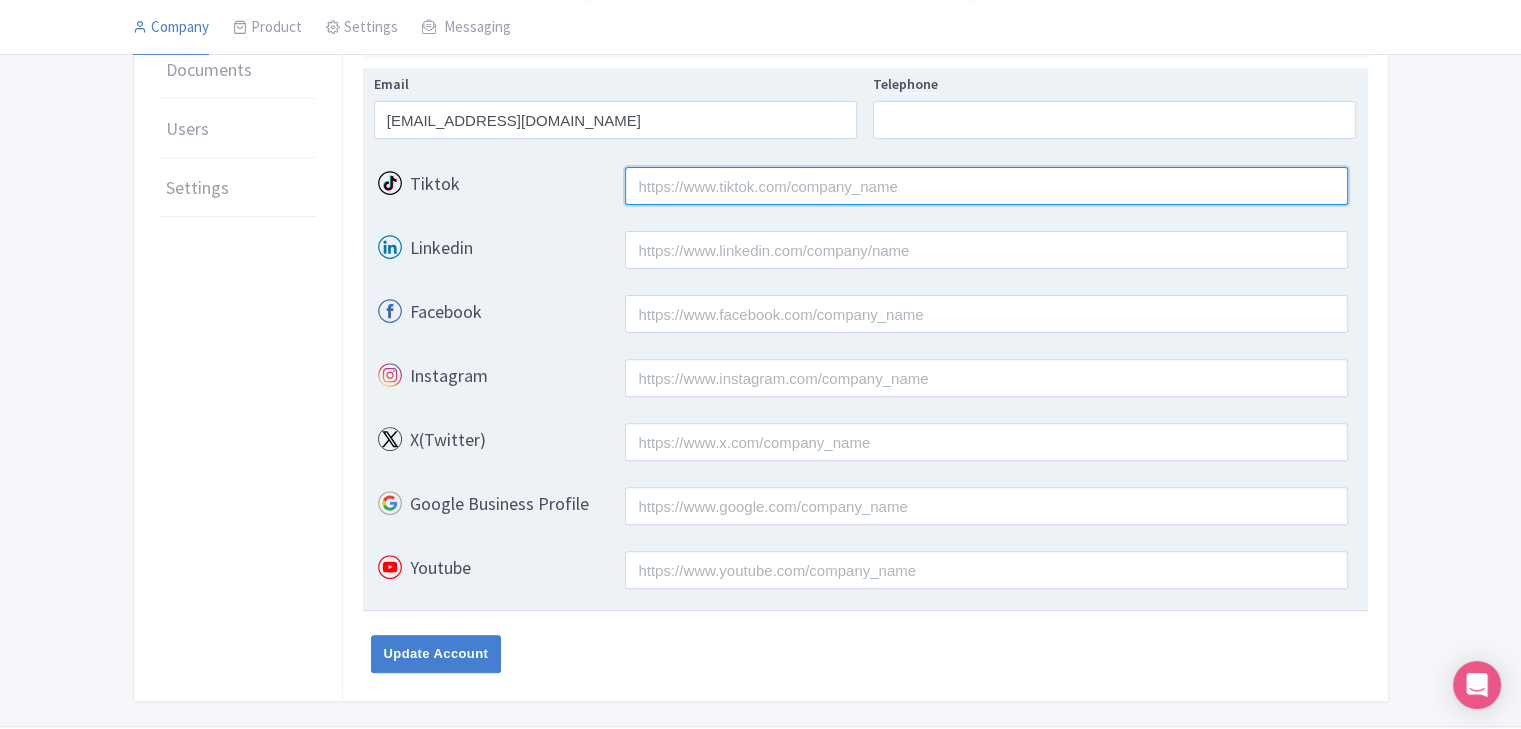 scroll, scrollTop: 600, scrollLeft: 0, axis: vertical 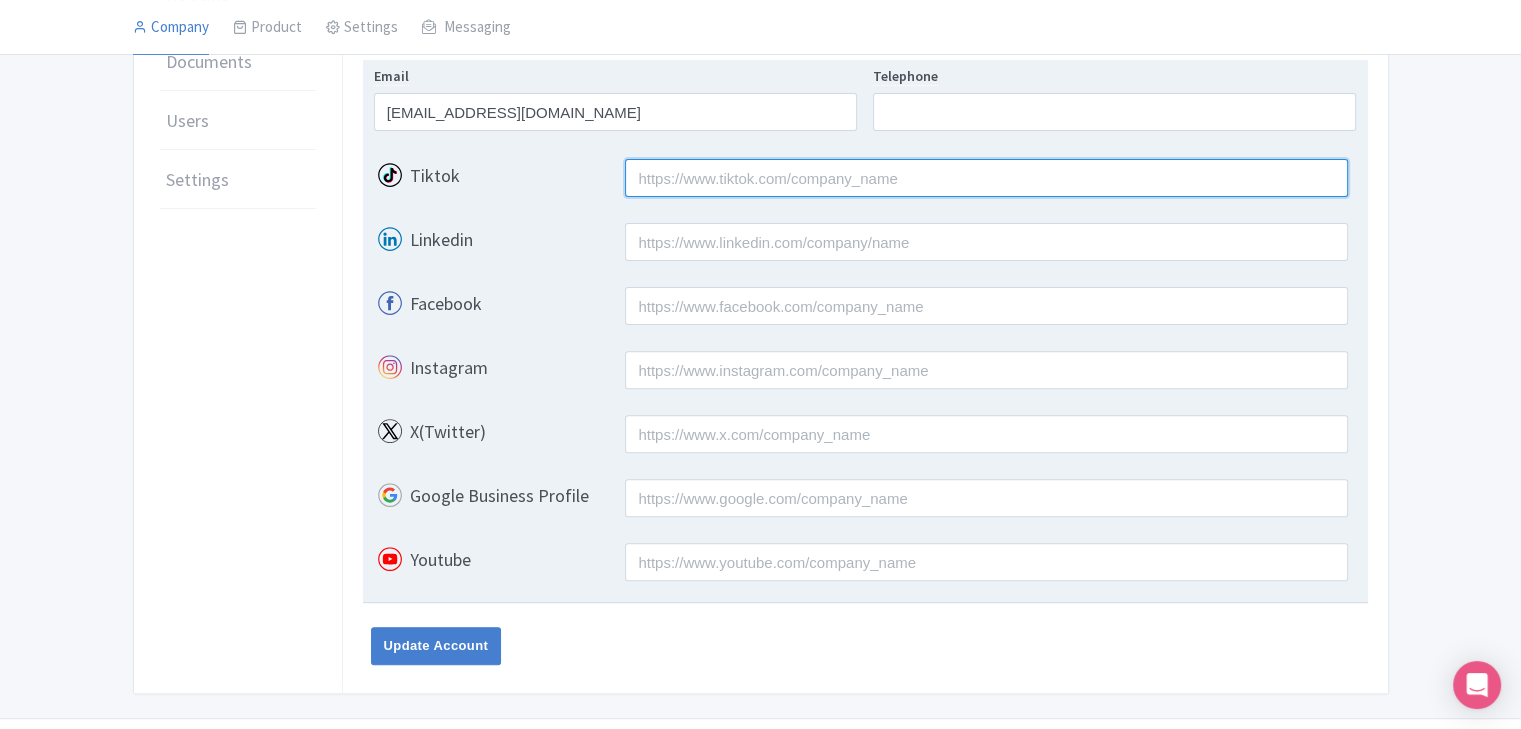 paste on "Oh Mobile Tech sets a new standard of digital retail of Singapore Handphone, Assuring friendly, reliable customer service, and sustainability. Singapore based, Oh Mobile Tech is now taking over the online shop for latest Mobiles and Laptop sales, offering the affordable pricing for some of the most demanding handphones in Singapore that include the brands demanded as Singapore Handphones that has craze in it like Apple, Samsung, Oppo, Vivo, Realme, OnePlus, Xiaomi, and Infinix, along with the demands per interest in handphones same for refurbished laptops and brands like APPLE, HP, DELL, LENOVO also the Singapore smartphones from well-known brands." 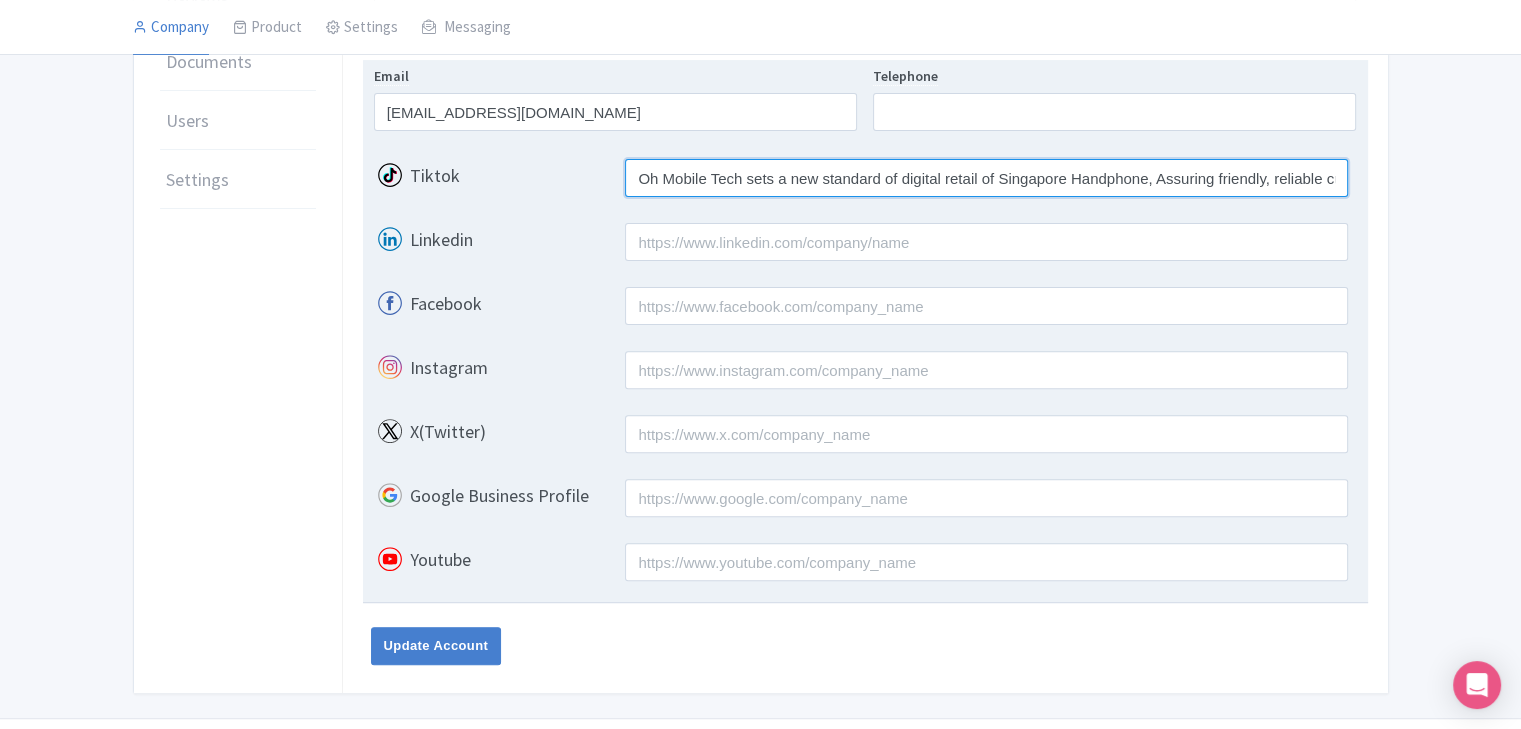 scroll, scrollTop: 0, scrollLeft: 3772, axis: horizontal 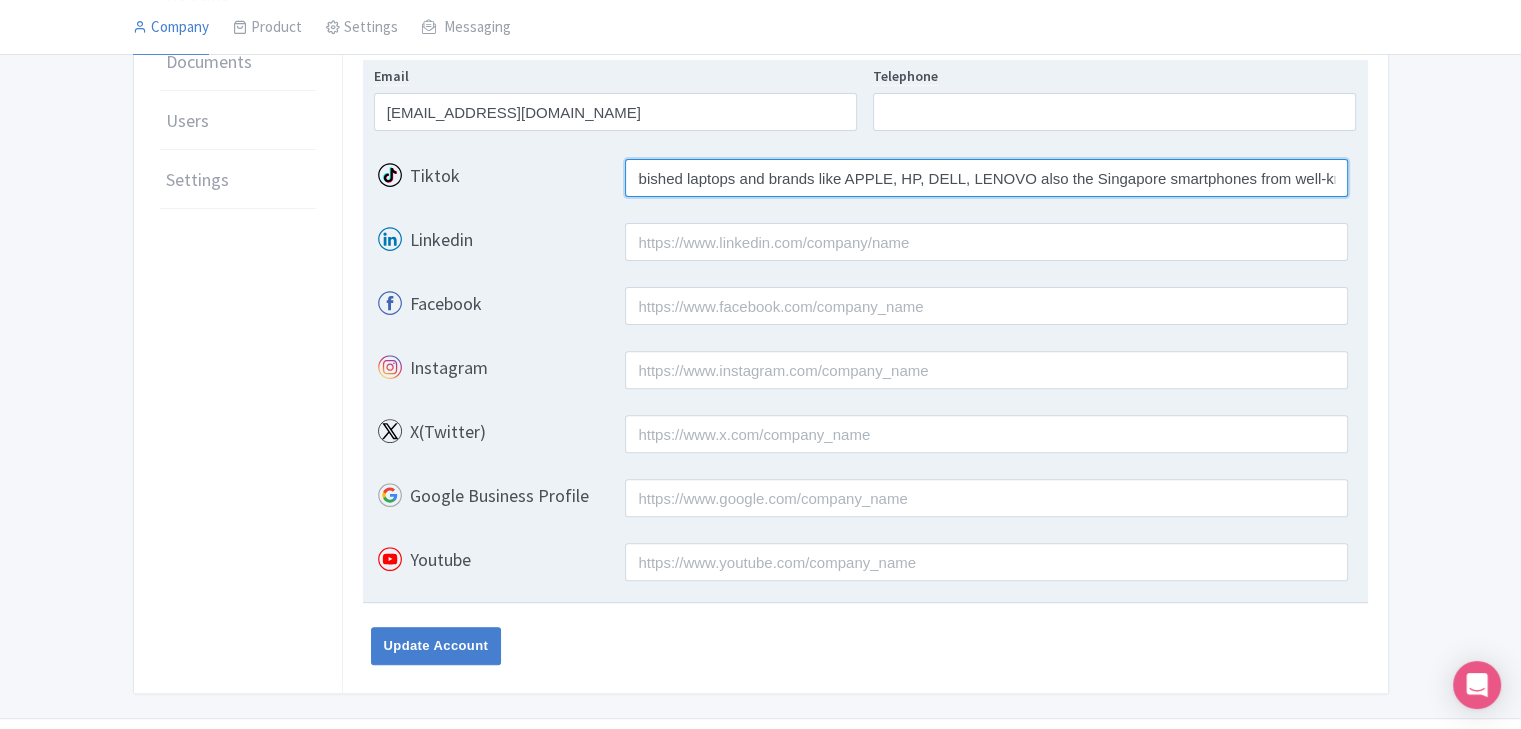 type on "Oh Mobile Tech sets a new standard of digital retail of Singapore Handphone, Assuring friendly, reliable customer service, and sustainability. Singapore based, Oh Mobile Tech is now taking over the online shop for latest Mobiles and Laptop sales, offering the affordable pricing for some of the most demanding handphones in Singapore that include the brands demanded as Singapore Handphones that has craze in it like Apple, Samsung, Oppo, Vivo, Realme, OnePlus, Xiaomi, and Infinix, along with the demands per interest in handphones same for refurbished laptops and brands like APPLE, HP, DELL, LENOVO also the Singapore smartphones from well-known brands." 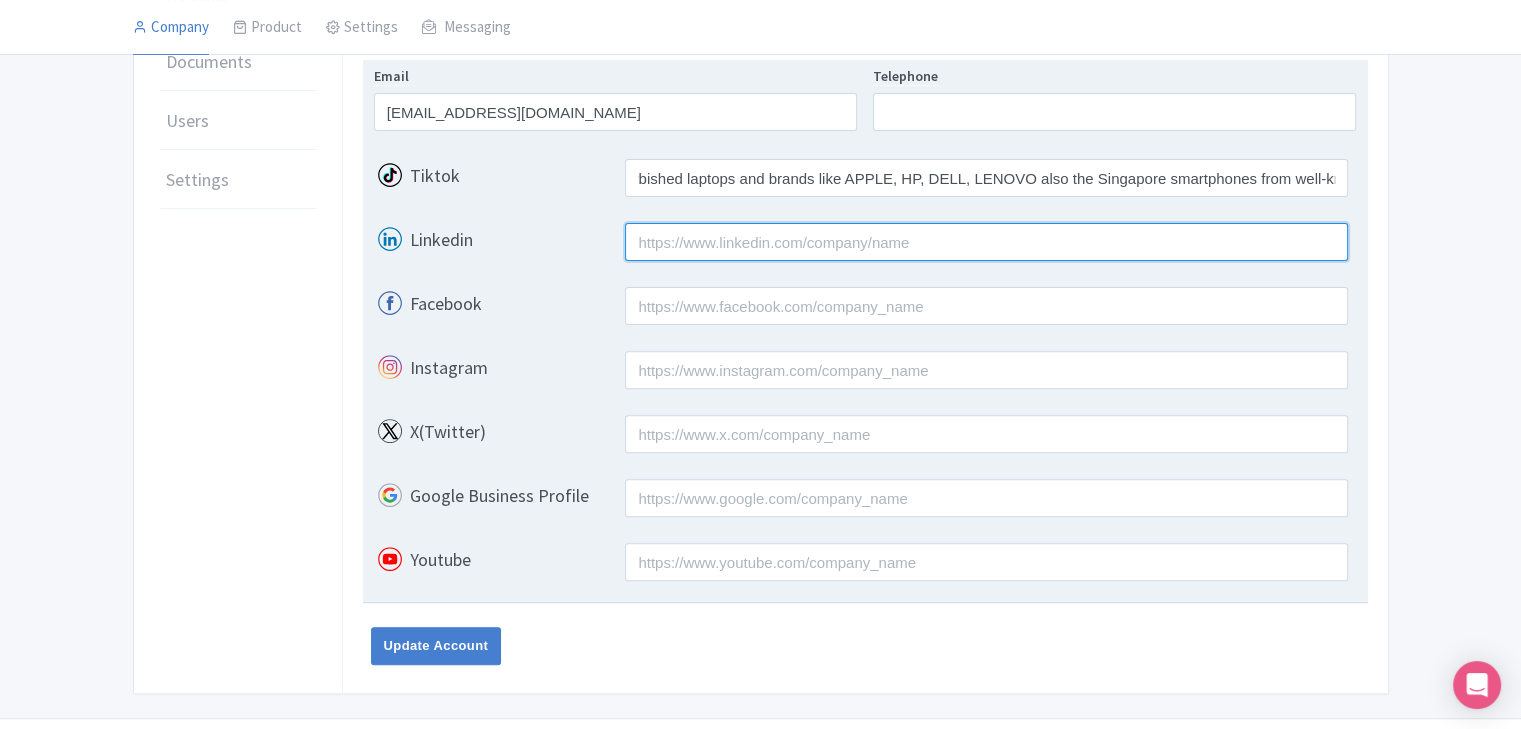 click on "Linkedin" at bounding box center [986, 242] 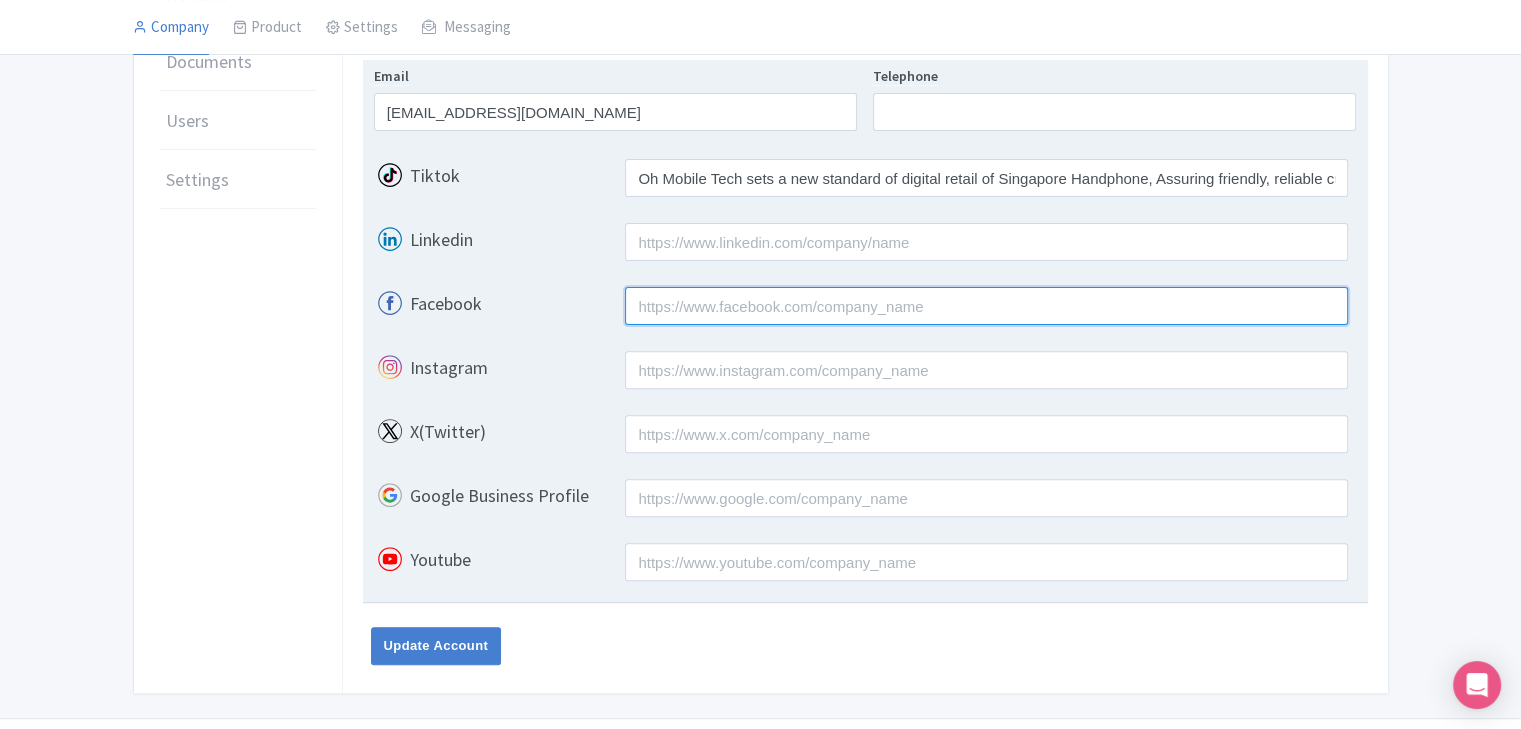 click on "Facebook" at bounding box center [986, 306] 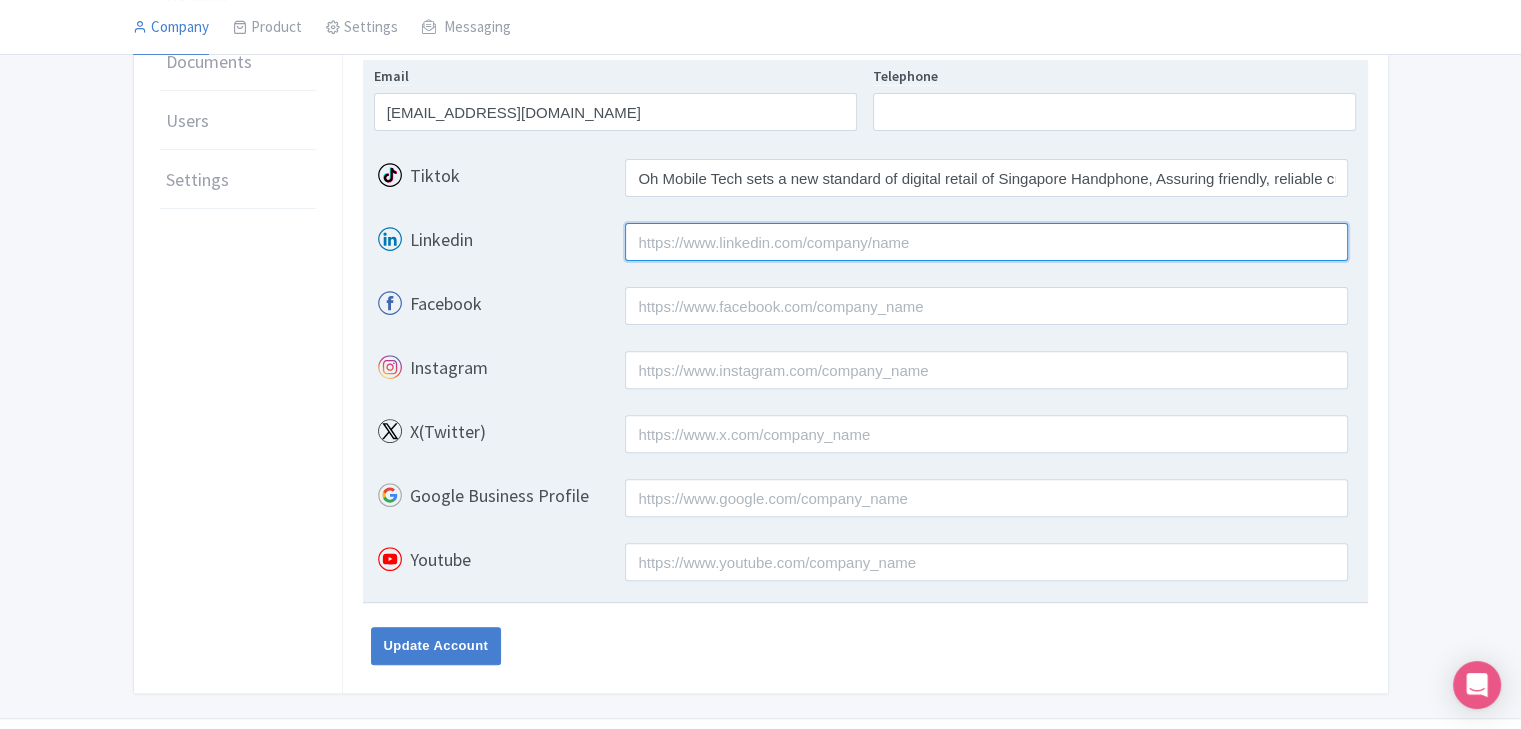 click on "Linkedin" at bounding box center (986, 242) 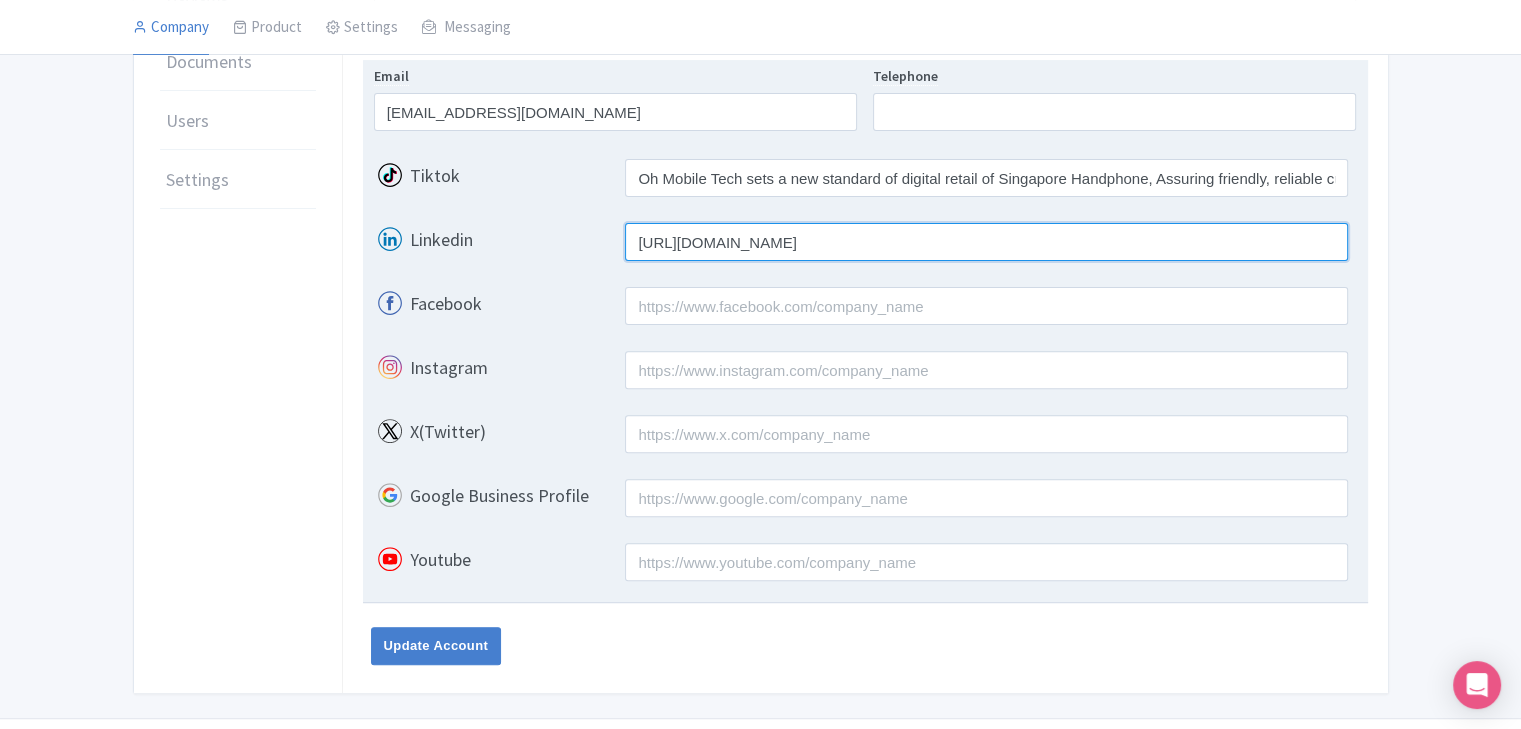 type on "[URL][DOMAIN_NAME]" 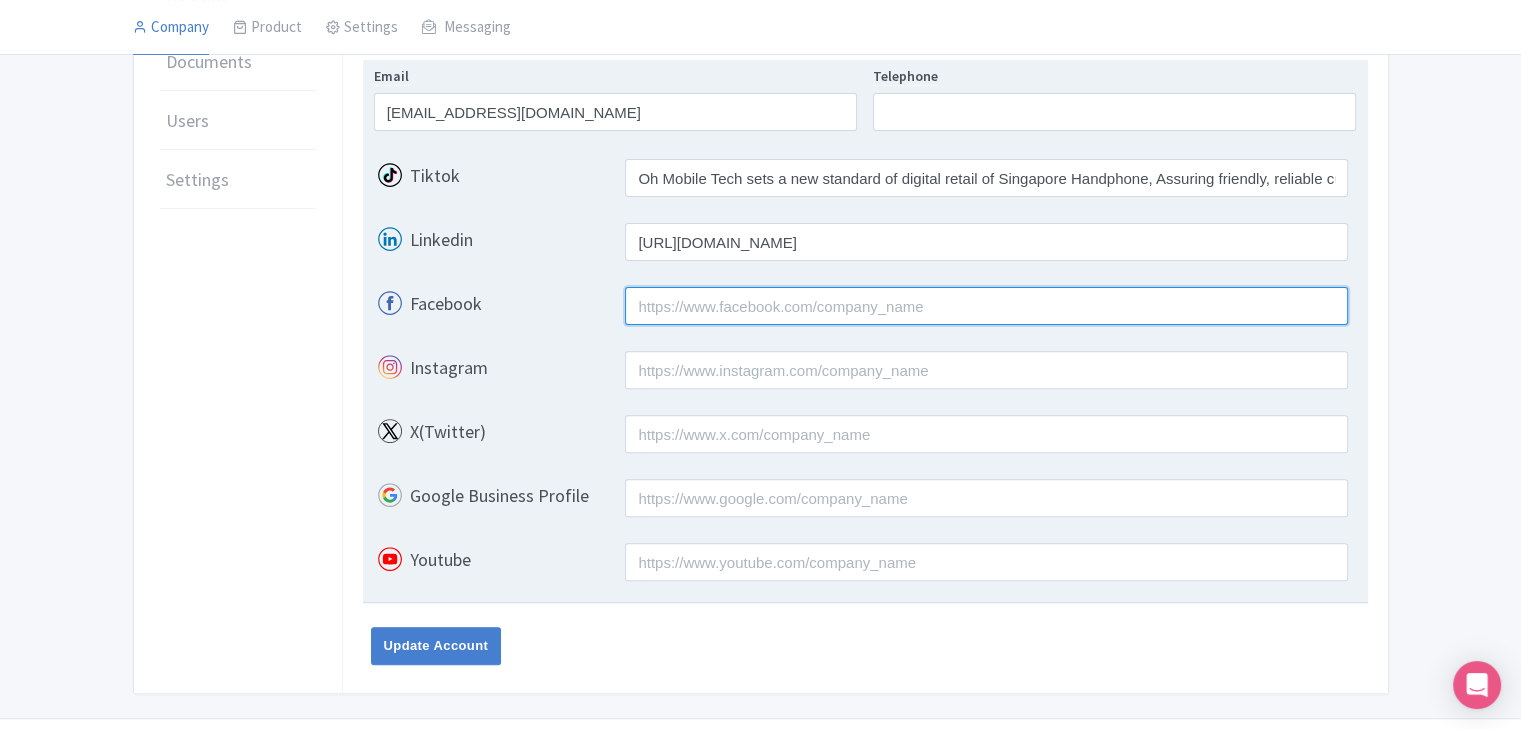click on "Facebook" at bounding box center (986, 306) 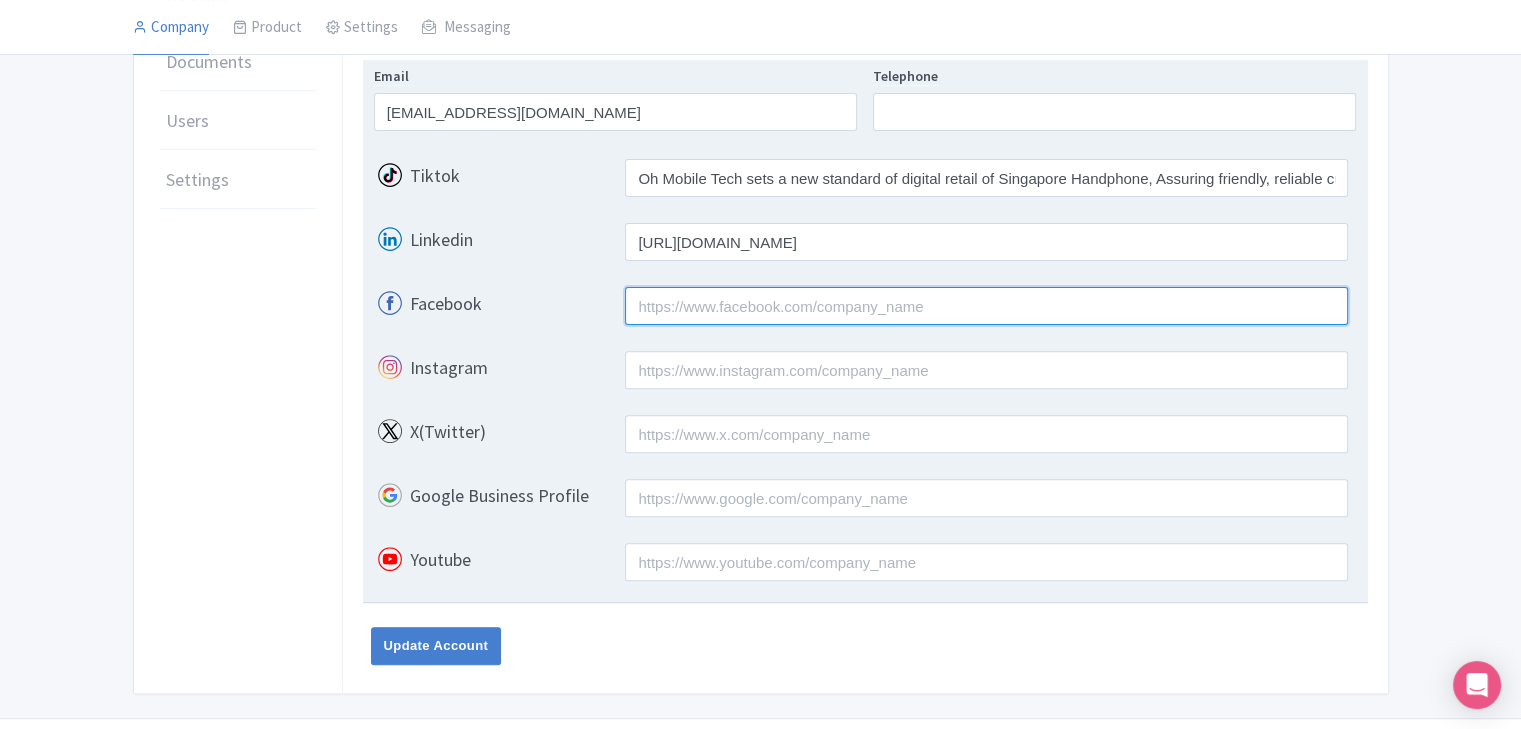 paste on "[URL][DOMAIN_NAME]" 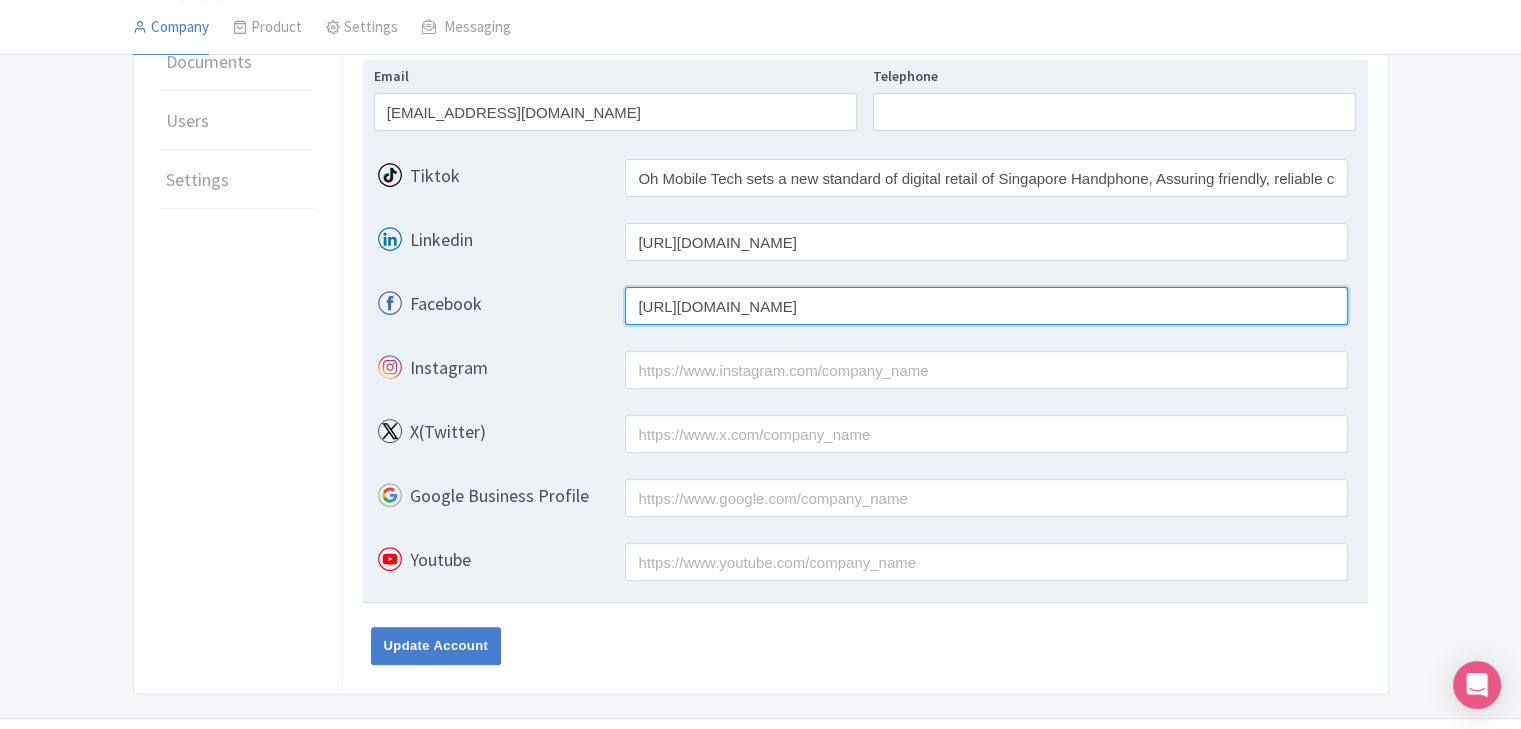 type on "[URL][DOMAIN_NAME]" 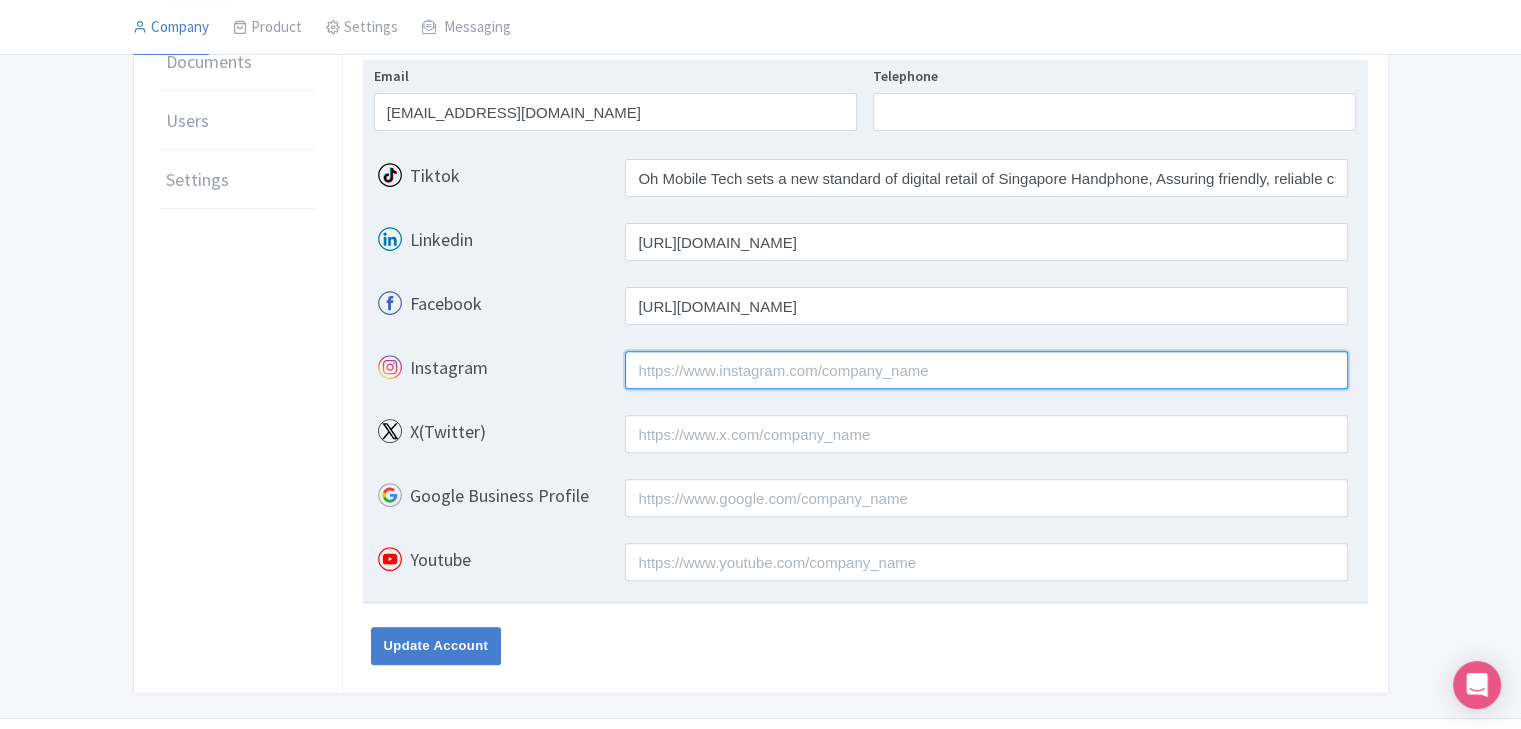 click on "Instagram" at bounding box center (986, 370) 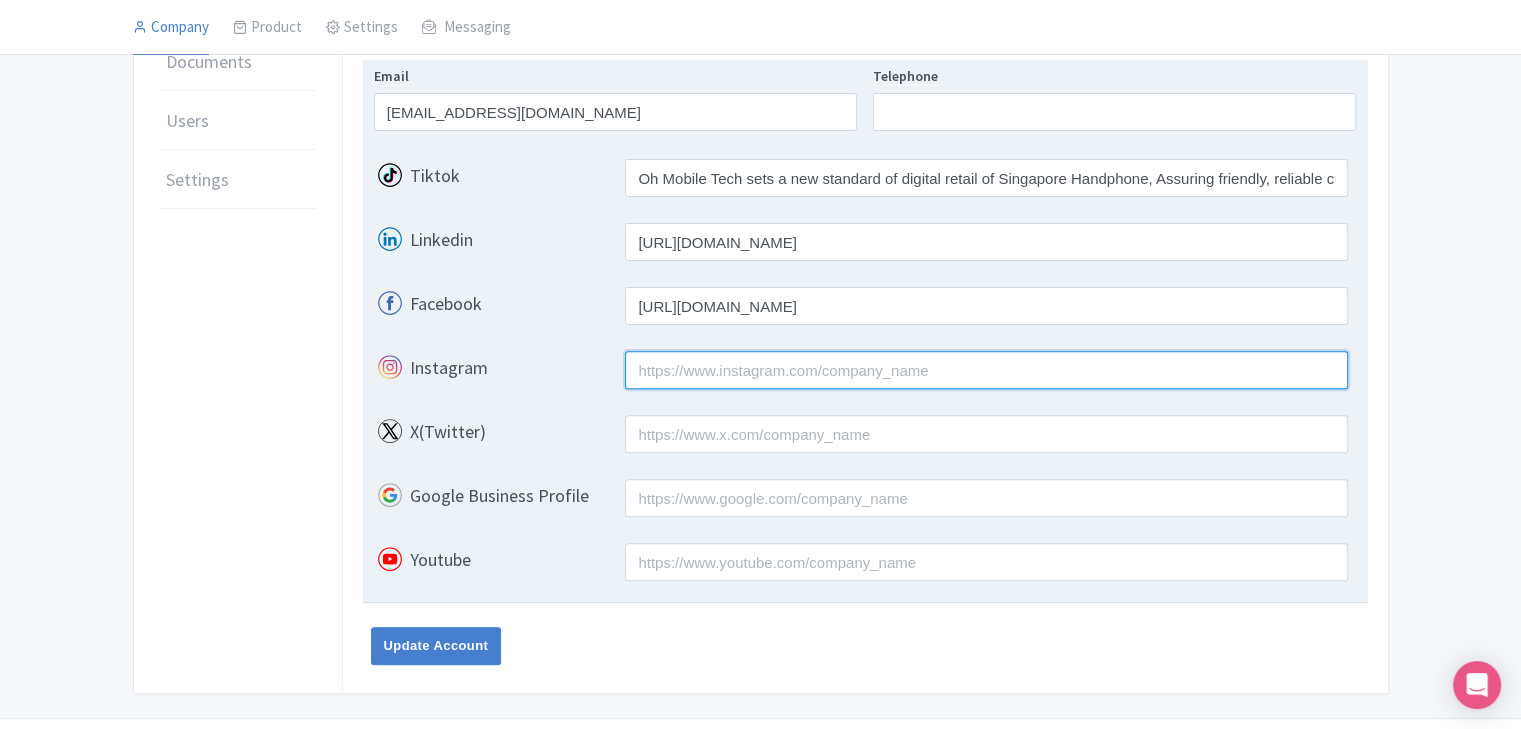 paste on "[URL][DOMAIN_NAME]" 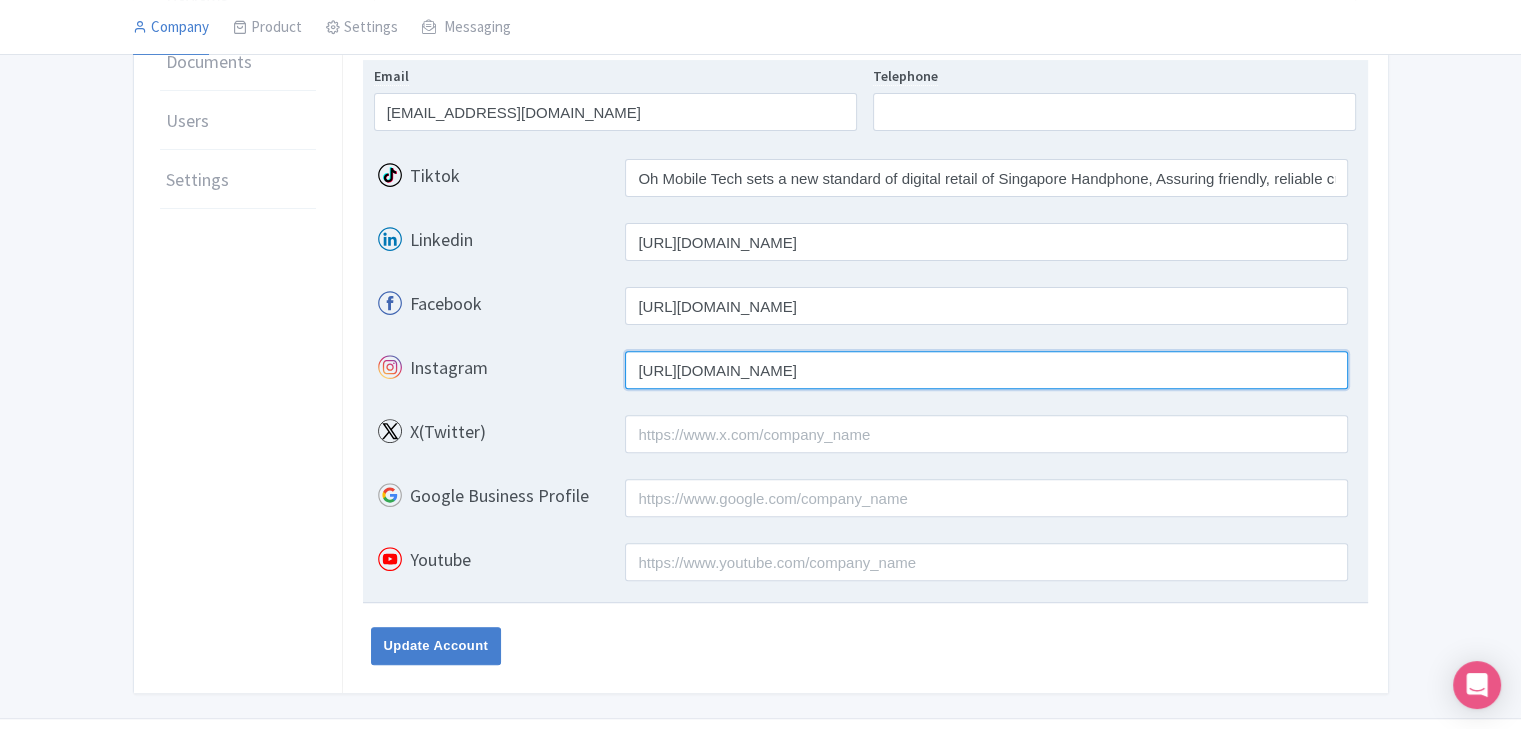 type on "[URL][DOMAIN_NAME]" 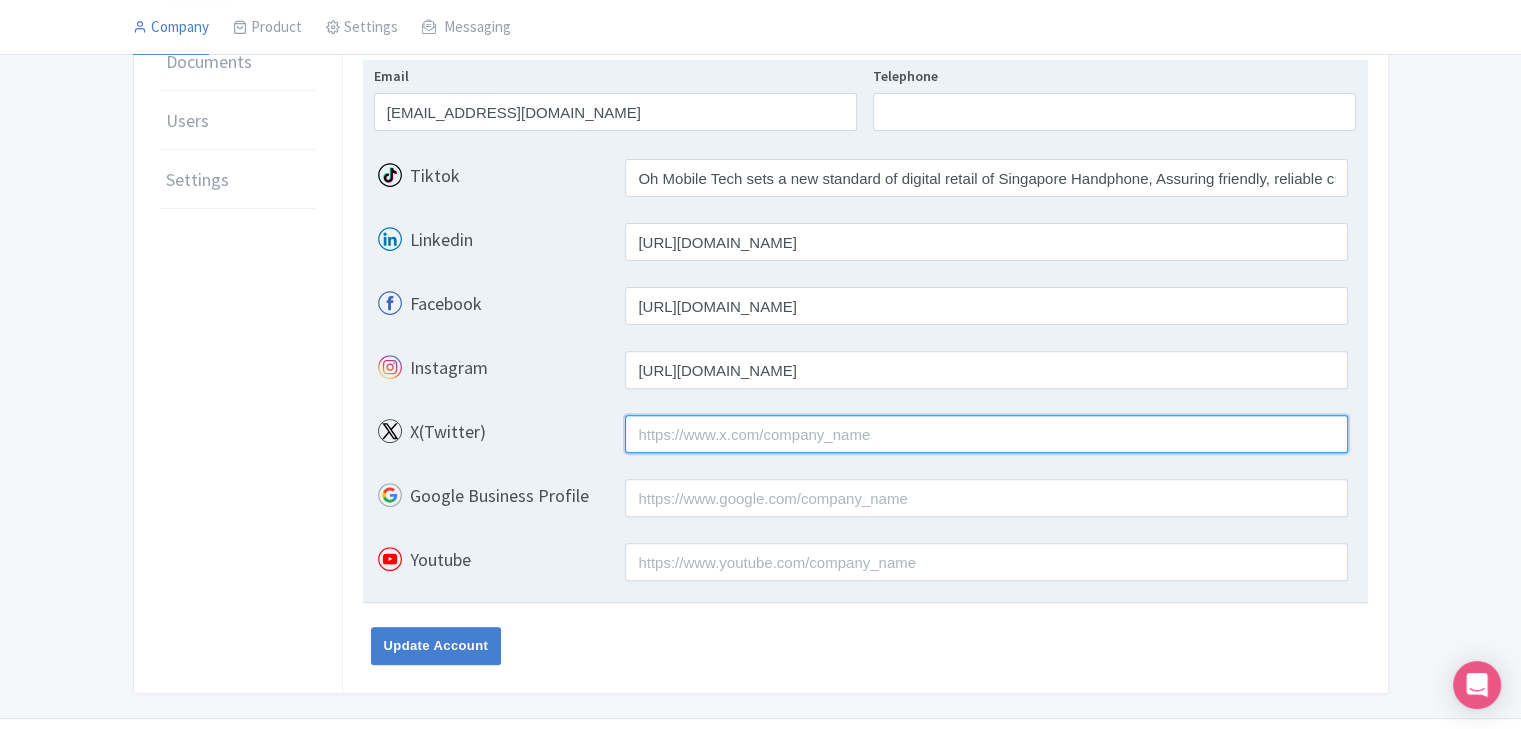 click on "X(Twitter)" at bounding box center [986, 434] 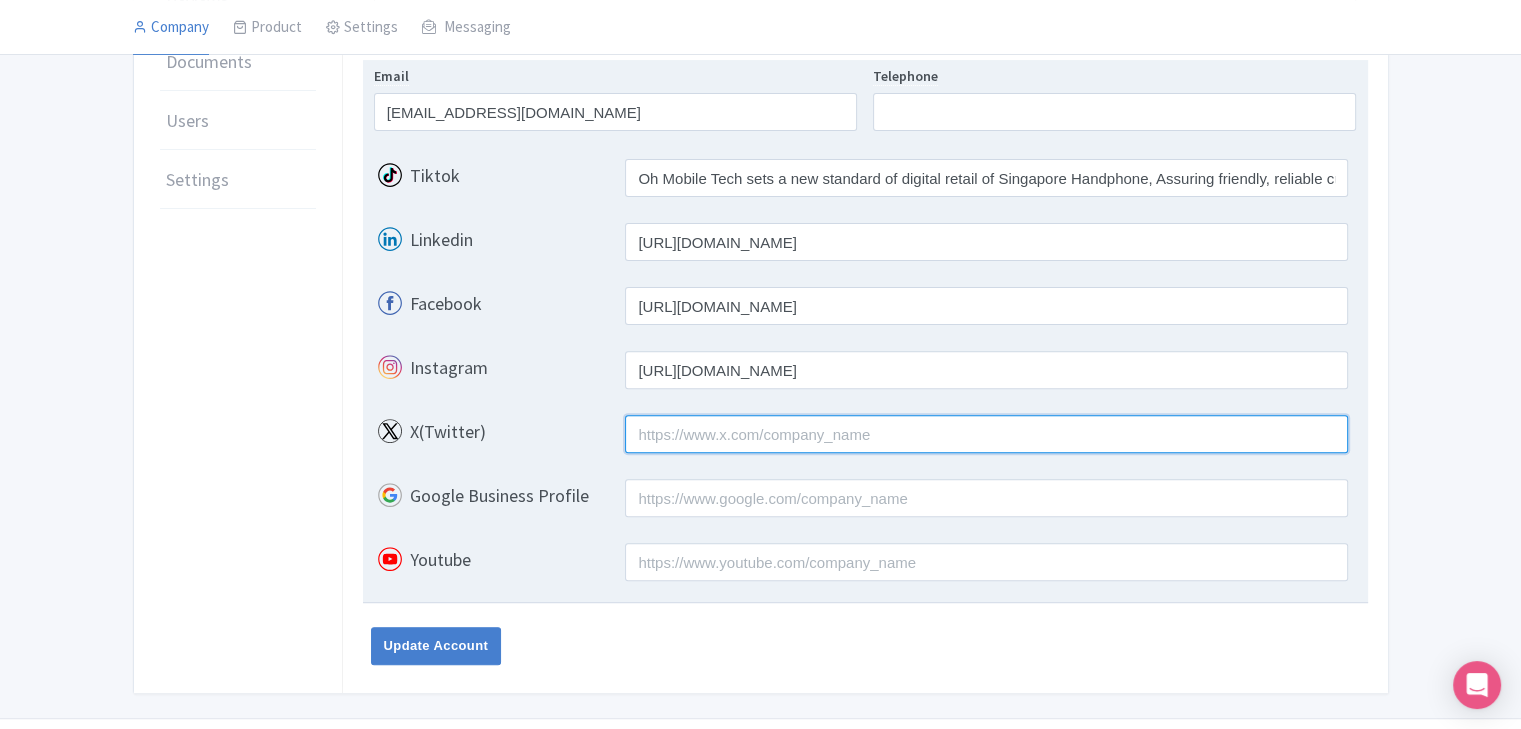 paste on "[URL][DOMAIN_NAME]" 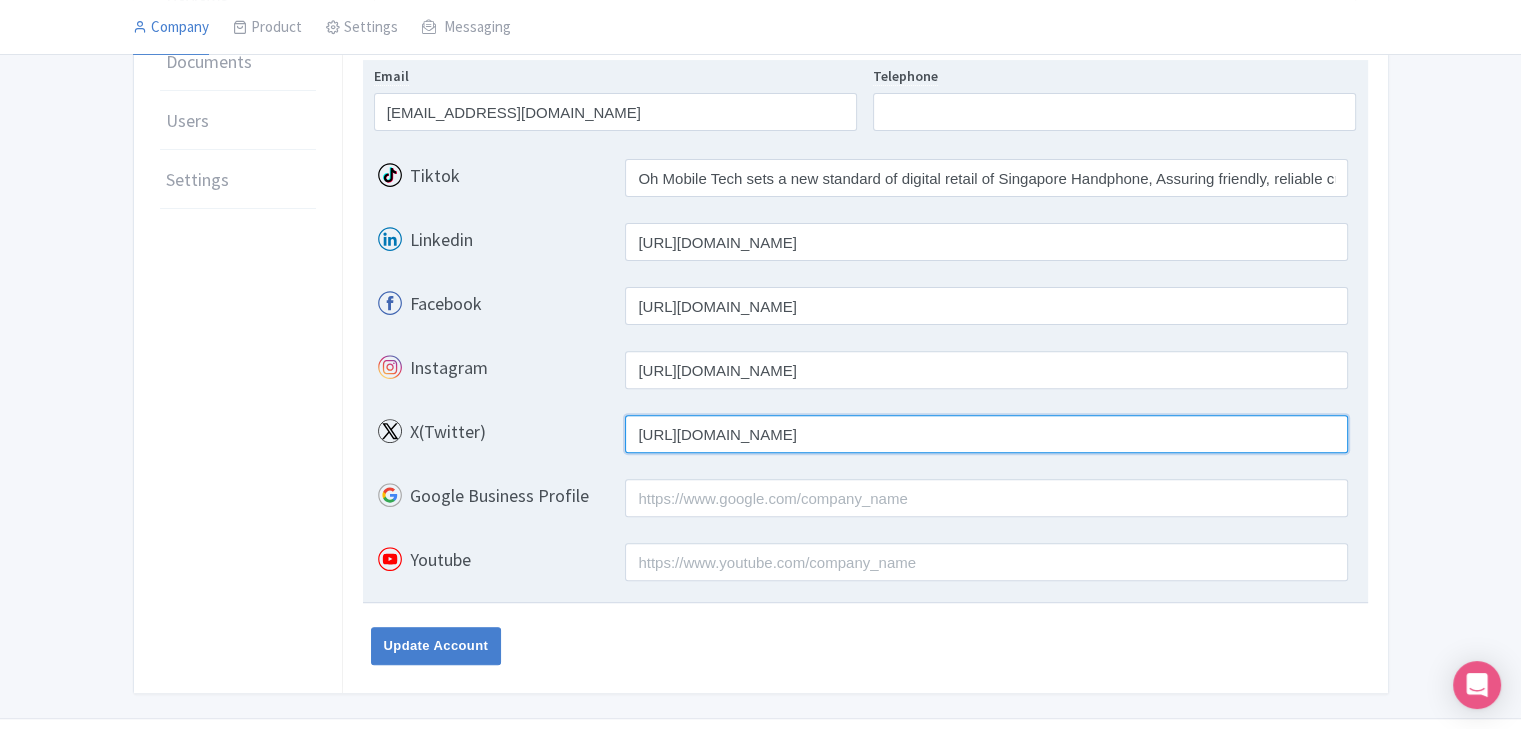 type on "[URL][DOMAIN_NAME]" 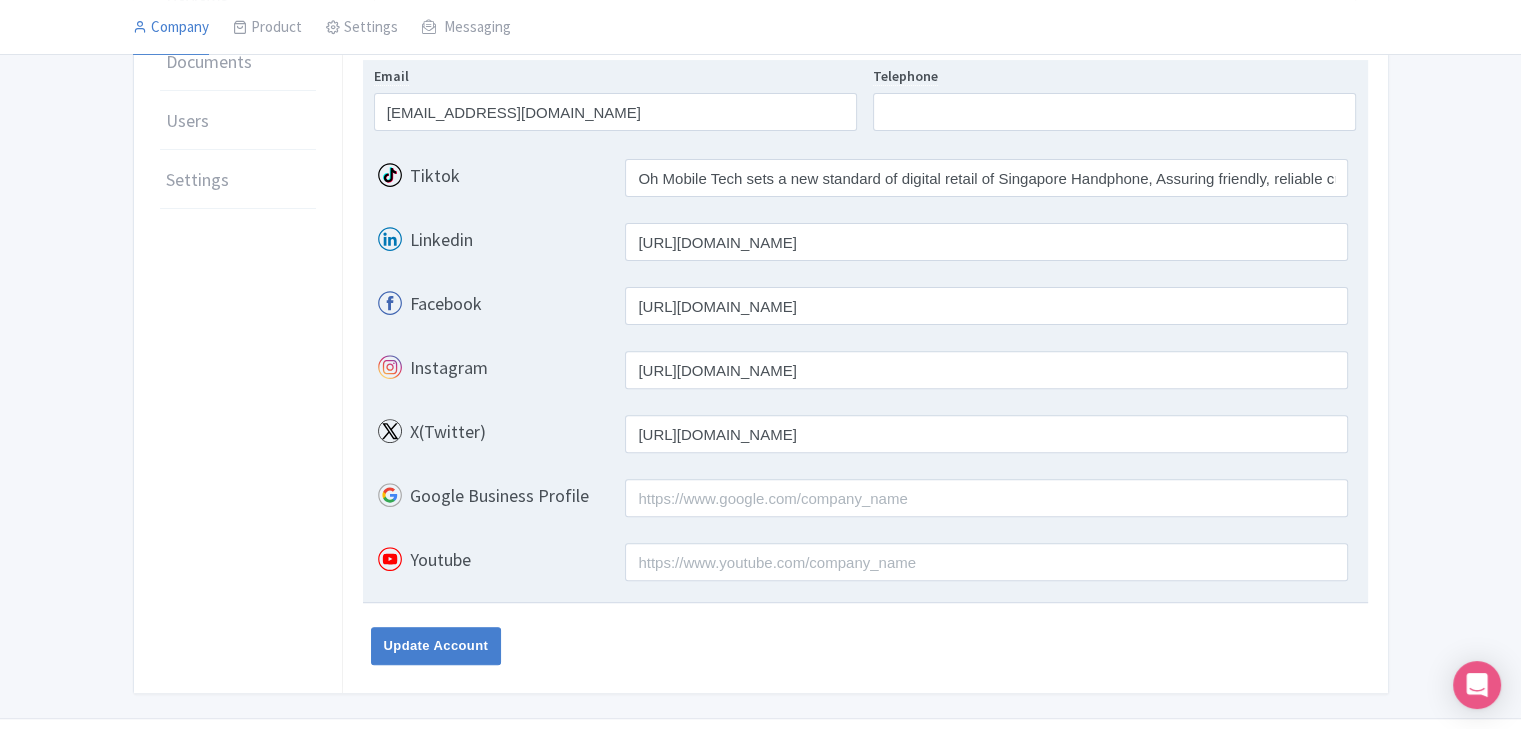 click on "Youtube" at bounding box center (865, 563) 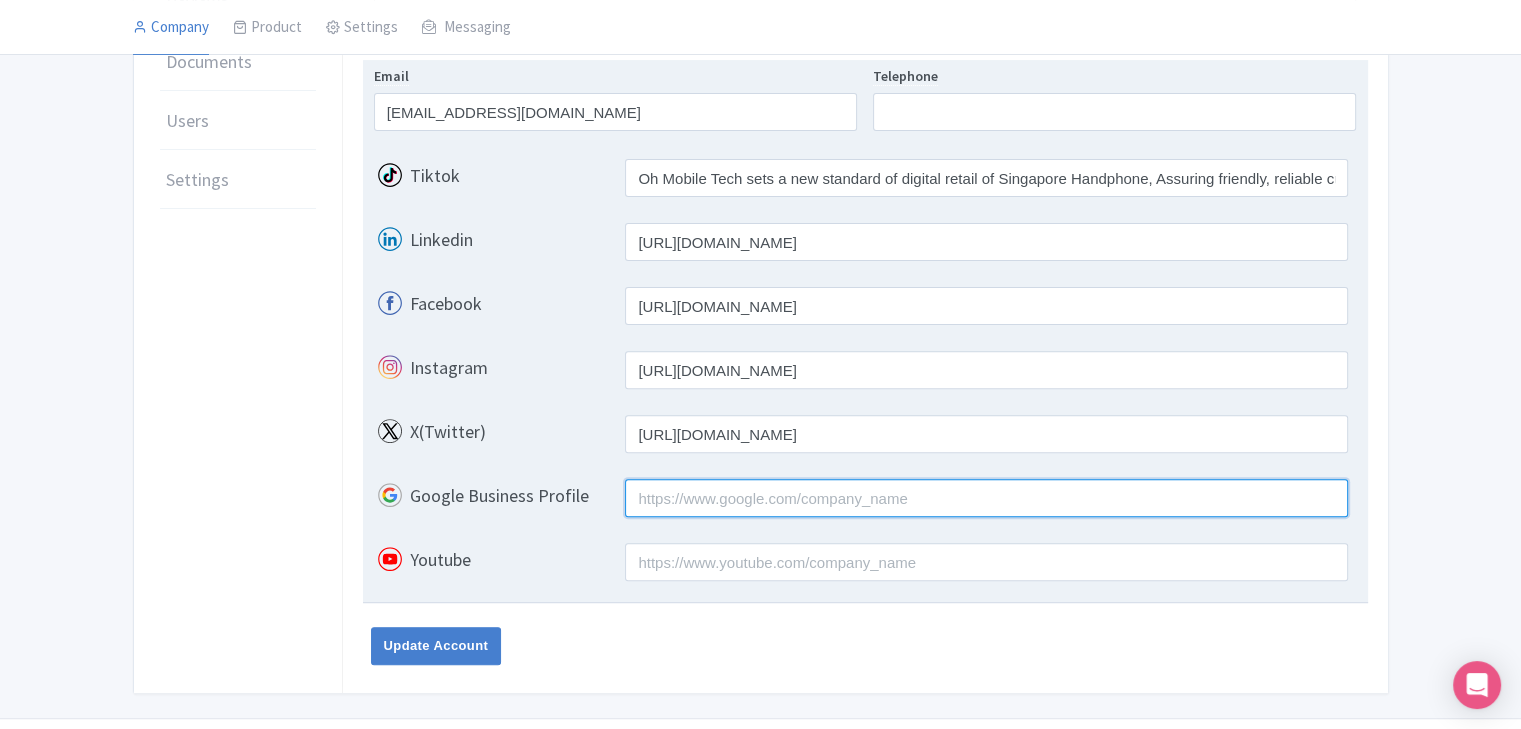 click on "Google Business Profile" at bounding box center [986, 498] 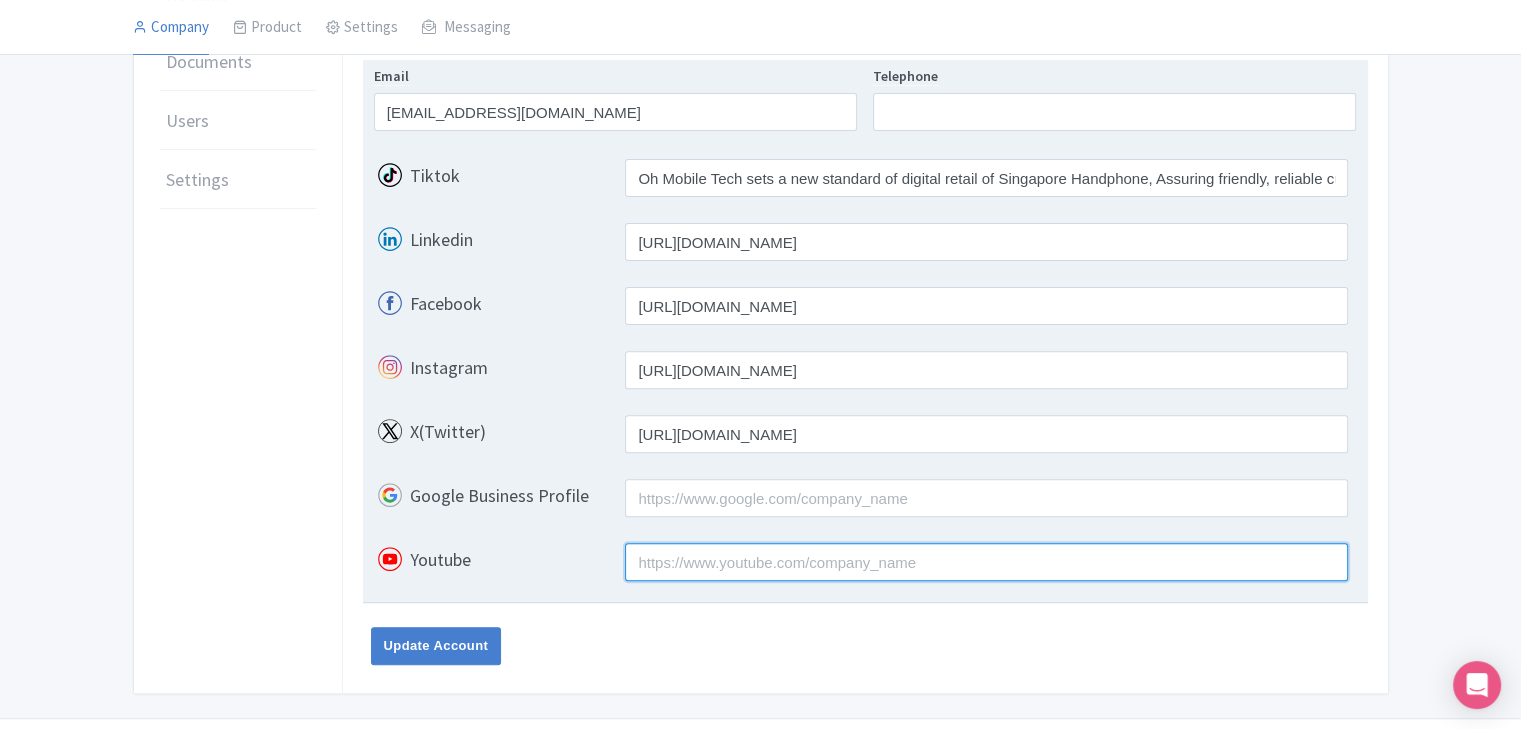 click on "Youtube" at bounding box center (986, 562) 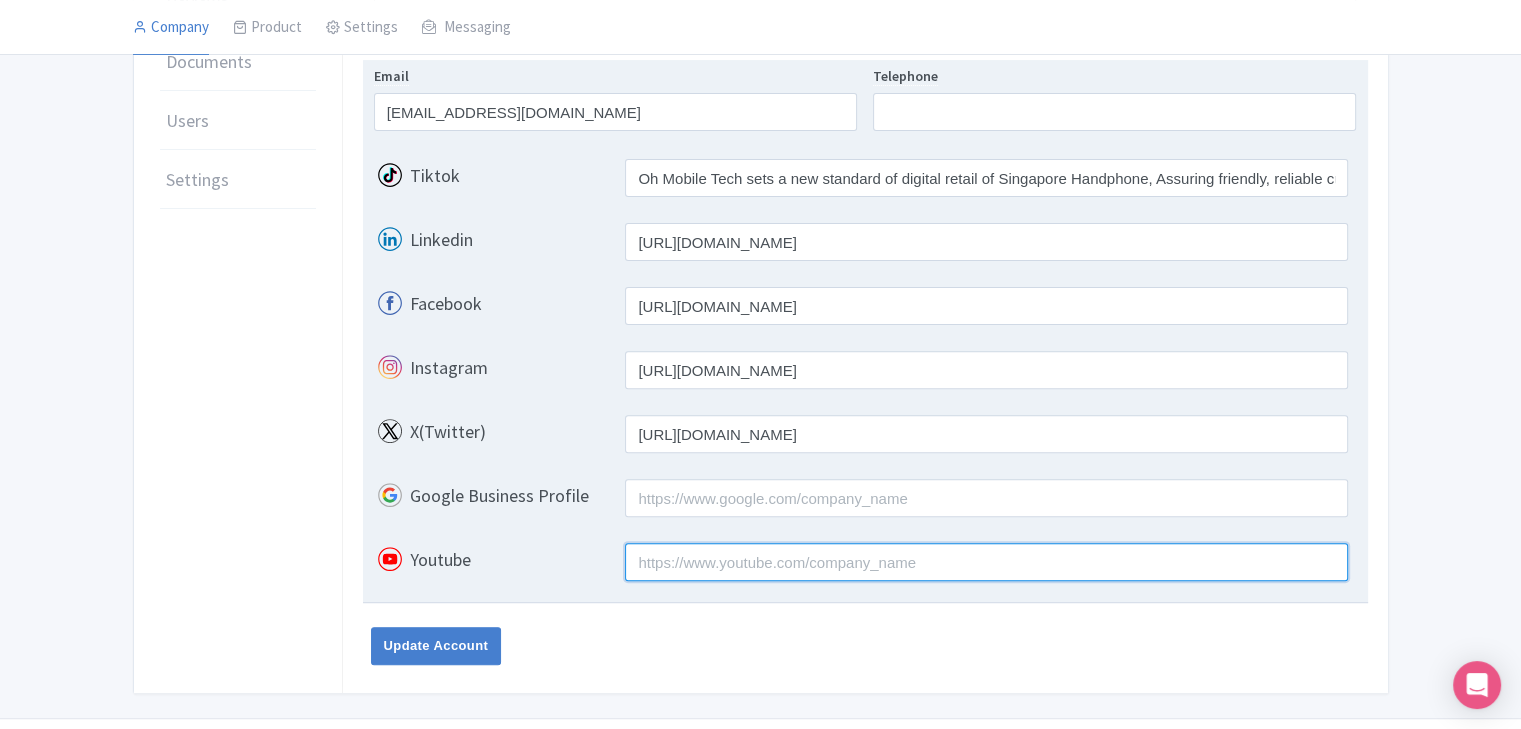 paste on "https://www.youtube.com/@OHMOBILETCH" 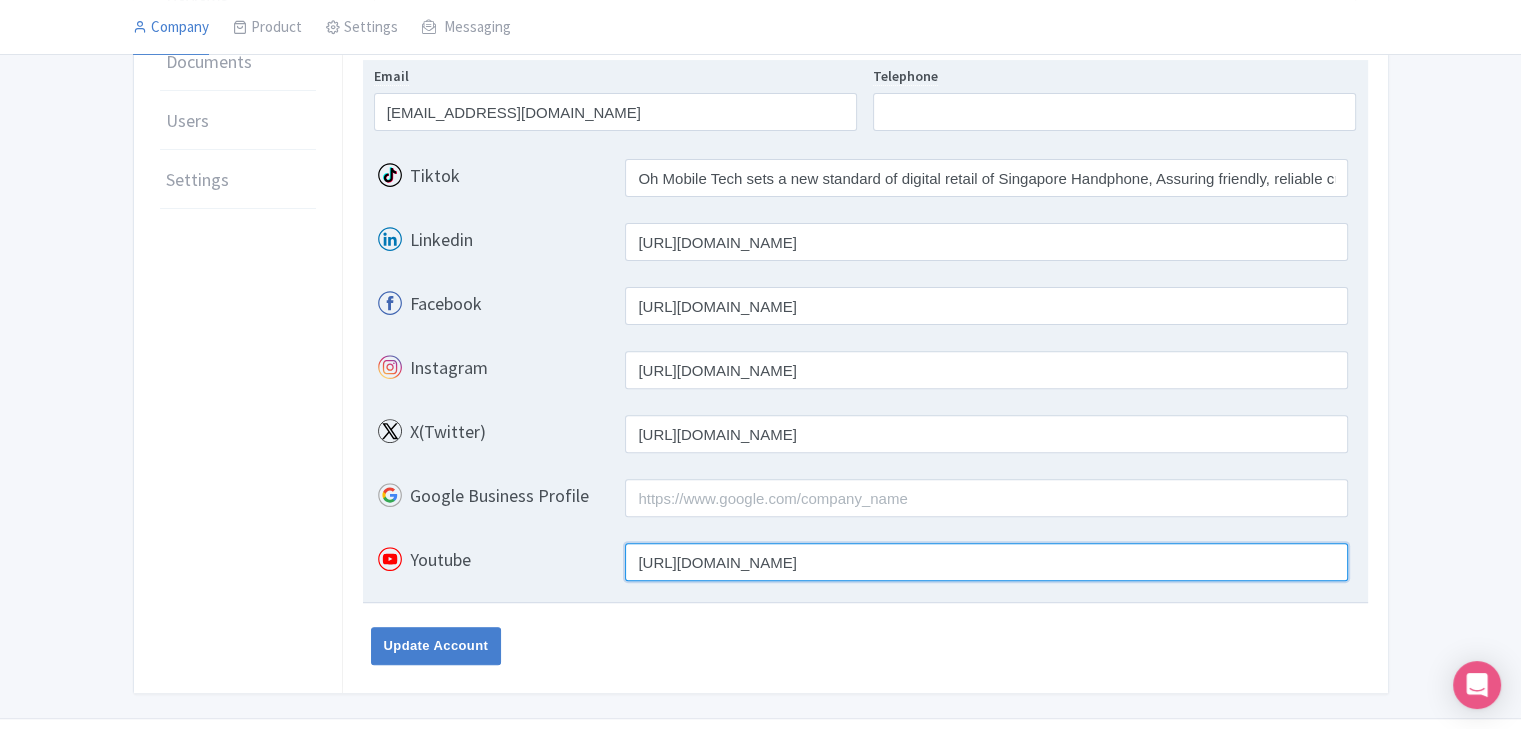 type on "https://www.youtube.com/@OHMOBILETCH" 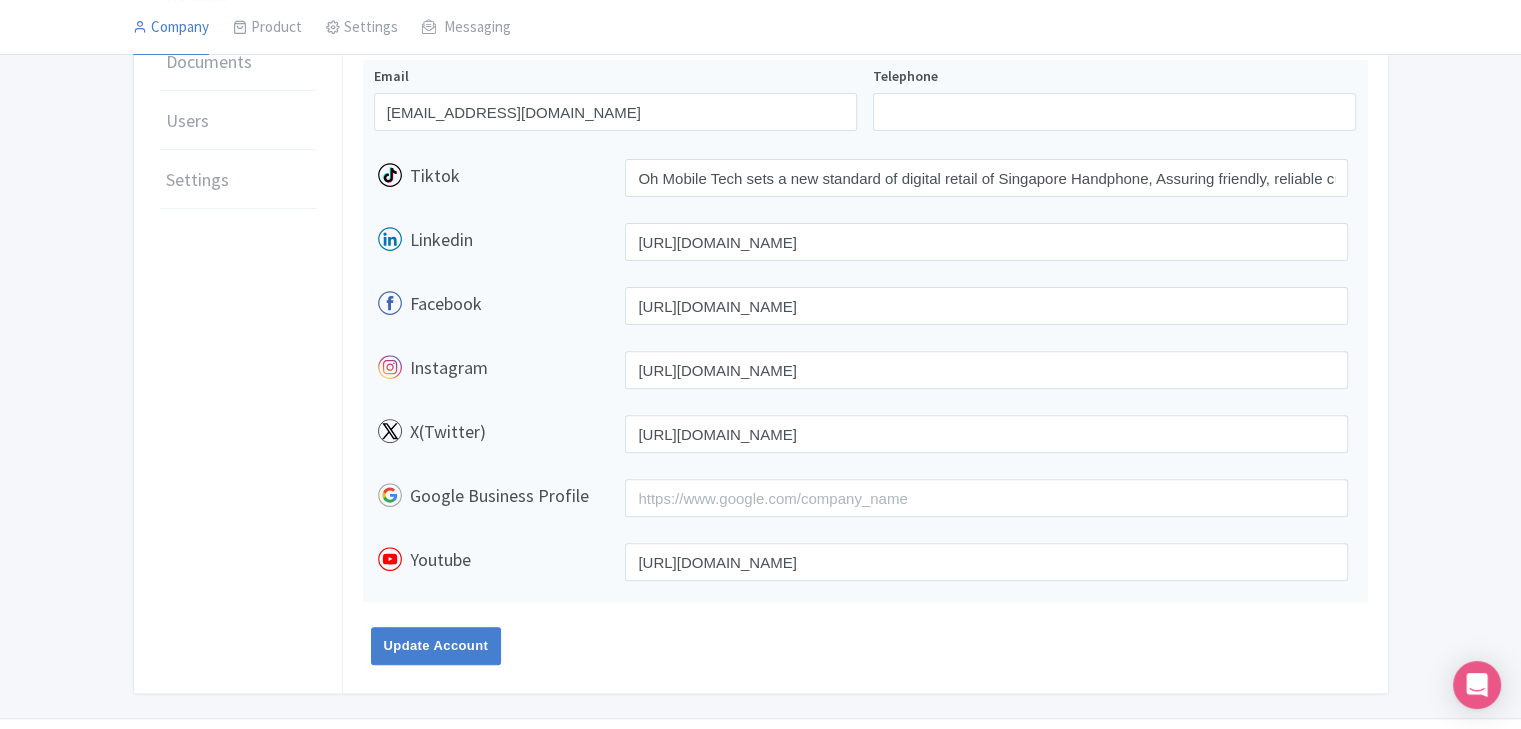 drag, startPoint x: 510, startPoint y: 541, endPoint x: 557, endPoint y: 645, distance: 114.12712 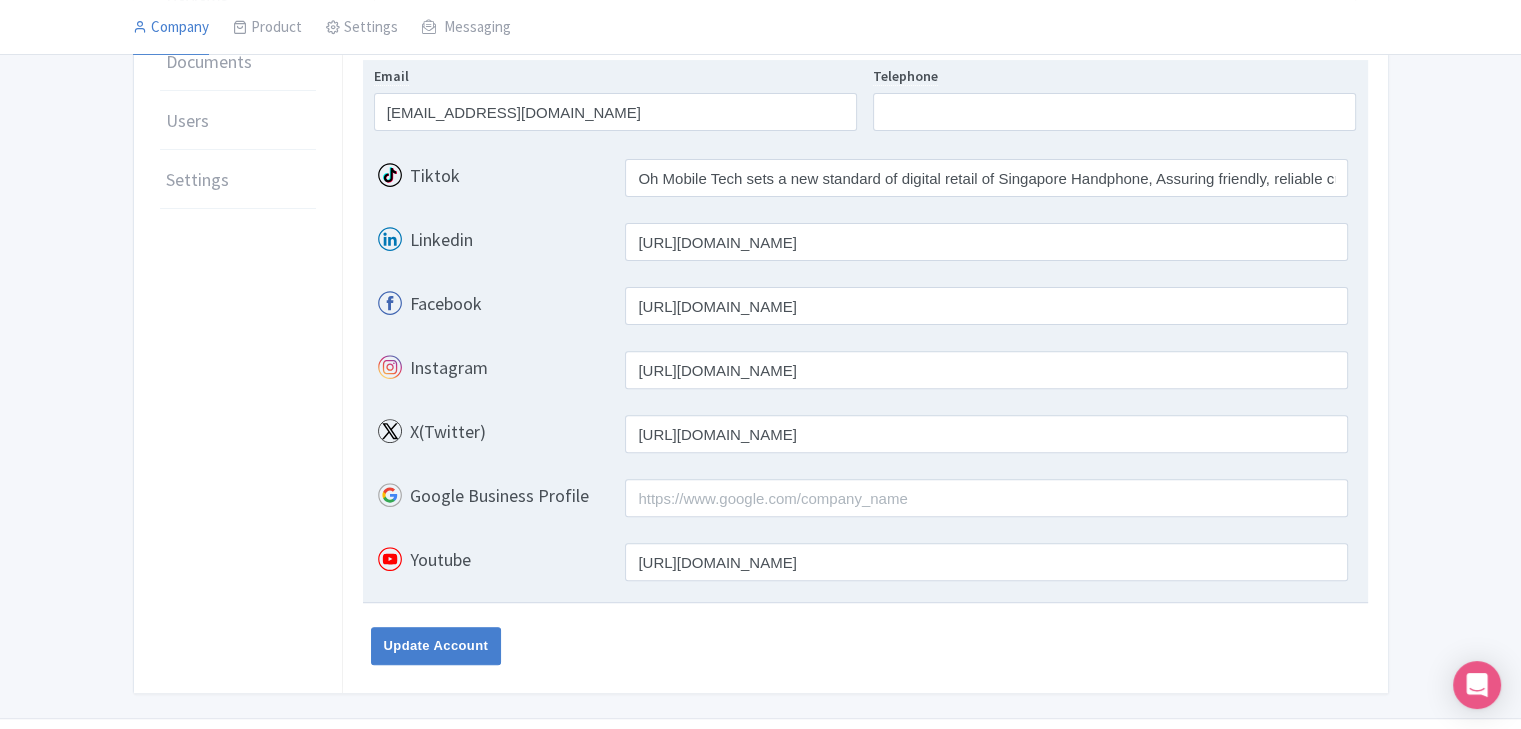 click on "X(Twitter)
https://x.com/ohmobiletech" at bounding box center (865, 435) 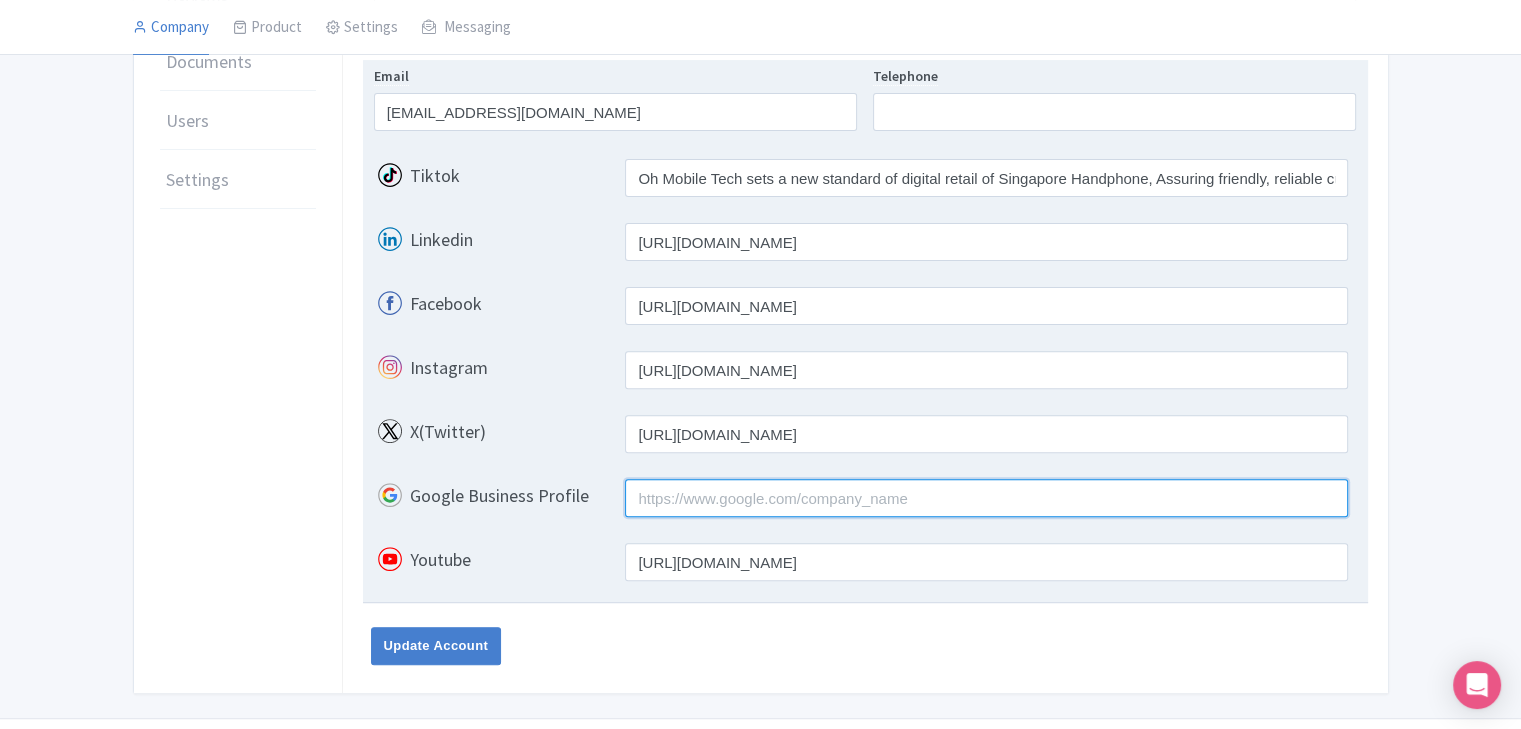 drag, startPoint x: 718, startPoint y: 490, endPoint x: 716, endPoint y: 505, distance: 15.132746 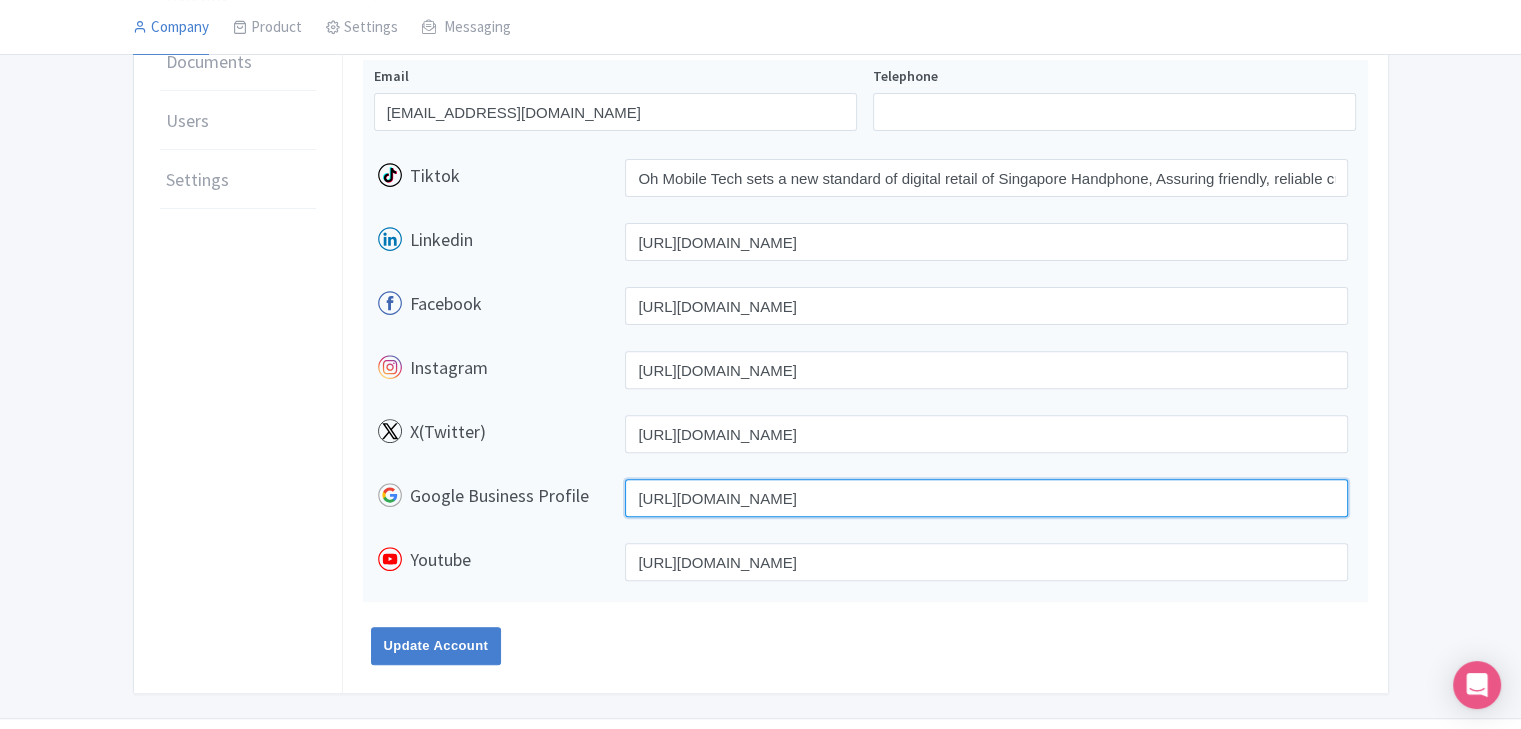 scroll, scrollTop: 0, scrollLeft: 3049, axis: horizontal 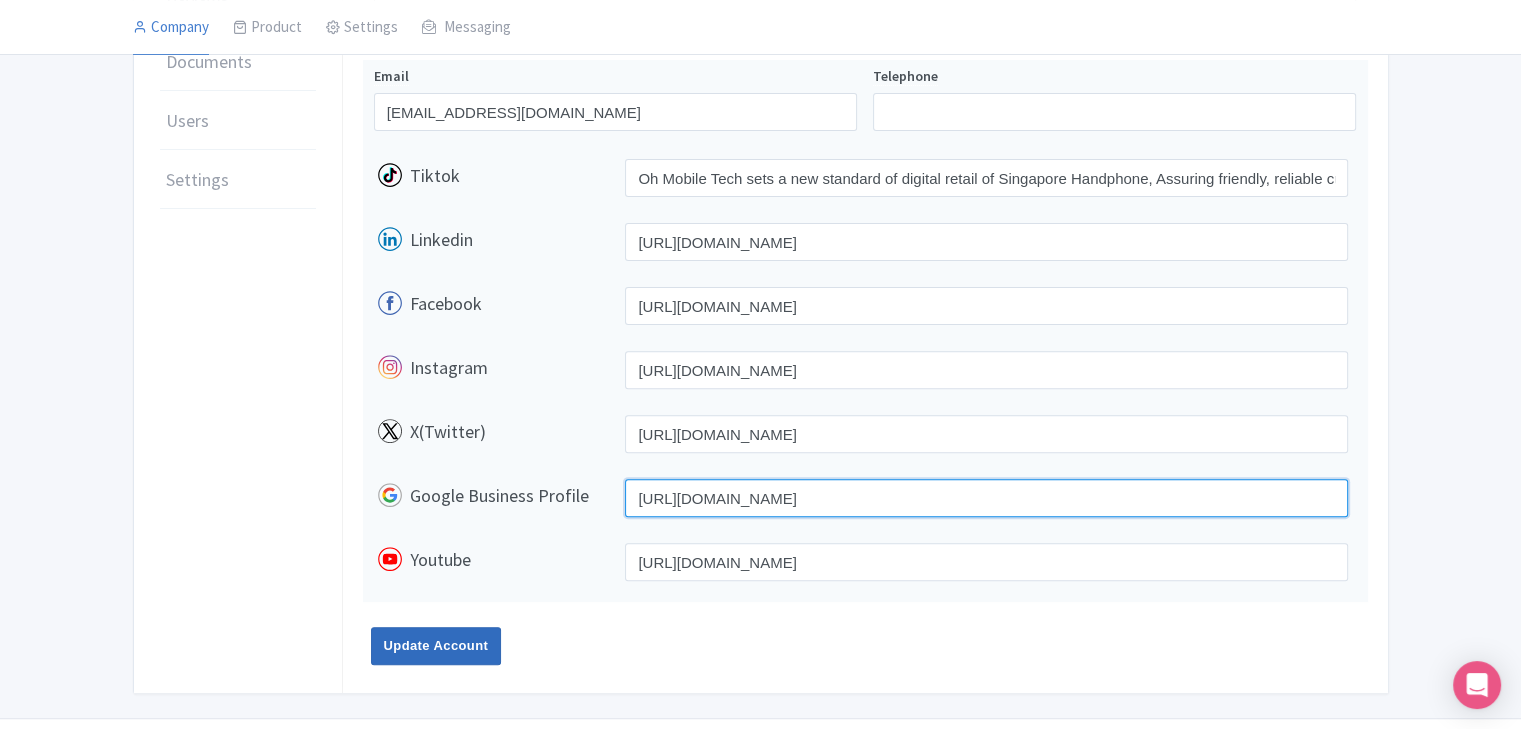 type on "https://www.google.com/search?gs_ssp=eJzj4tVP1zc0LCsySTc3Ti8xYLRSNagwNkxJNLQ0T0w2NUkxSzI0tzKoSDNIMTa3TDM1MbawNDU2MvLiy89QyM1PysxJVShJTc4AAKroE-M&q=oh+mobile+tech&rlz=1C1GCEA_enSG1147SG1147&oq=&gs_lcrp=EgZjaHJvbWUqDwgAEC4YJxivARjHARjqAjIPCAAQLhgnGK8BGMcBGOoCMgkIARAjGCcY6gIyCQgCECMYJxjqAjIJCAMQIxgnGOoCMgkIBBAjGCcY6gIyCQgFECMYJxjqAjIJCAYQIxgnGOoCMgkIBxAjGCcY6gLSAQo1MTE1MTBqMGo3qAIIsAIB8QUMNlHbxuPPvvEFDDZR28bjz74&sourceid=chrome&ie=UTF-8" 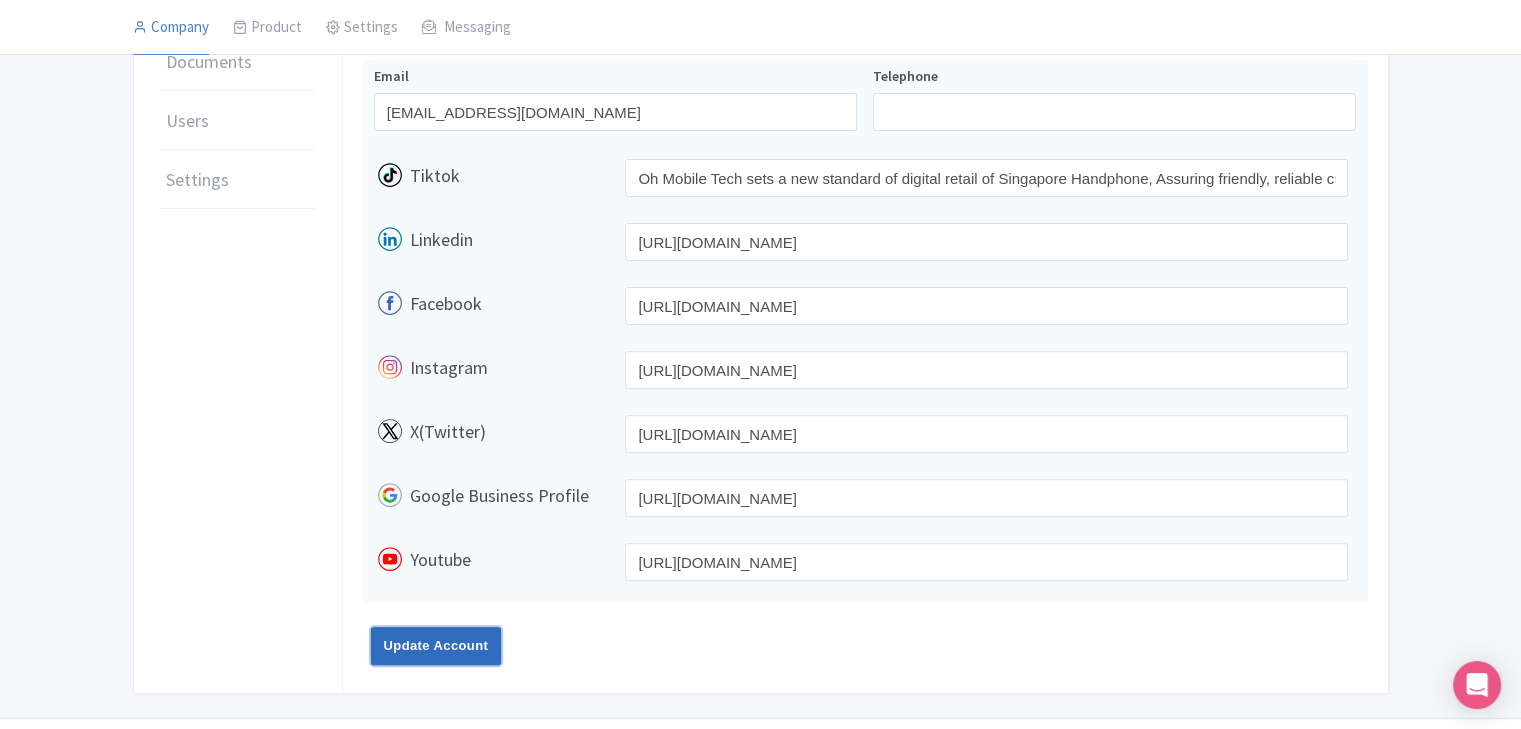 click on "Update Account" at bounding box center (436, 646) 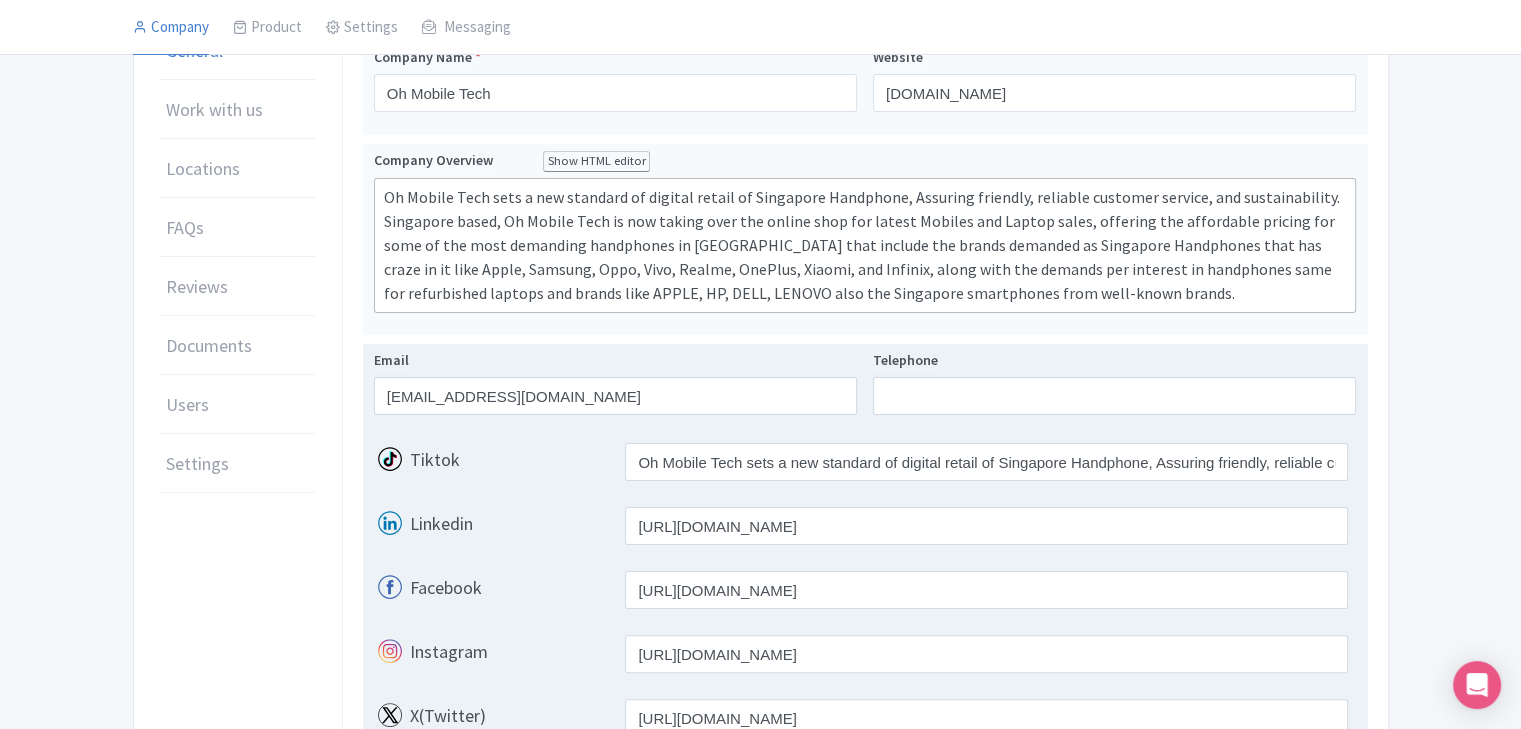 scroll, scrollTop: 300, scrollLeft: 0, axis: vertical 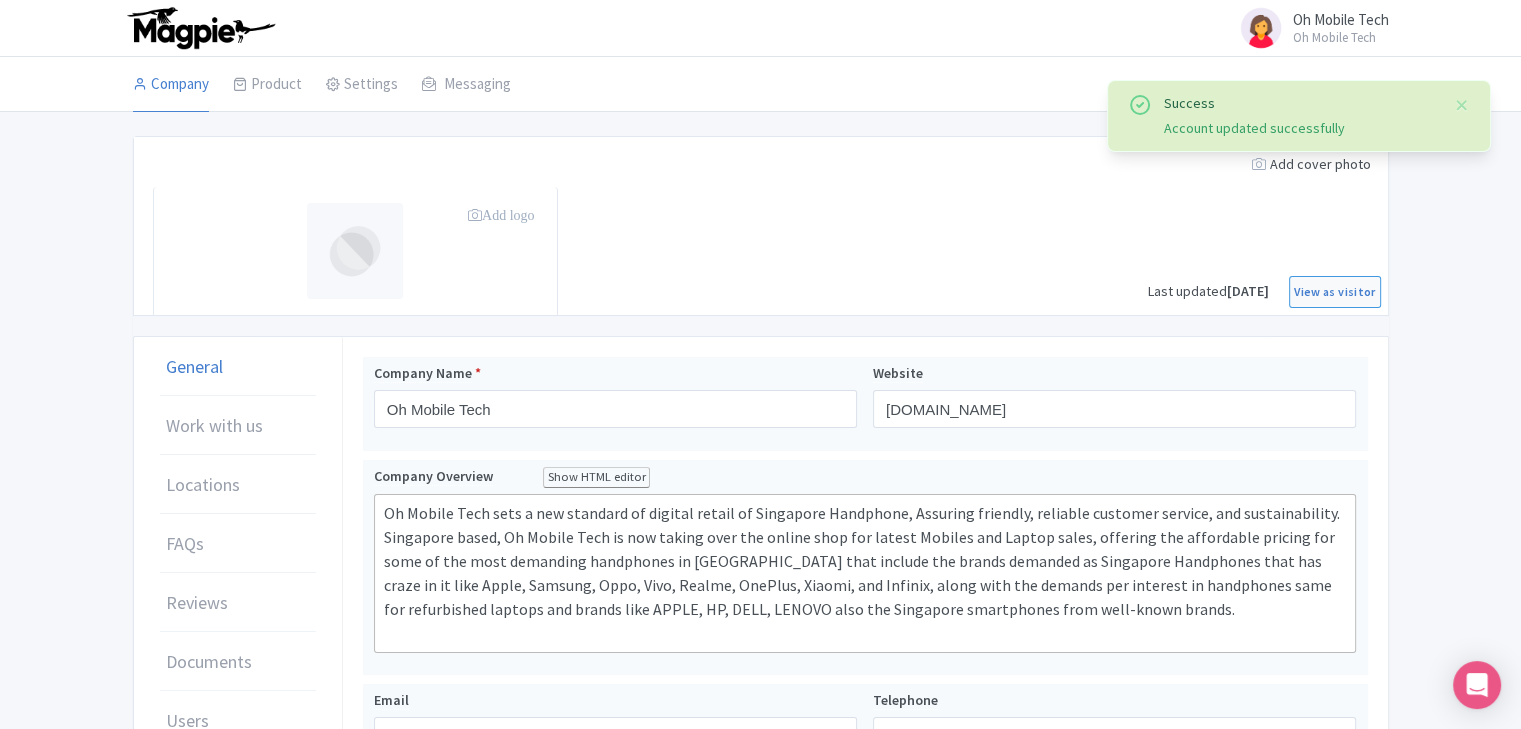 drag, startPoint x: 24, startPoint y: 316, endPoint x: 70, endPoint y: 313, distance: 46.09772 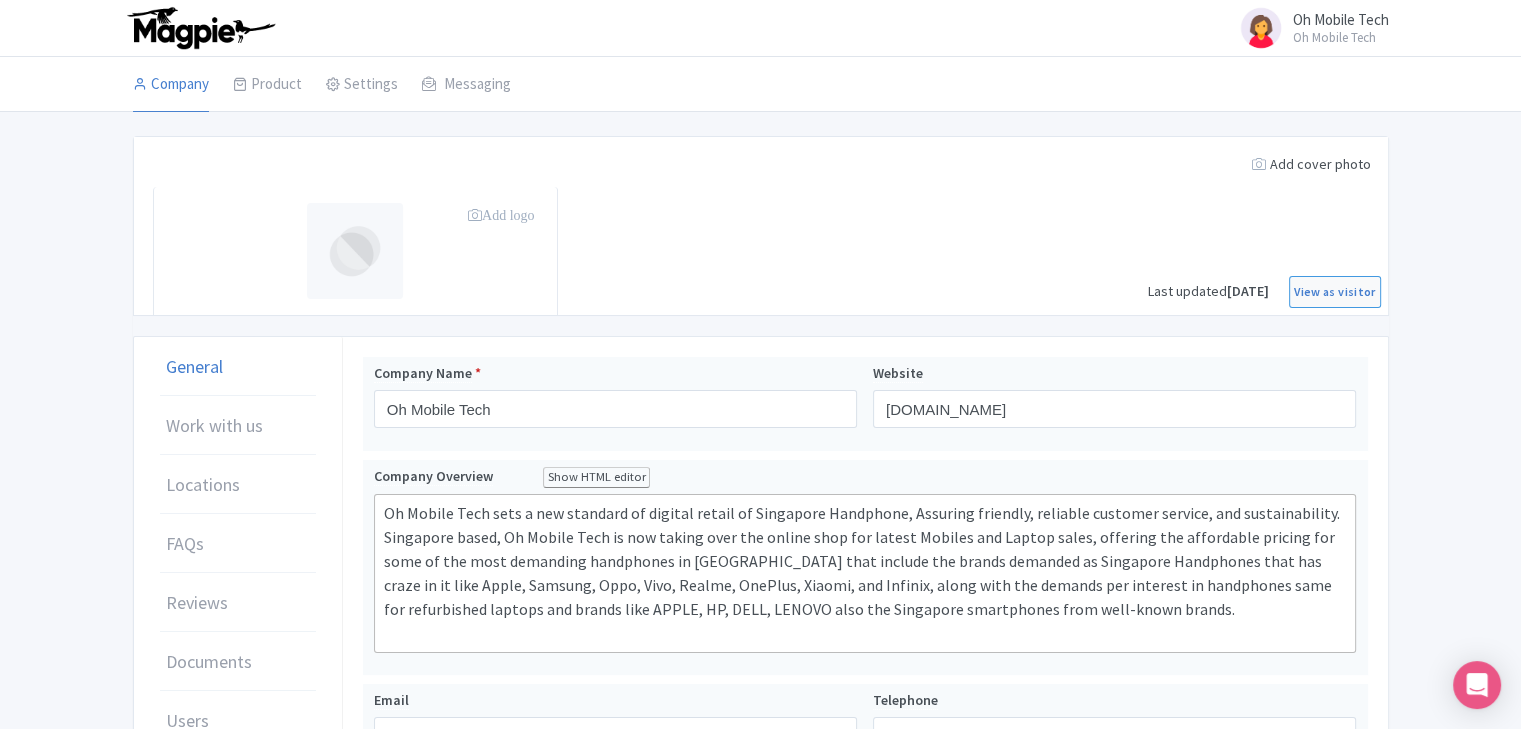 click on "Add logo" at bounding box center [503, 215] 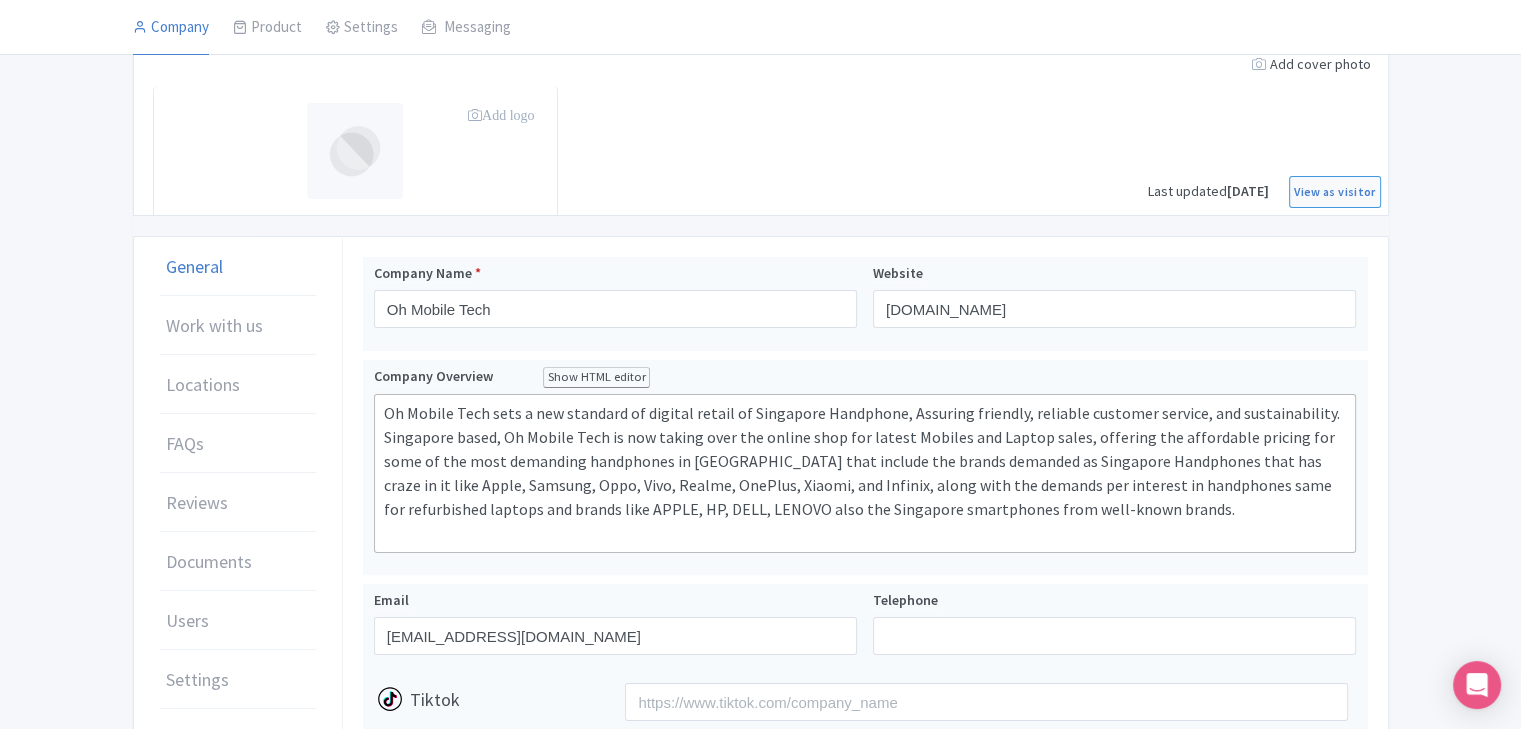 scroll, scrollTop: 0, scrollLeft: 0, axis: both 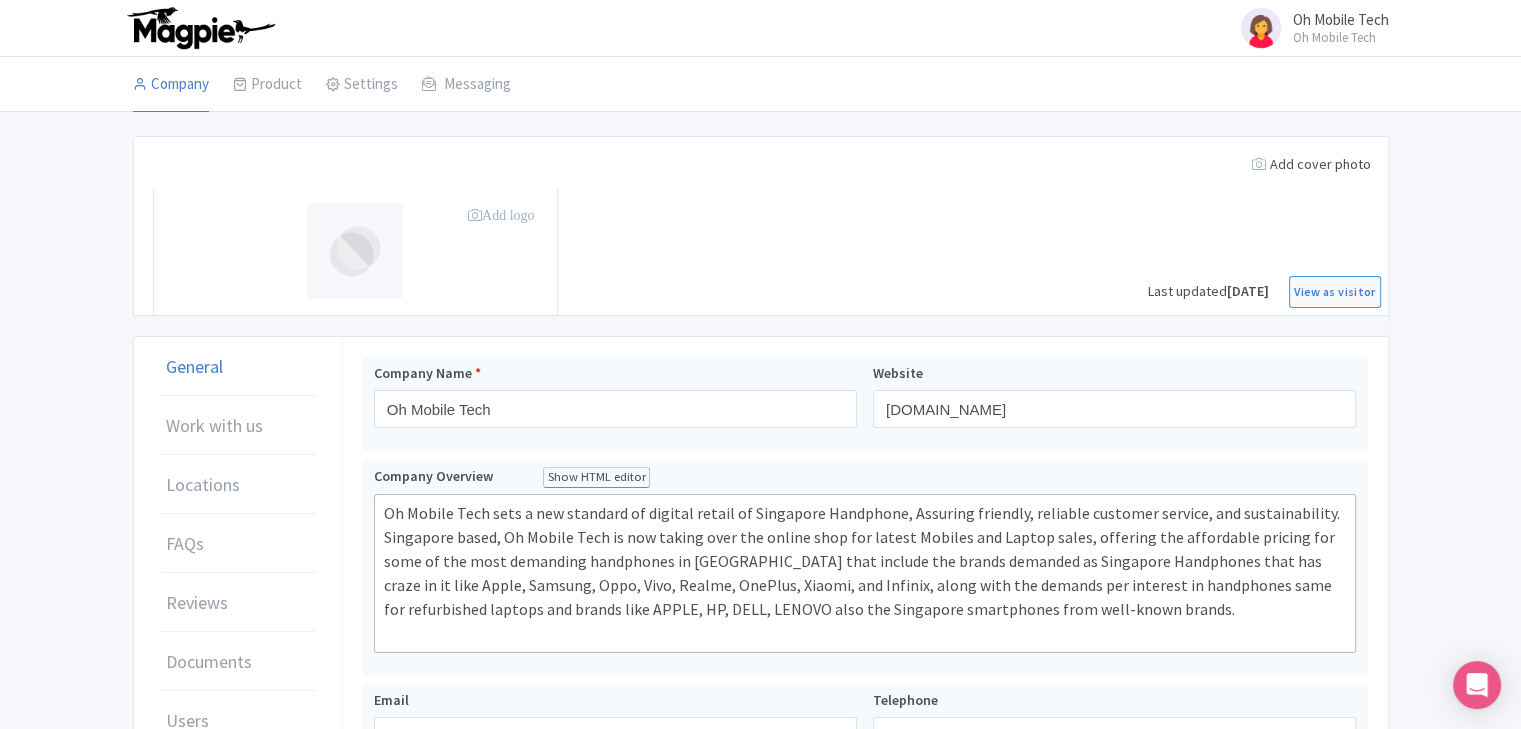 click on "Add cover photo
Add logo
Last updated
Jul 16, 2025
View as visitor
General
Work with us
Locations
FAQs
Reviews
Documents
Users
Settings
Company Name   * Oh Mobile Tech
Website ohmobile.shop
Company Overview Show HTML editor
Bold
Italic
Strikethrough
Link
Heading
Quote
Code
Bullets
Numbers
Decrease Level
Increase Level
Attach Files
Undo
Redo
Link
Unlink
Email ohmobiletech01@gmail.com
Telephone
Tiktok
Linkedin
https://www.linkedin.com/company/oh-mobile-tech/
Facebook" at bounding box center (760, 727) 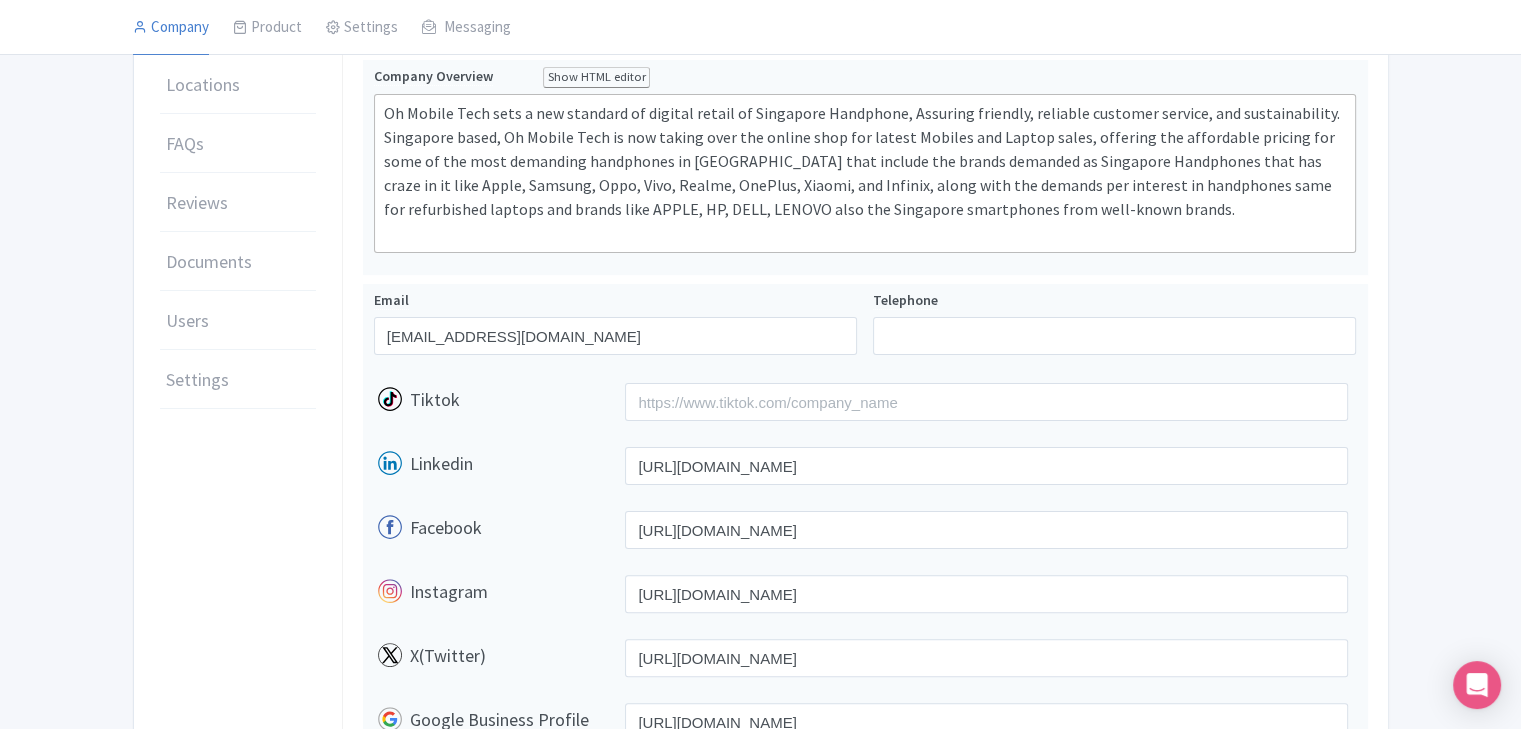 click on "Add cover photo
Add logo
Last updated
Jul 16, 2025
View as visitor
General
Work with us
Locations
FAQs
Reviews
Documents
Users
Settings
Company Name   * Oh Mobile Tech
Website ohmobile.shop
Company Overview Show HTML editor
Bold
Italic
Strikethrough
Link
Heading
Quote
Code
Bullets
Numbers
Decrease Level
Increase Level
Attach Files
Undo
Redo
Link
Unlink
Email ohmobiletech01@gmail.com
Telephone
Tiktok
Linkedin
https://www.linkedin.com/company/oh-mobile-tech/
Facebook" at bounding box center [760, 327] 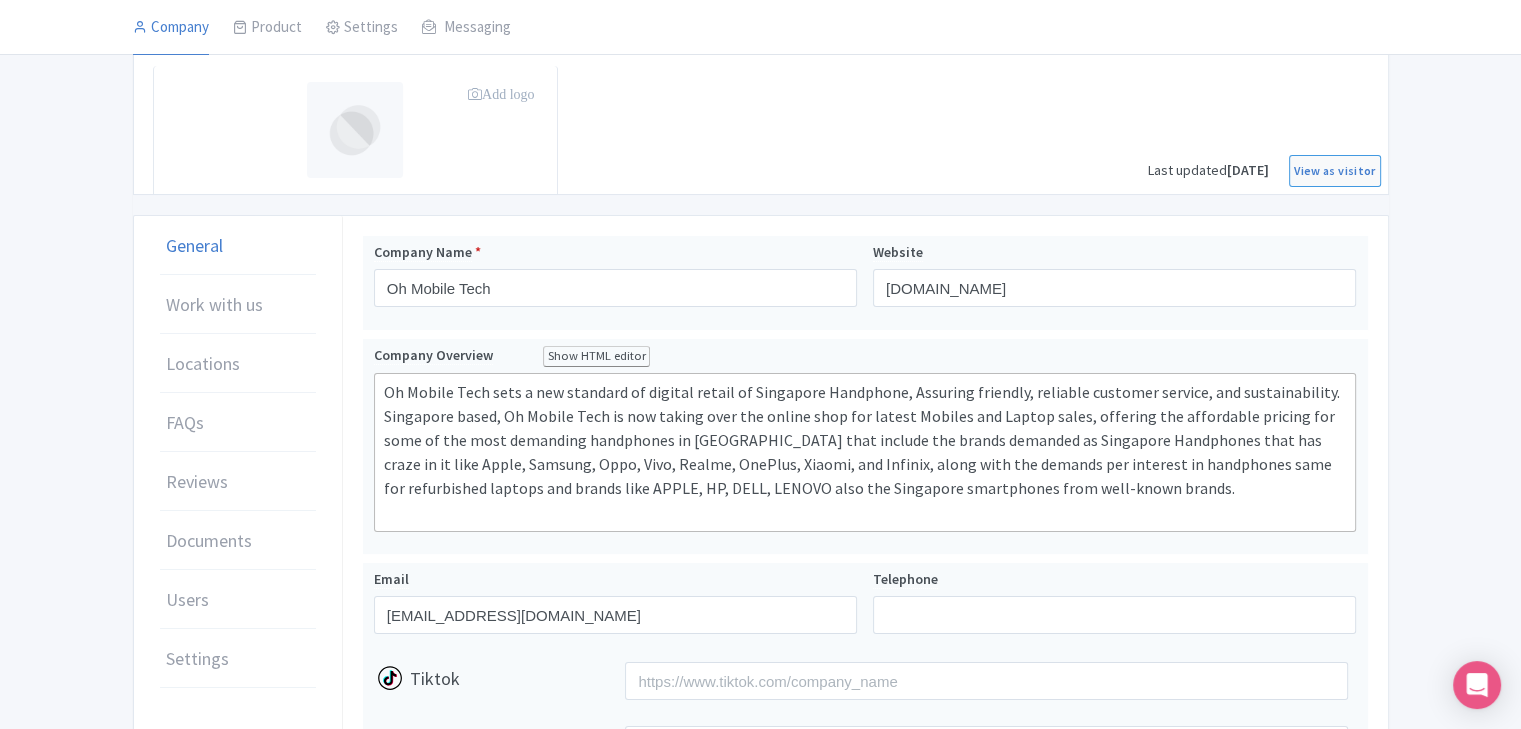 scroll, scrollTop: 0, scrollLeft: 0, axis: both 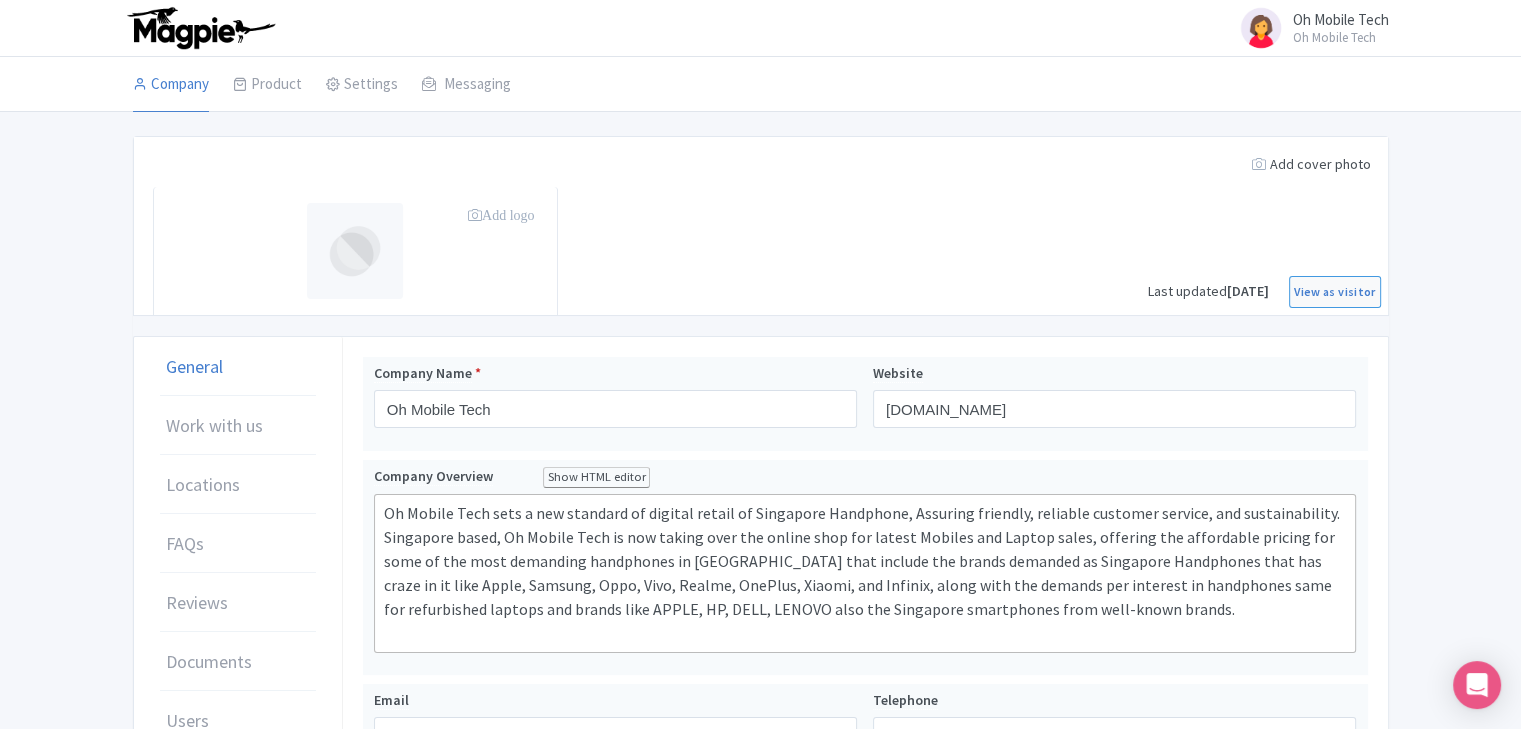click on "Oh Mobile Tech" at bounding box center (1341, 19) 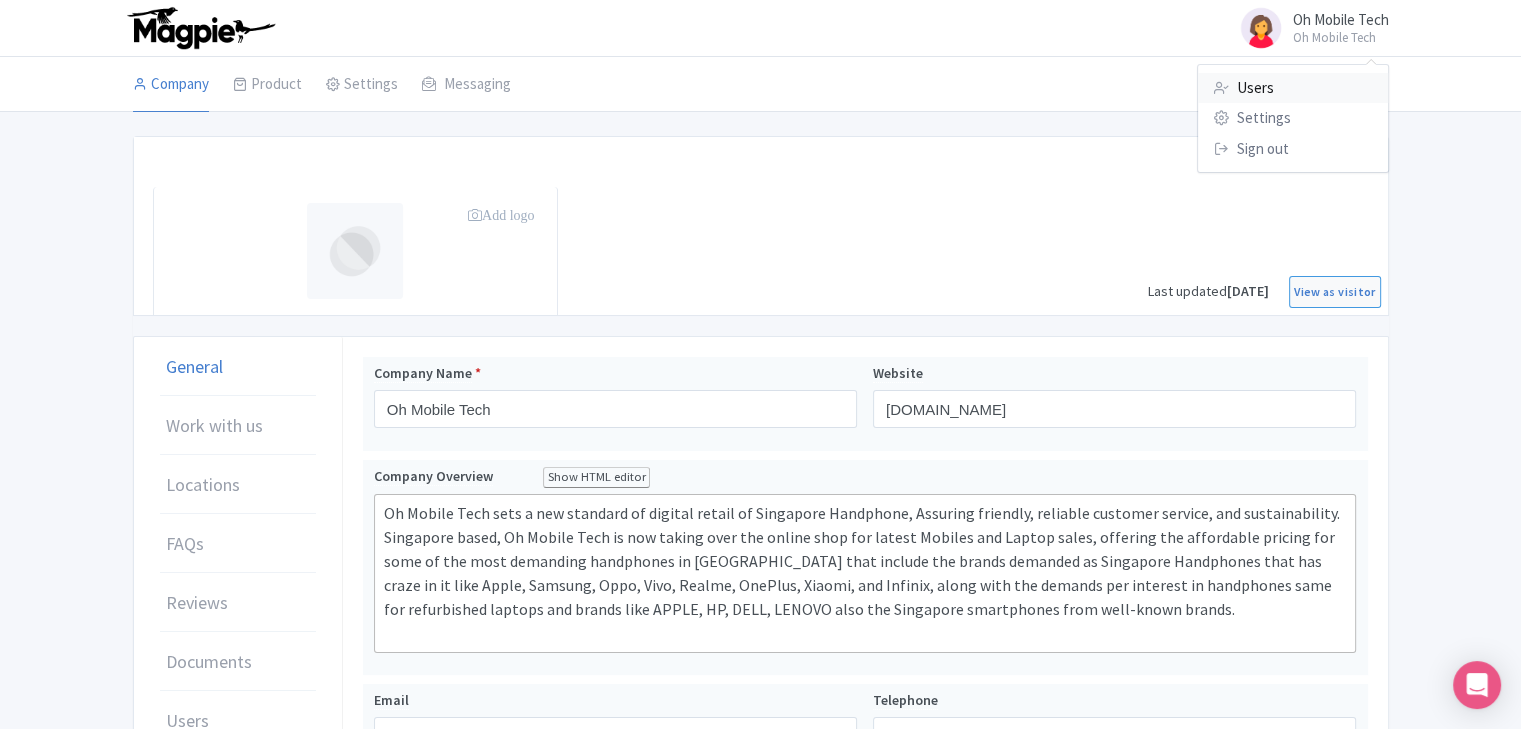 click on "Users" at bounding box center [1293, 88] 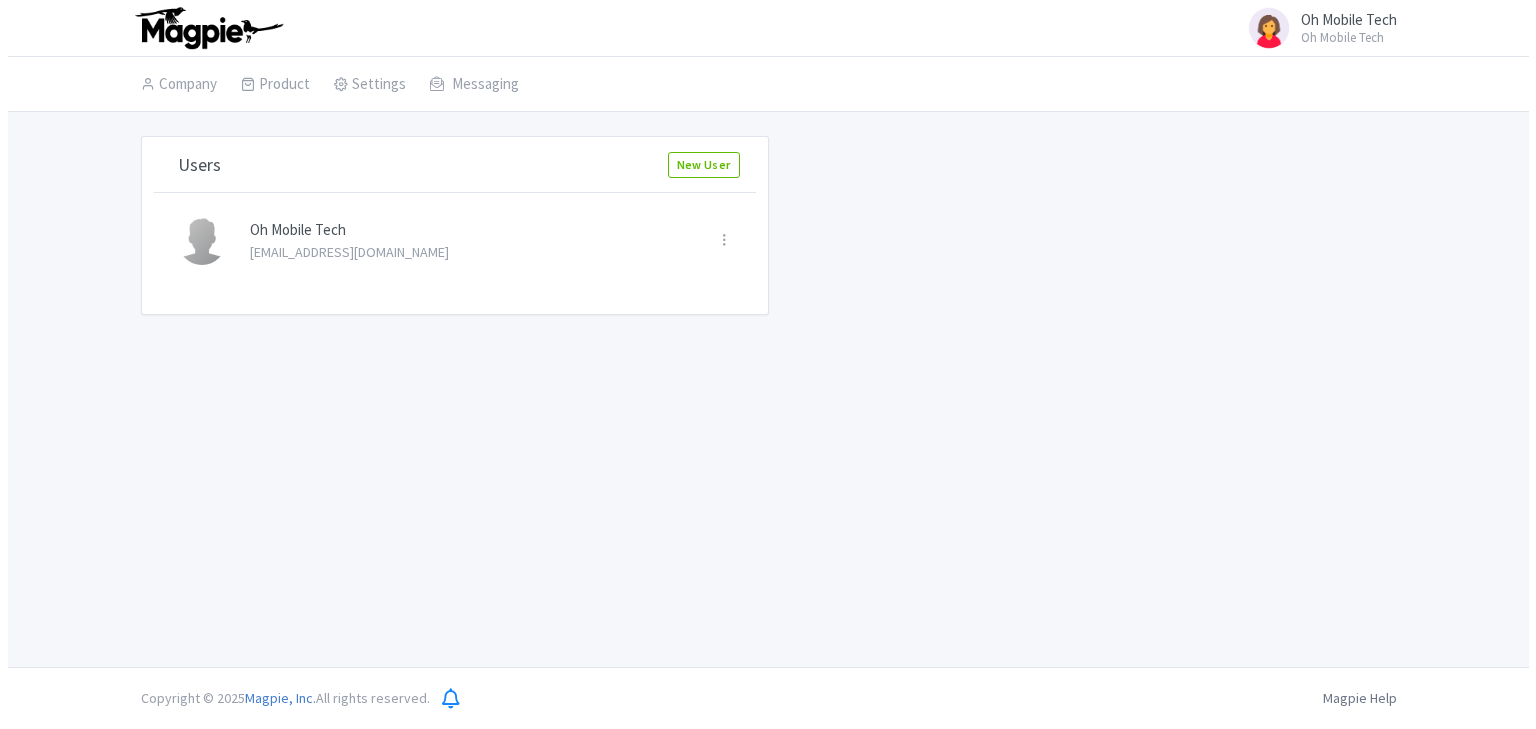 scroll, scrollTop: 0, scrollLeft: 0, axis: both 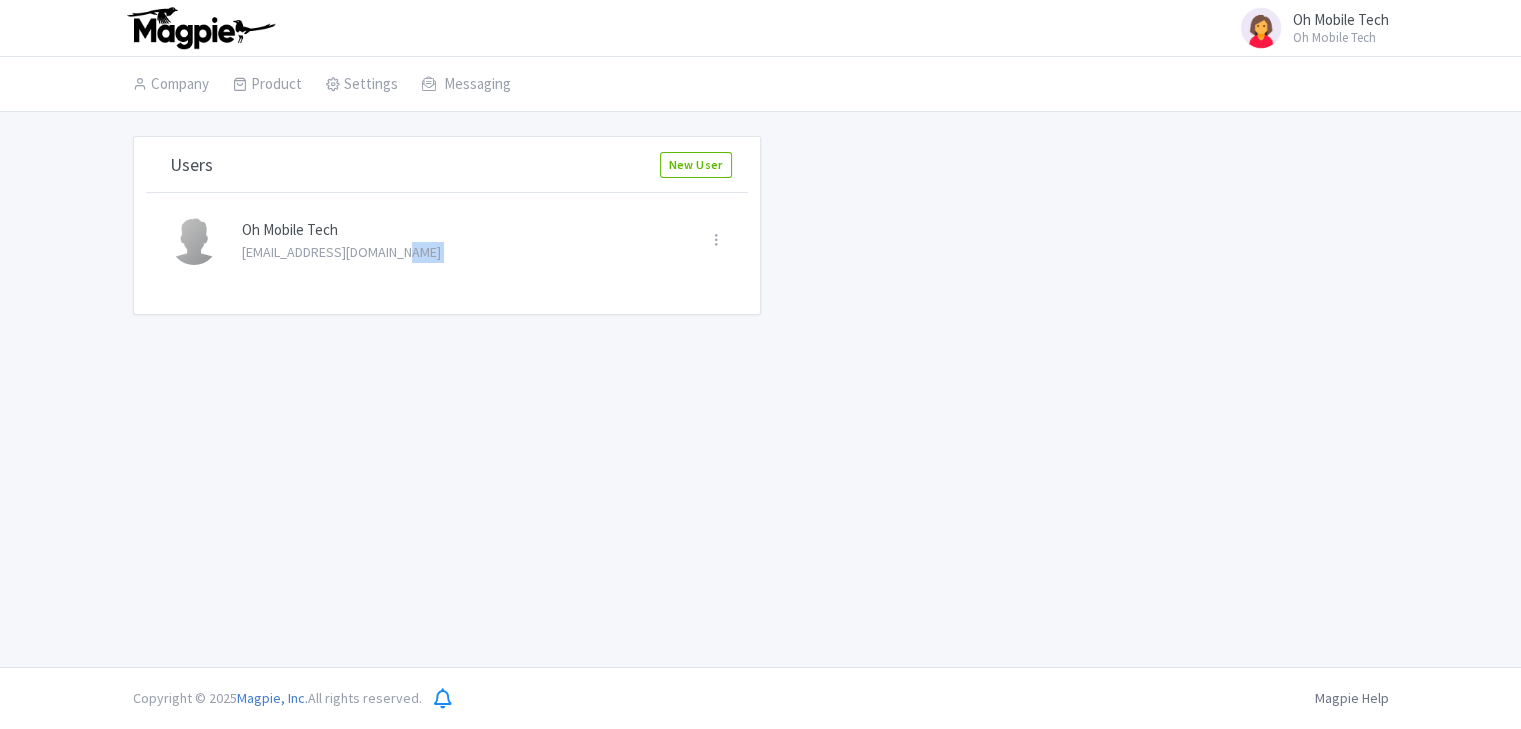 drag, startPoint x: 0, startPoint y: 0, endPoint x: 447, endPoint y: 336, distance: 559.2003 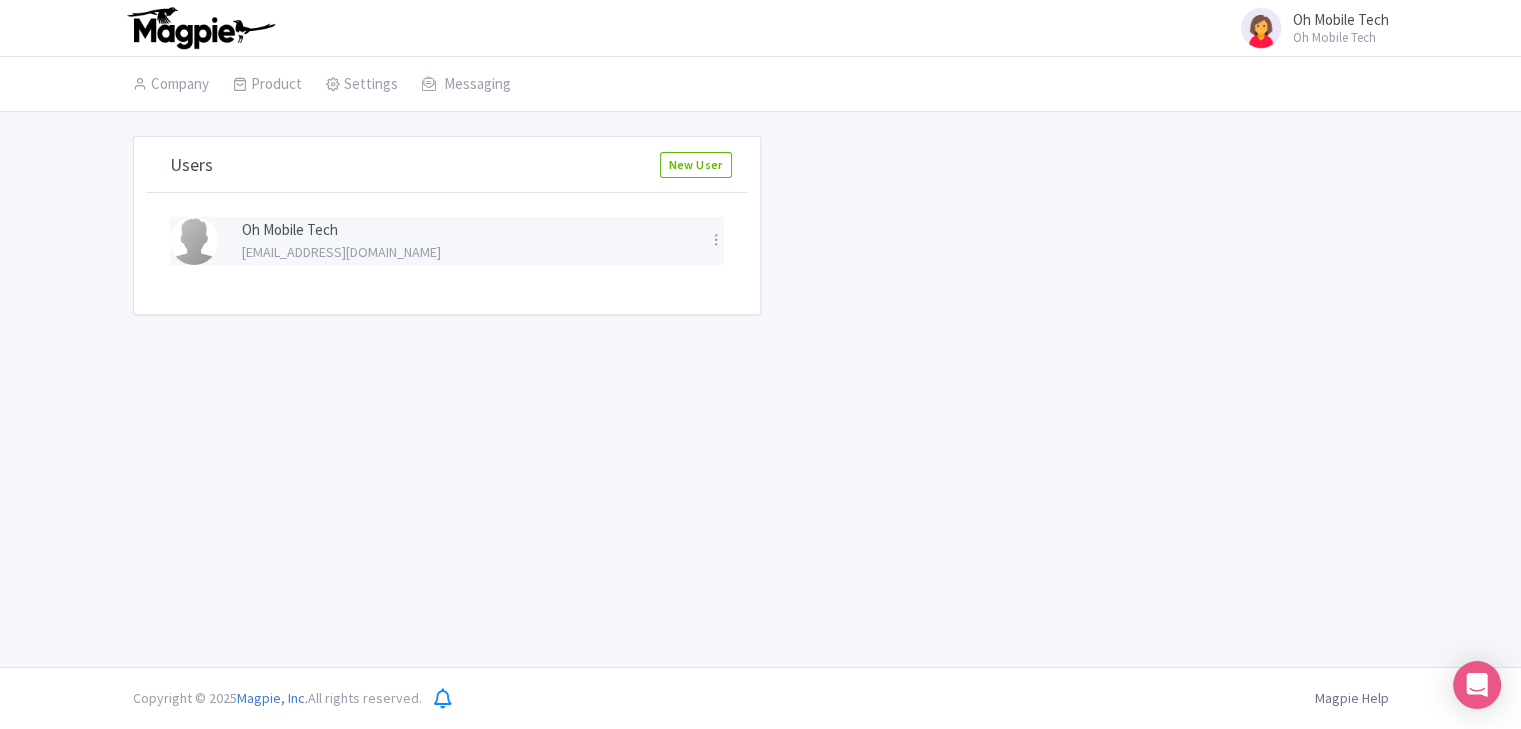 click on "Edit
[GEOGRAPHIC_DATA]" at bounding box center [716, 241] 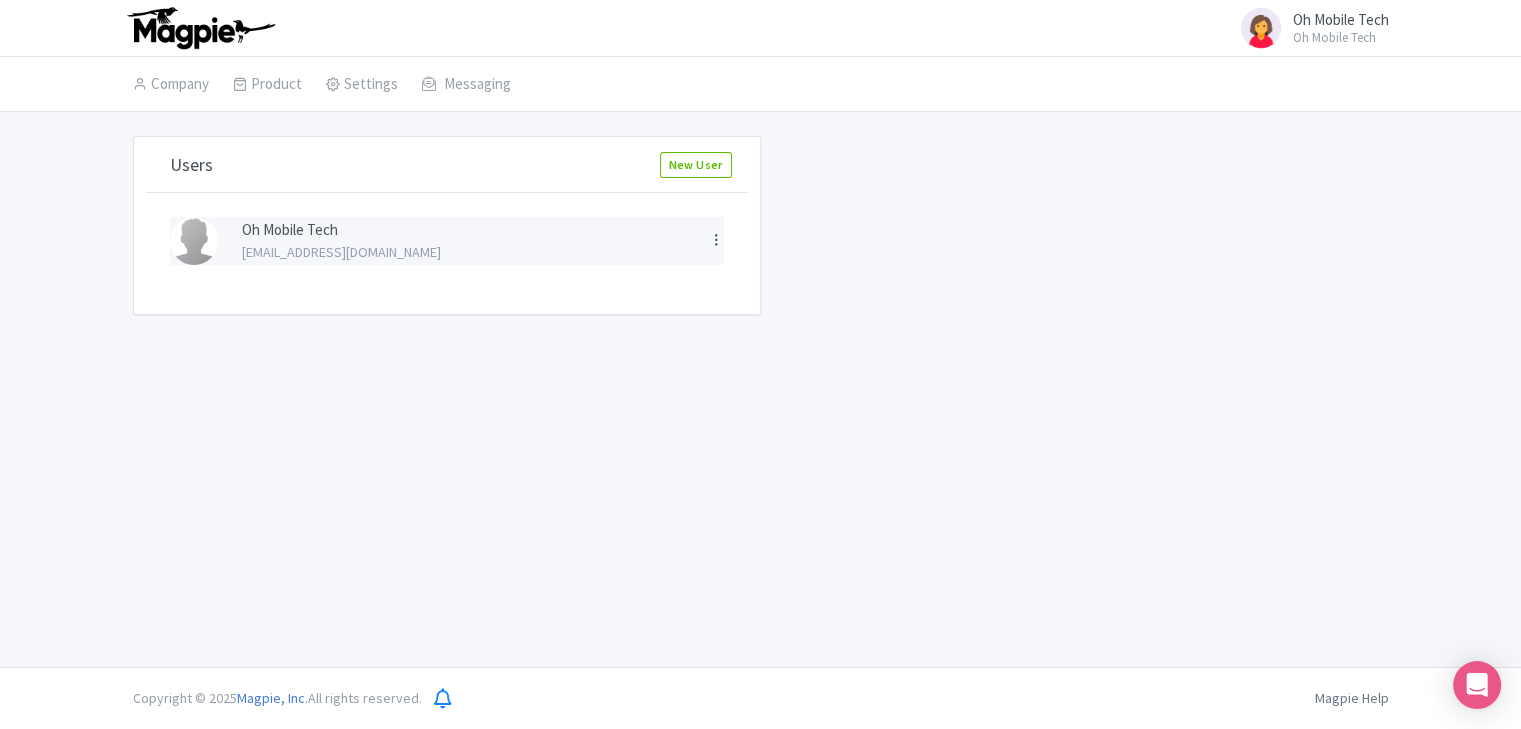 click at bounding box center (716, 239) 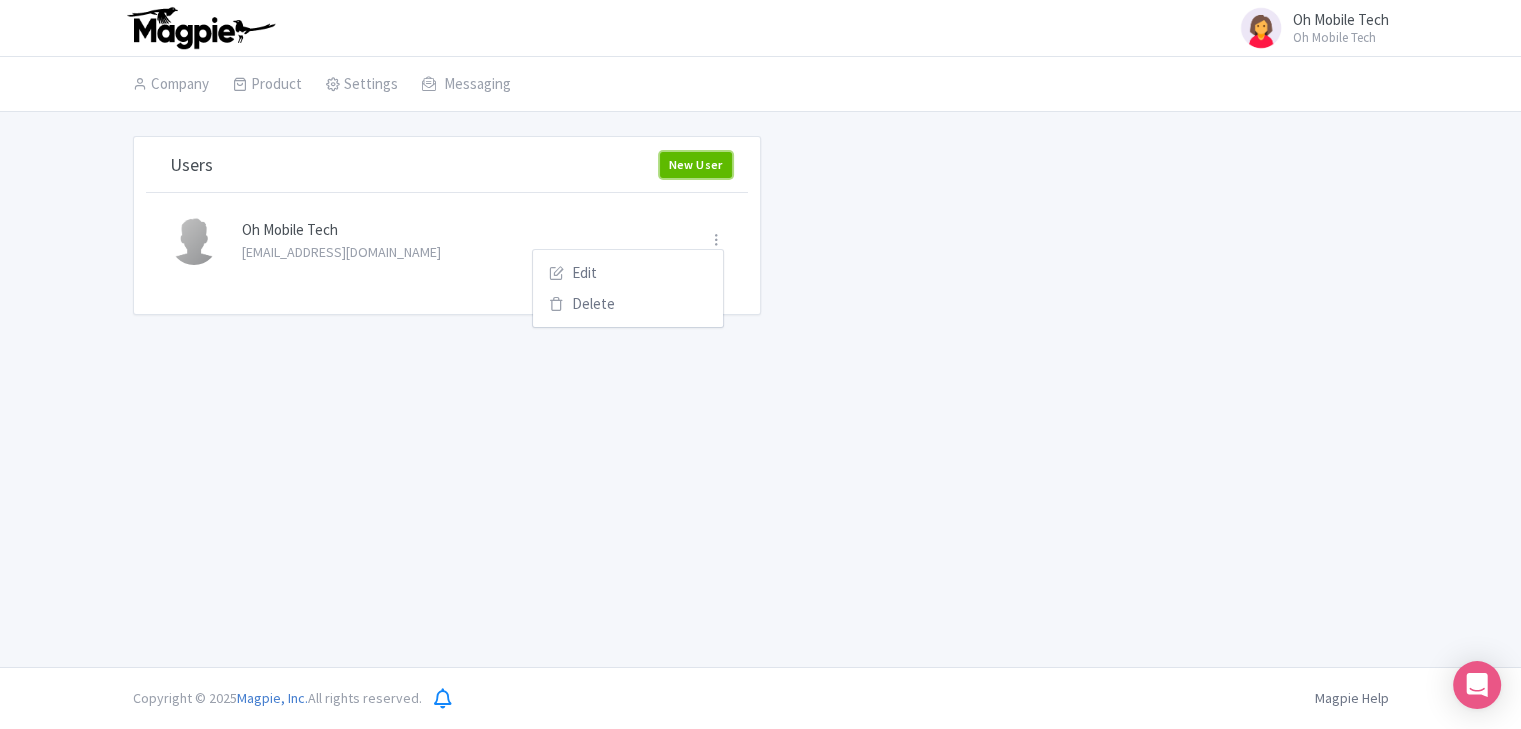 click on "New User" at bounding box center (696, 165) 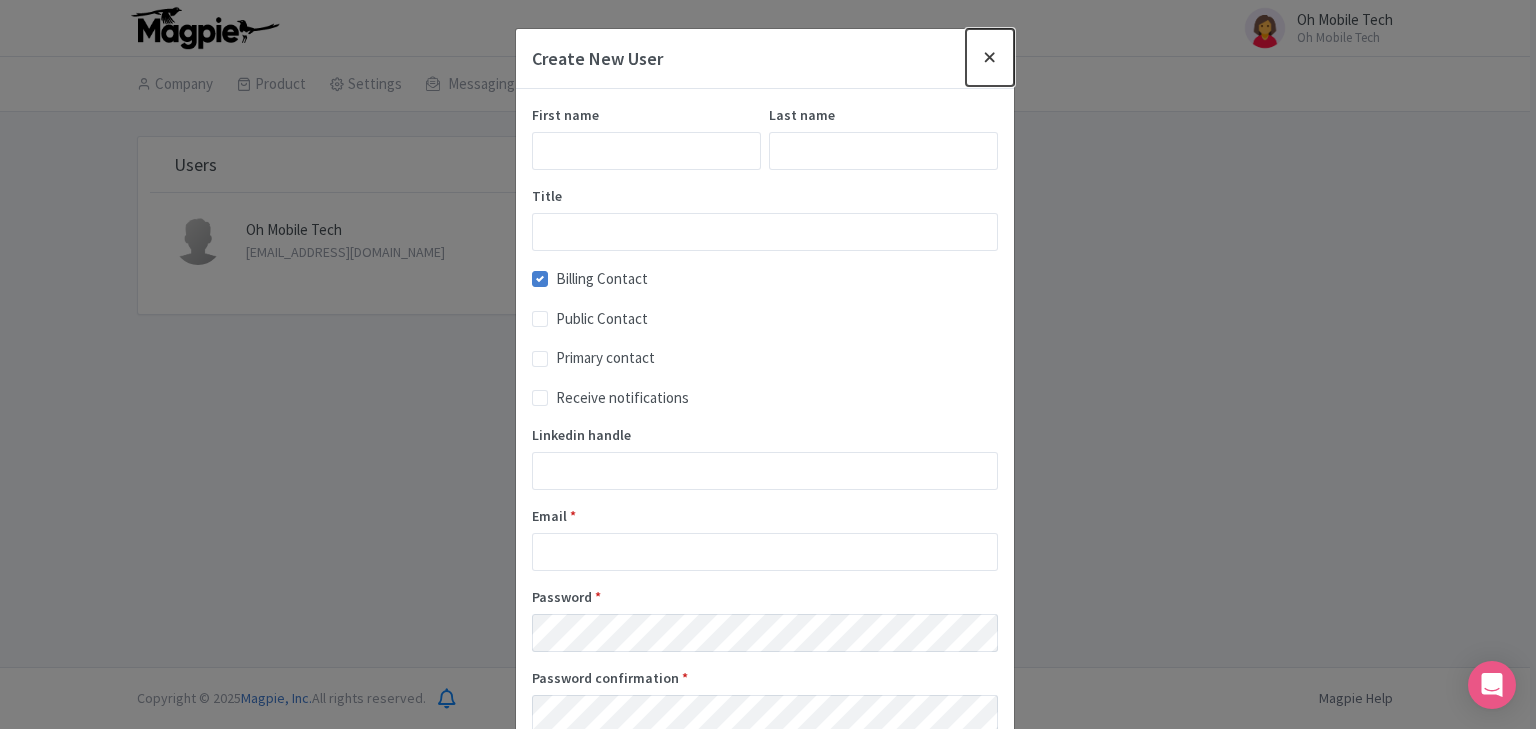 click at bounding box center (990, 57) 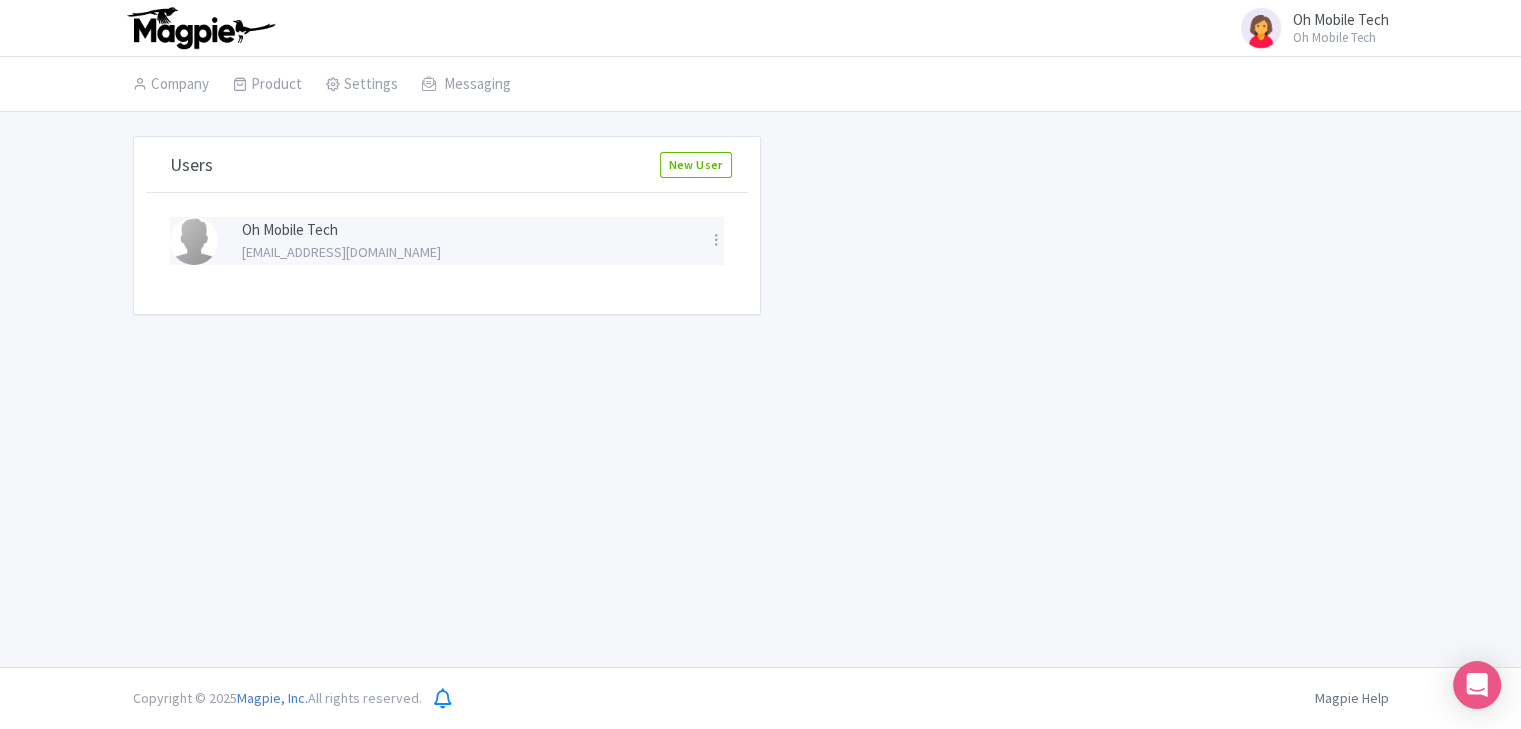 drag, startPoint x: 1078, startPoint y: 259, endPoint x: 643, endPoint y: 234, distance: 435.7178 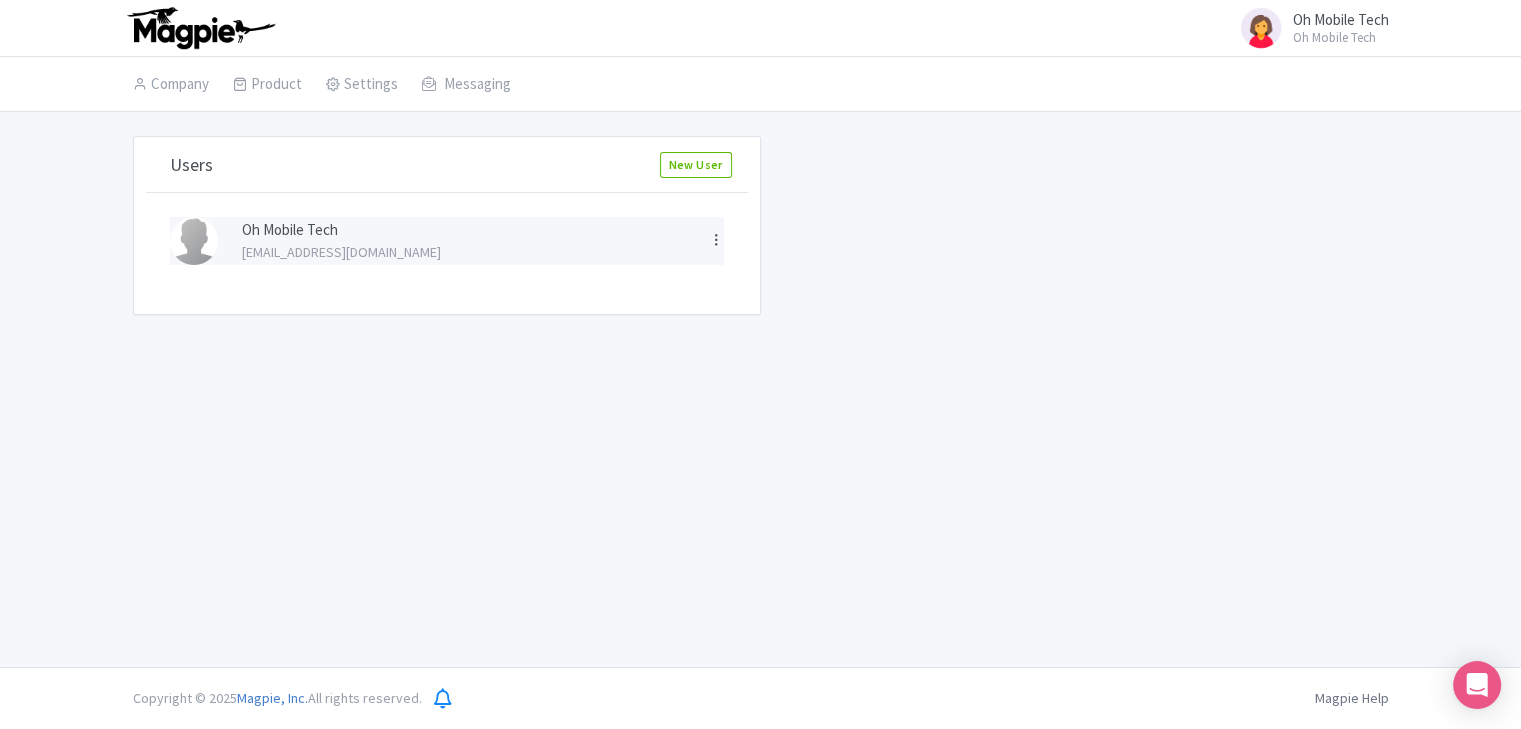click at bounding box center (716, 239) 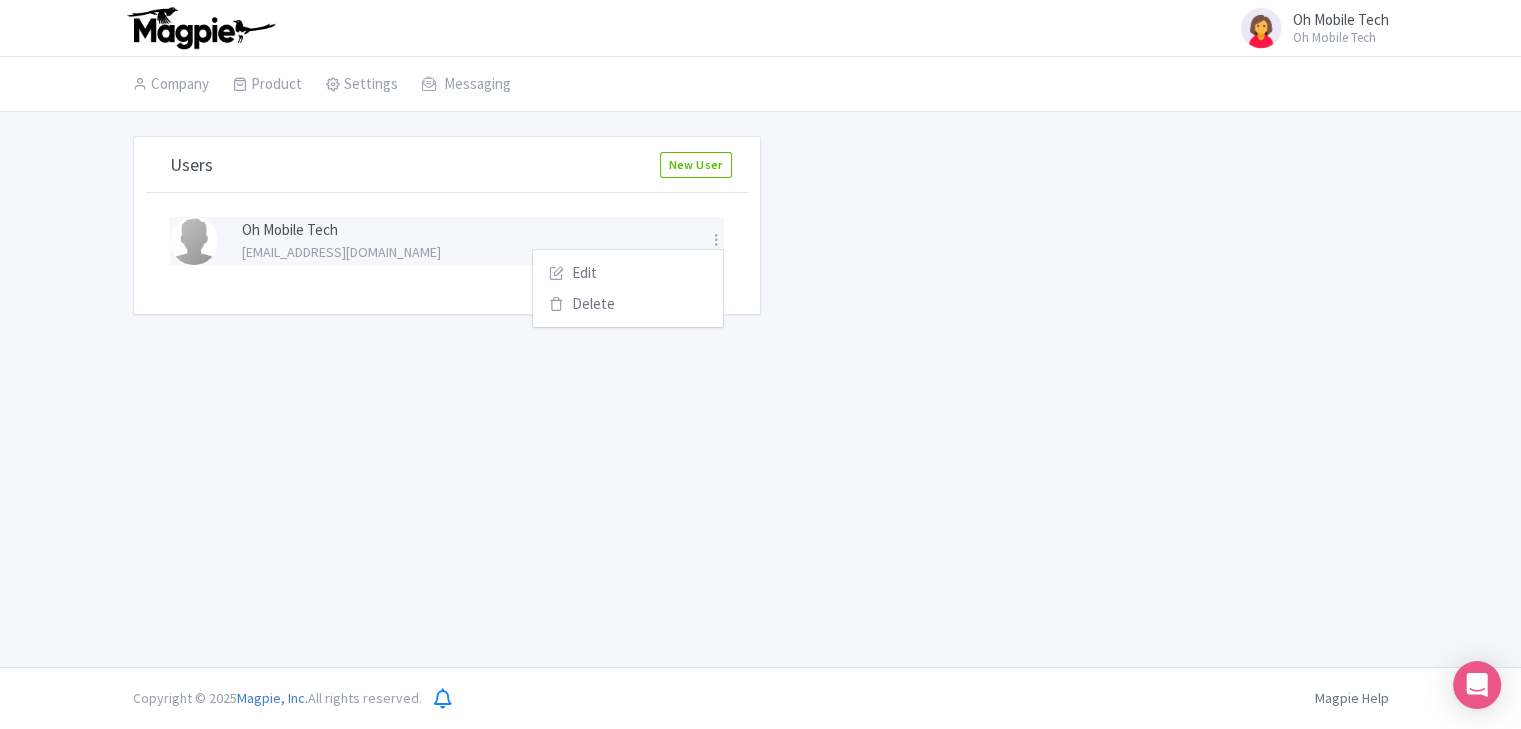 click on "Edit
[GEOGRAPHIC_DATA]" at bounding box center [628, 288] 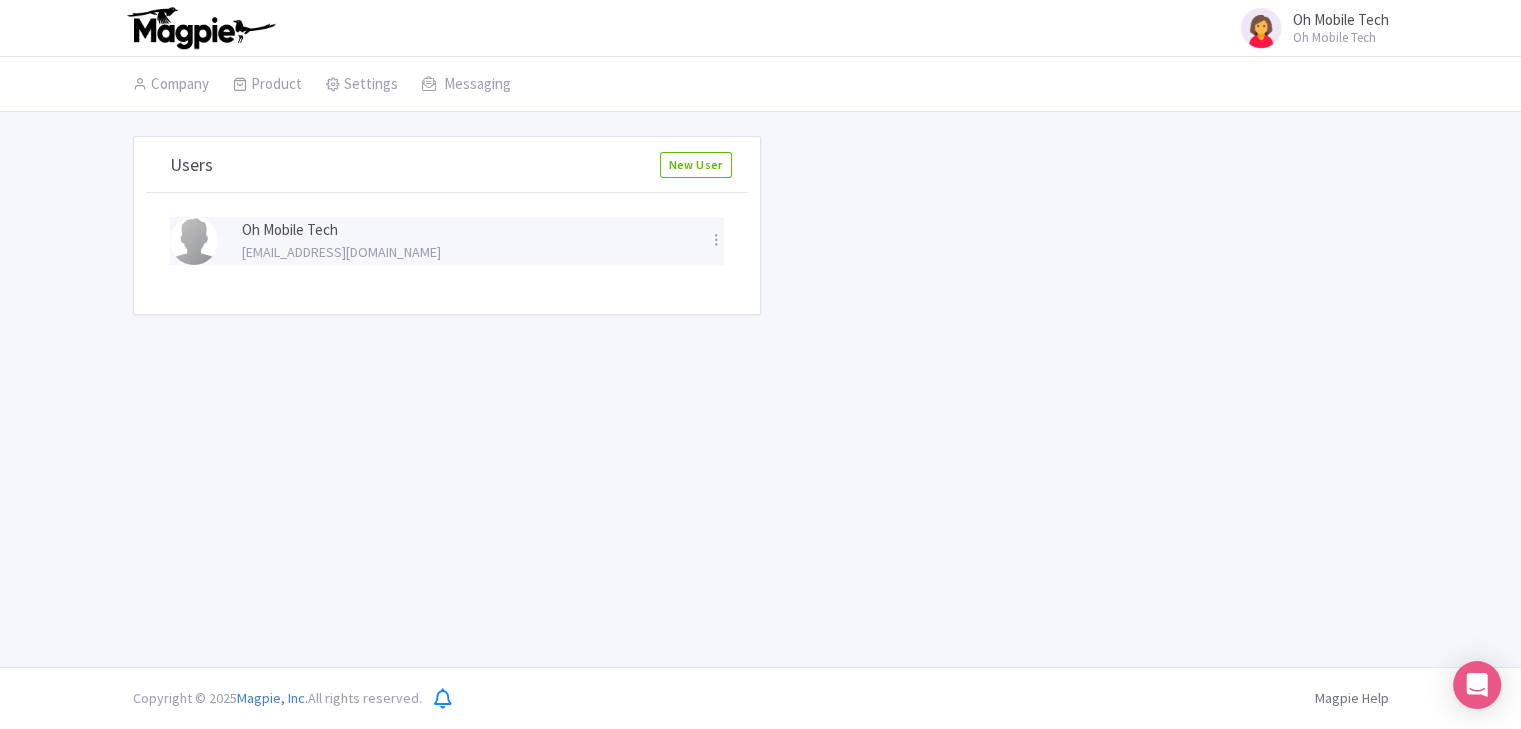 click on "Edit
[GEOGRAPHIC_DATA]" at bounding box center (716, 241) 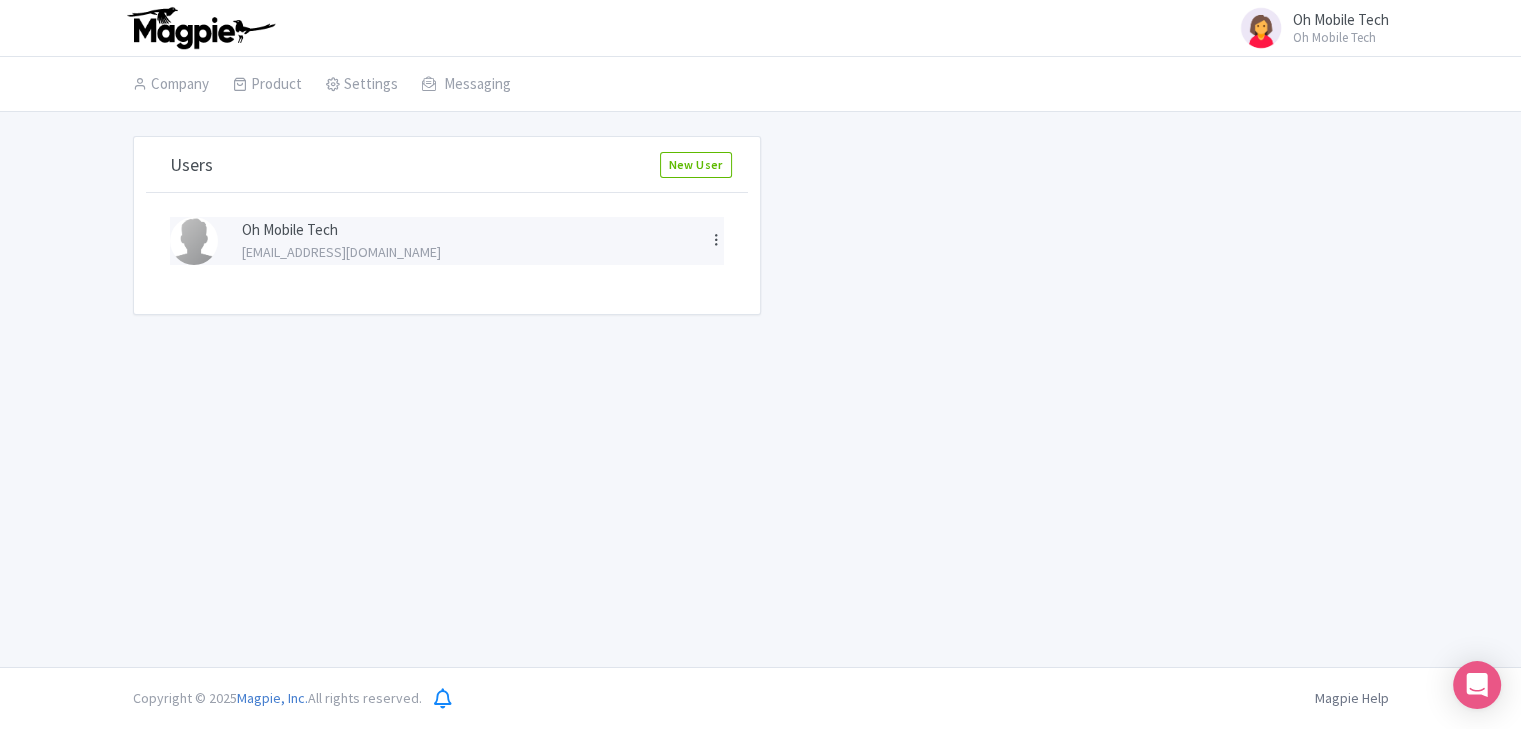click at bounding box center [716, 239] 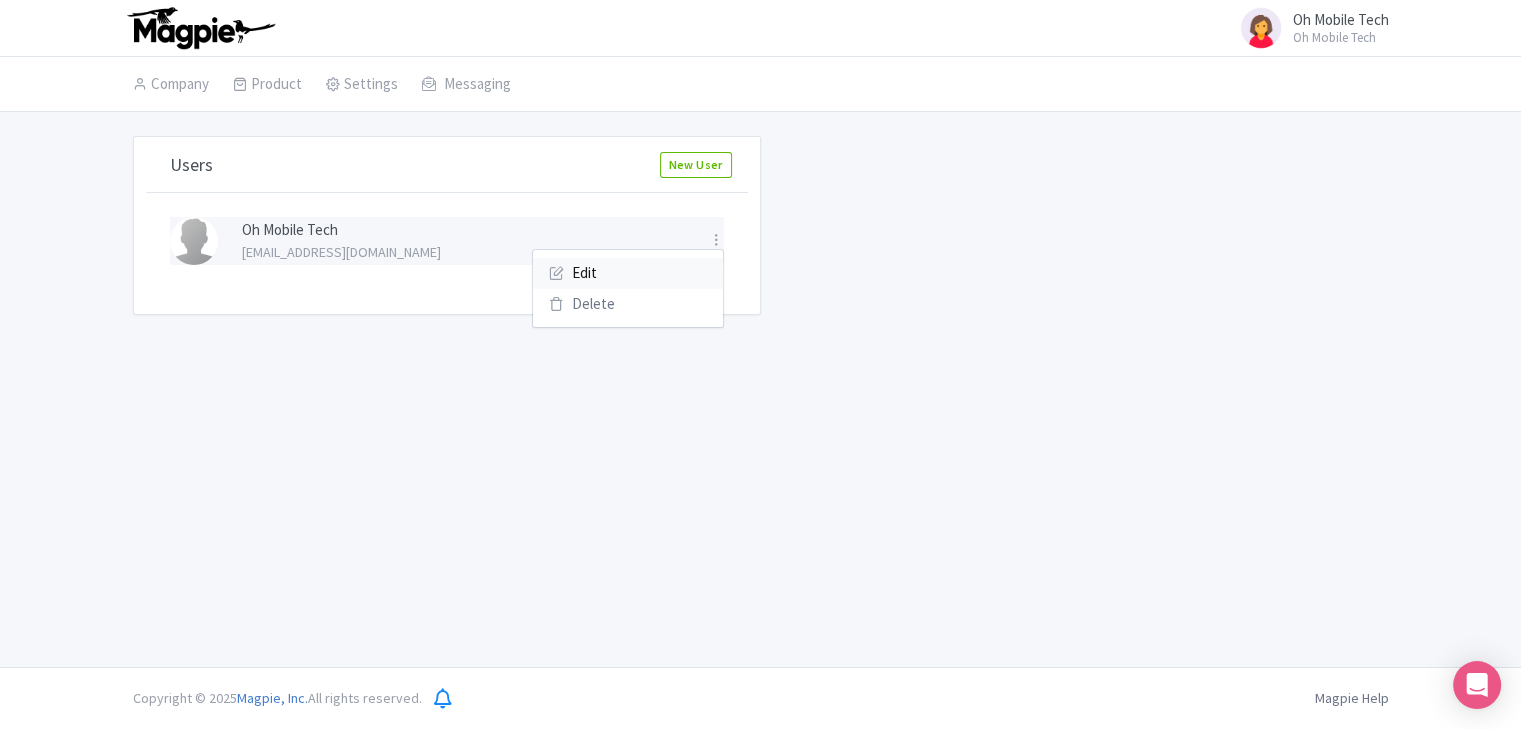 click on "Edit" at bounding box center (628, 273) 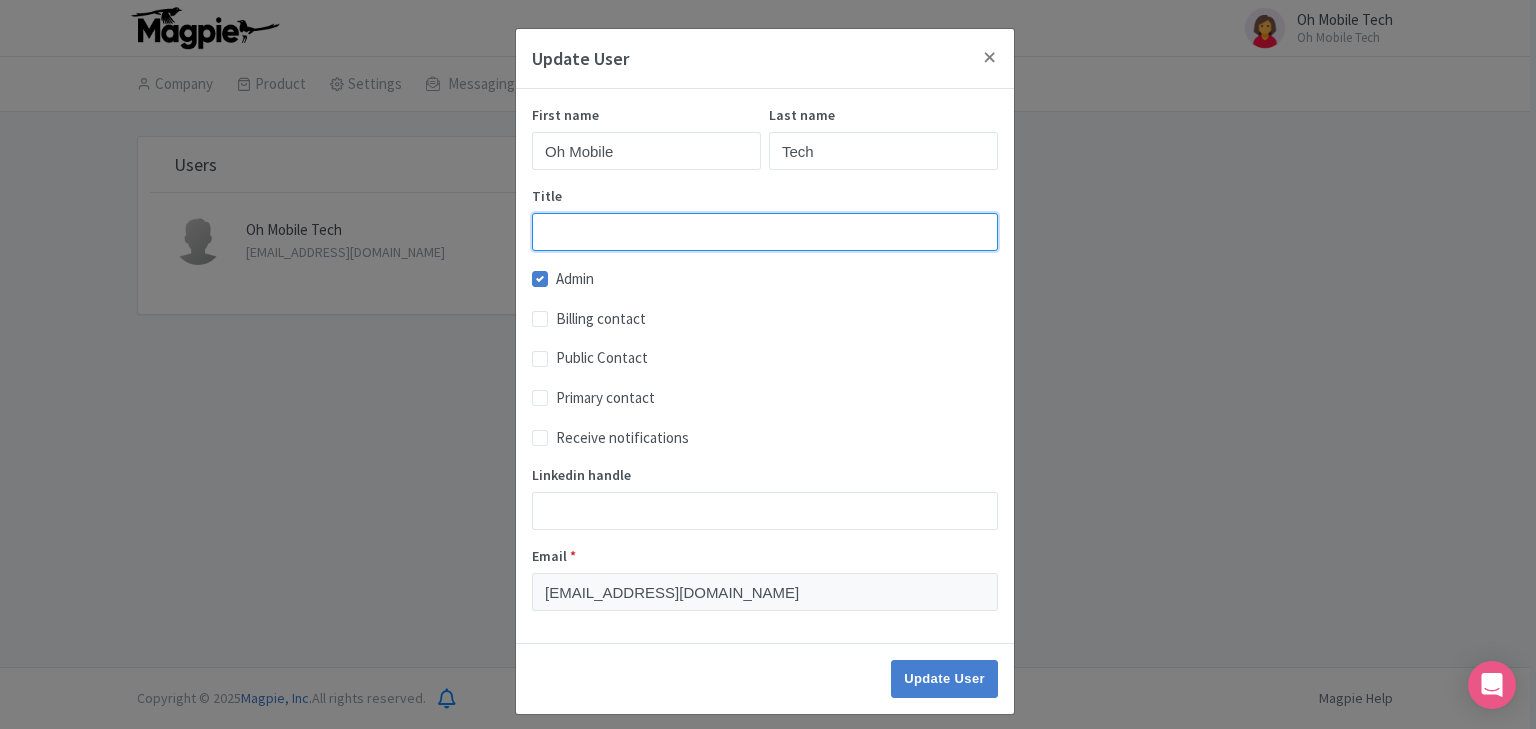 click on "Title" at bounding box center [765, 232] 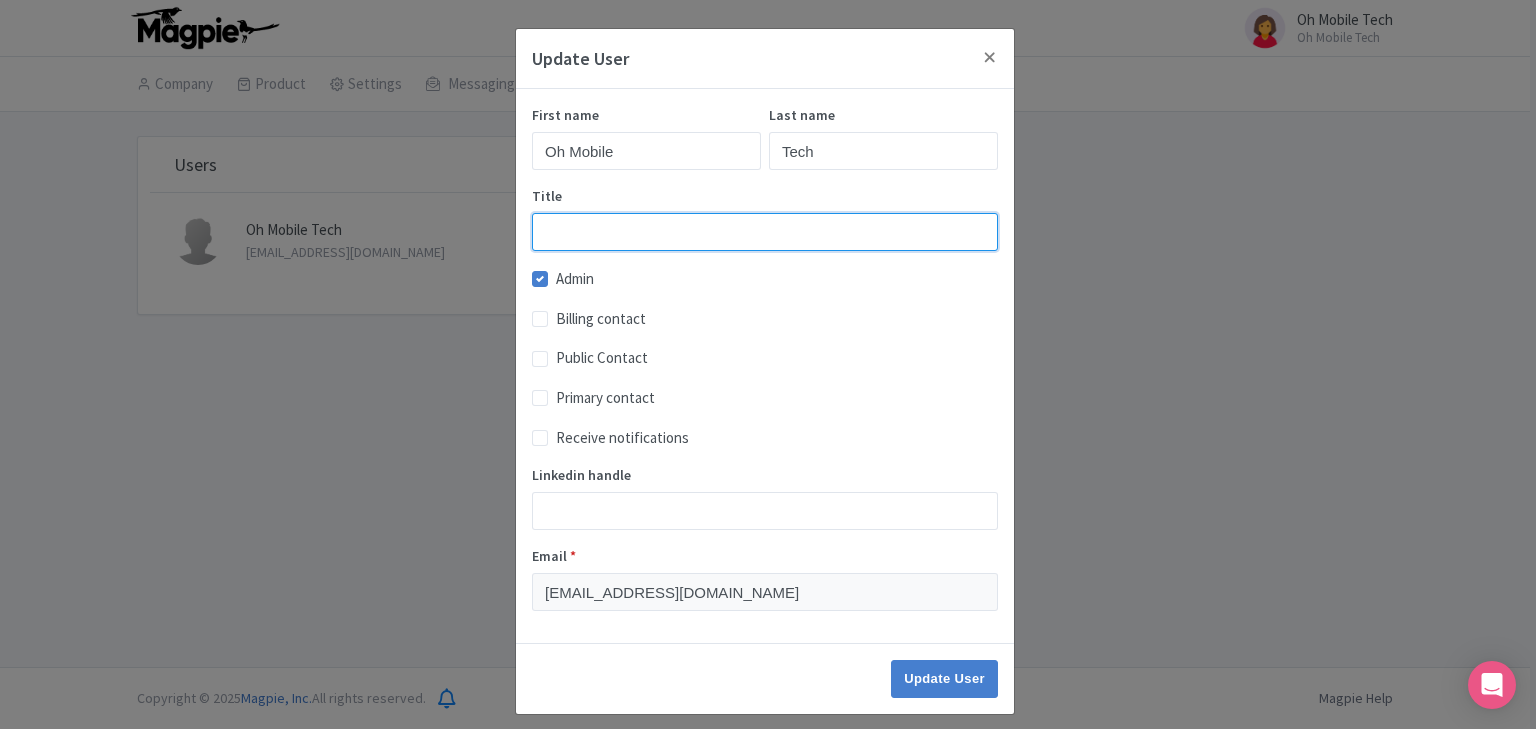 type on "Cheapest Online Mobile and Laptop Shop in [GEOGRAPHIC_DATA]" 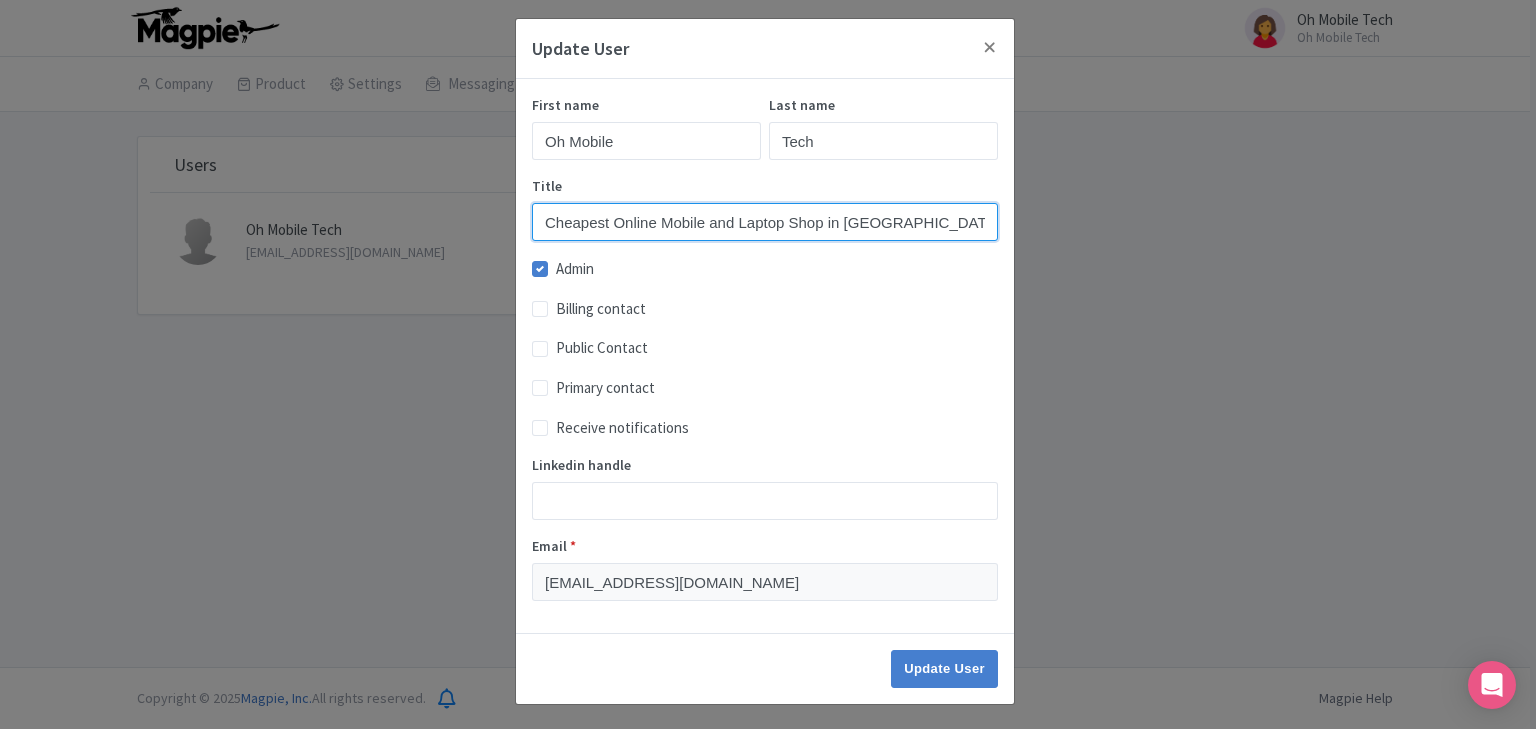 scroll, scrollTop: 14, scrollLeft: 0, axis: vertical 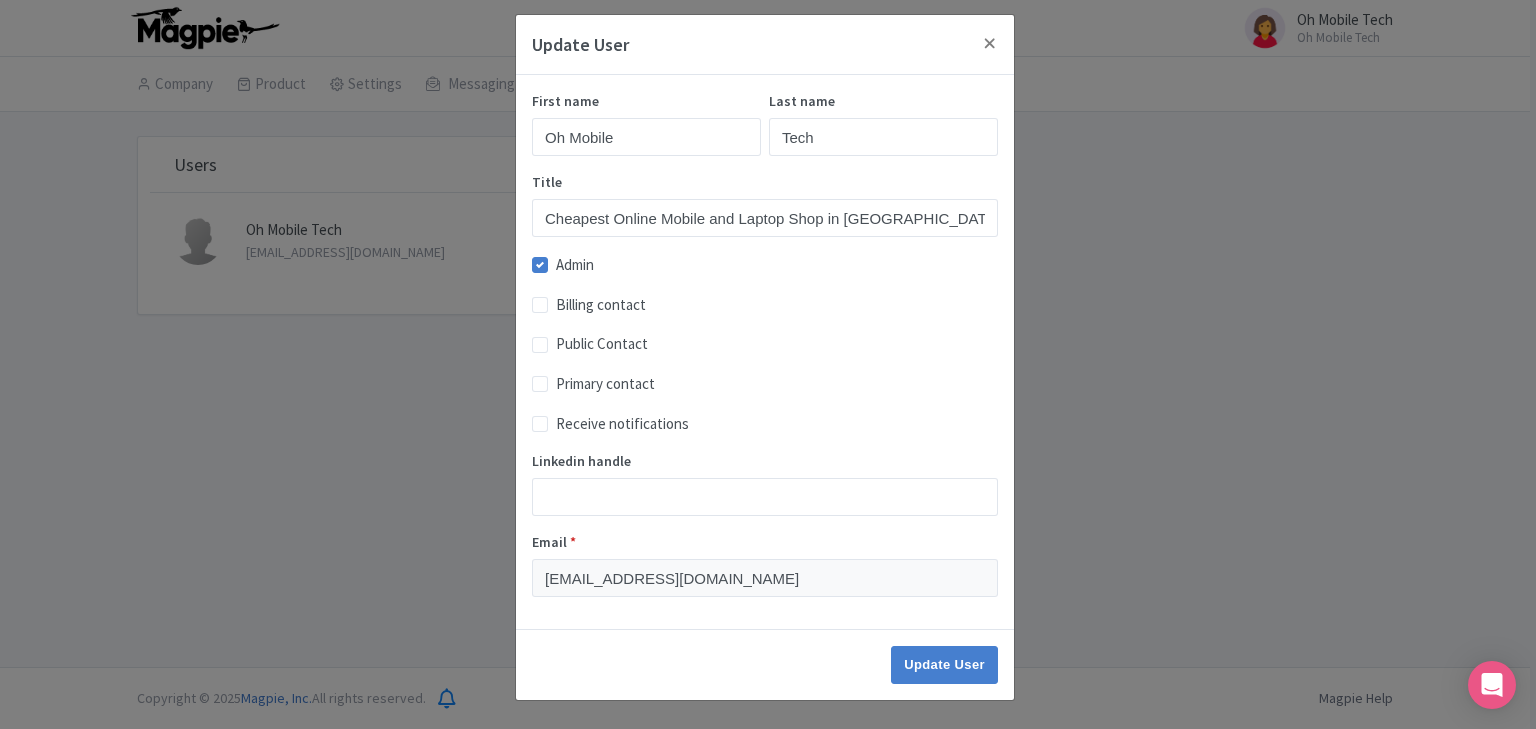click on "First name Oh Mobile
Last name Tech
Title Cheapest Online Mobile and Laptop Shop in Singapore
Admin
Billing contact
Public Contact
Primary contact
Receive notifications
Linkedin handle
Email   * ohmobiletech01@gmail.com" at bounding box center [765, 352] 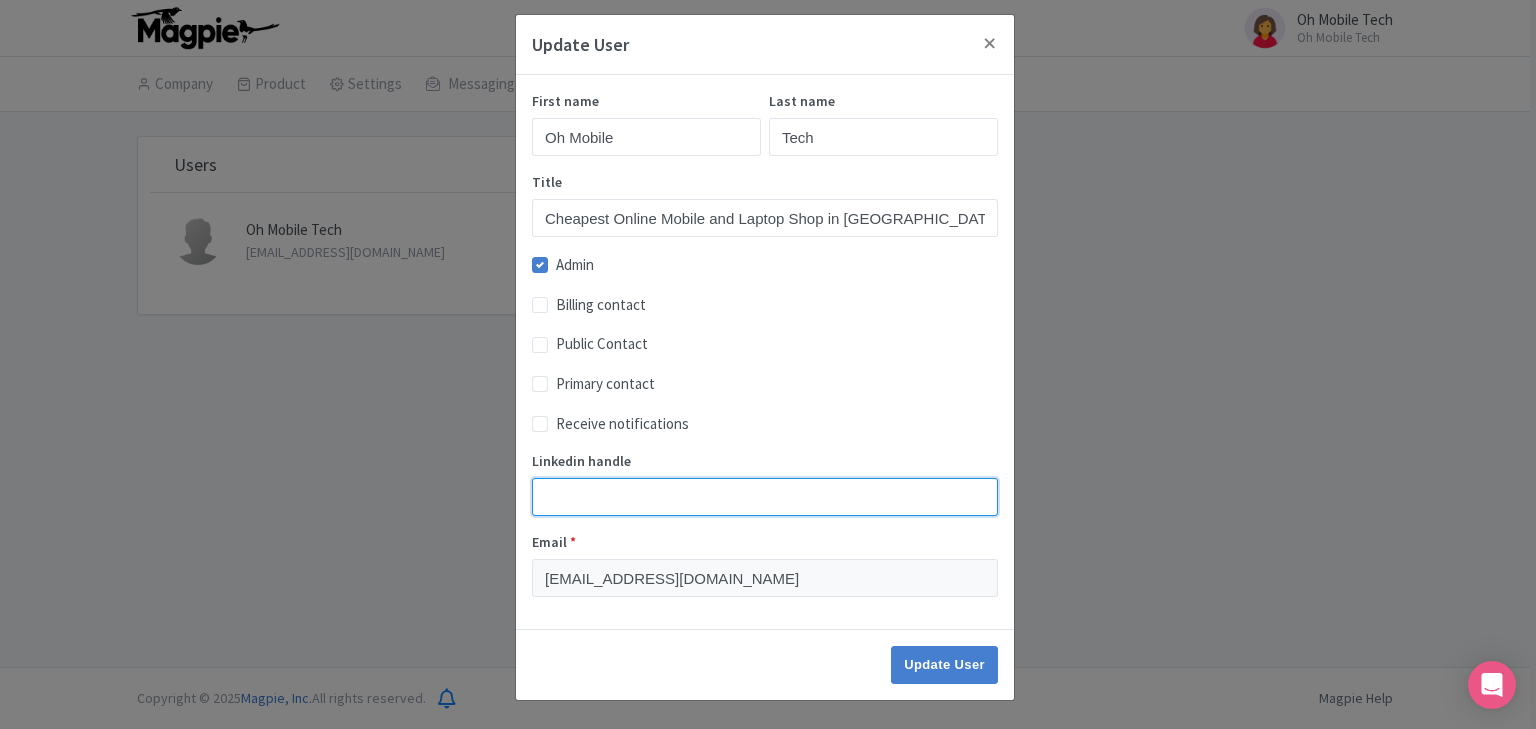 click on "Linkedin handle" at bounding box center [765, 497] 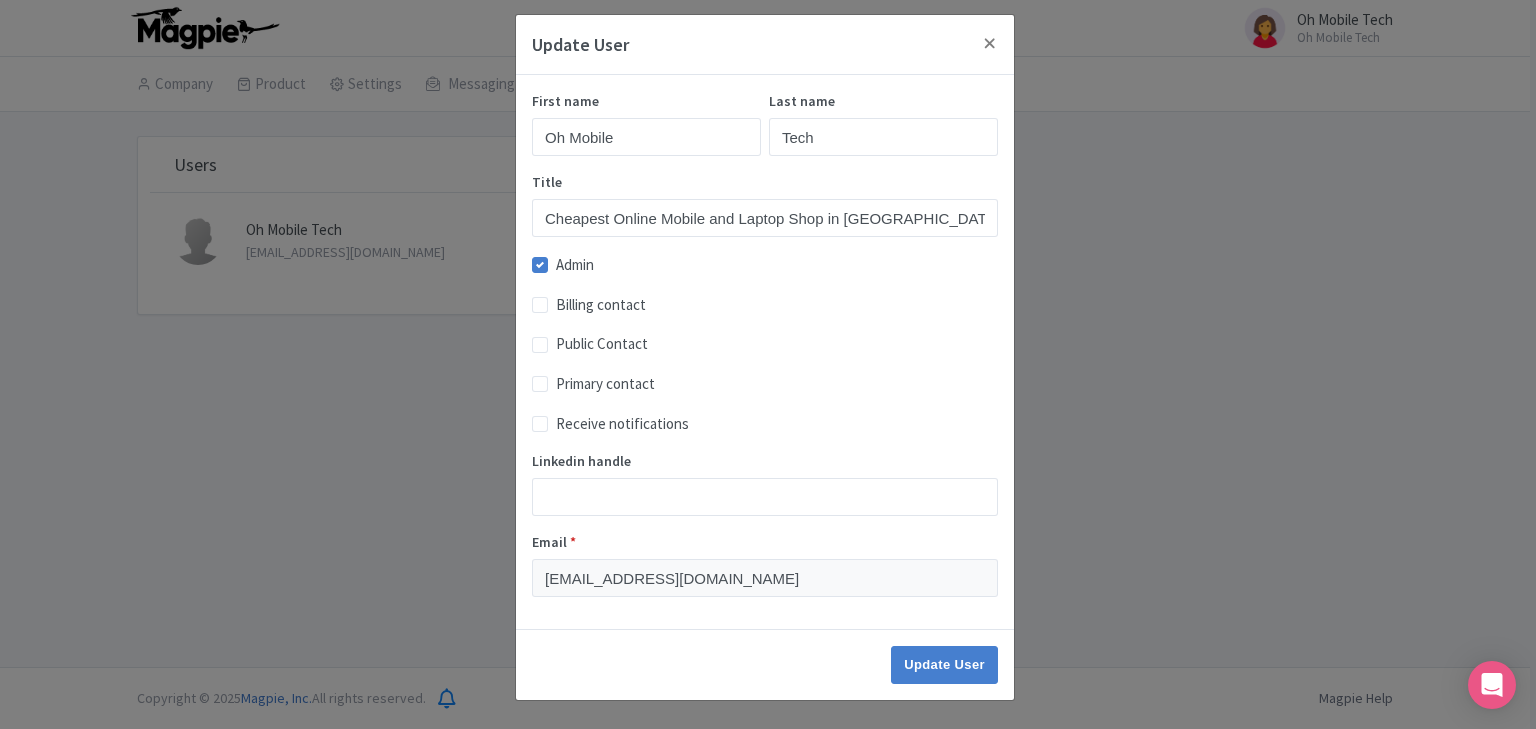 click on "Update User" at bounding box center [765, 664] 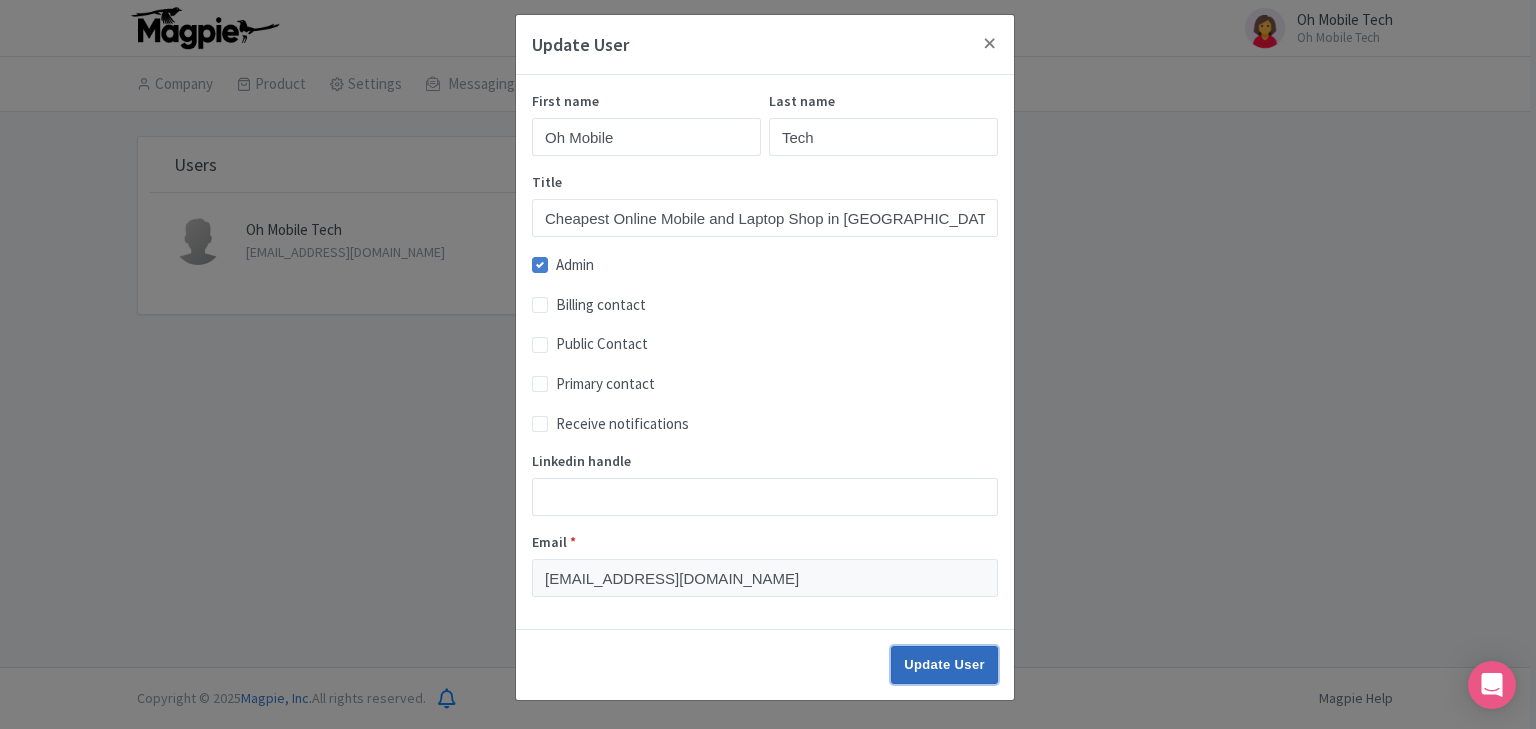 click on "Update User" at bounding box center (944, 665) 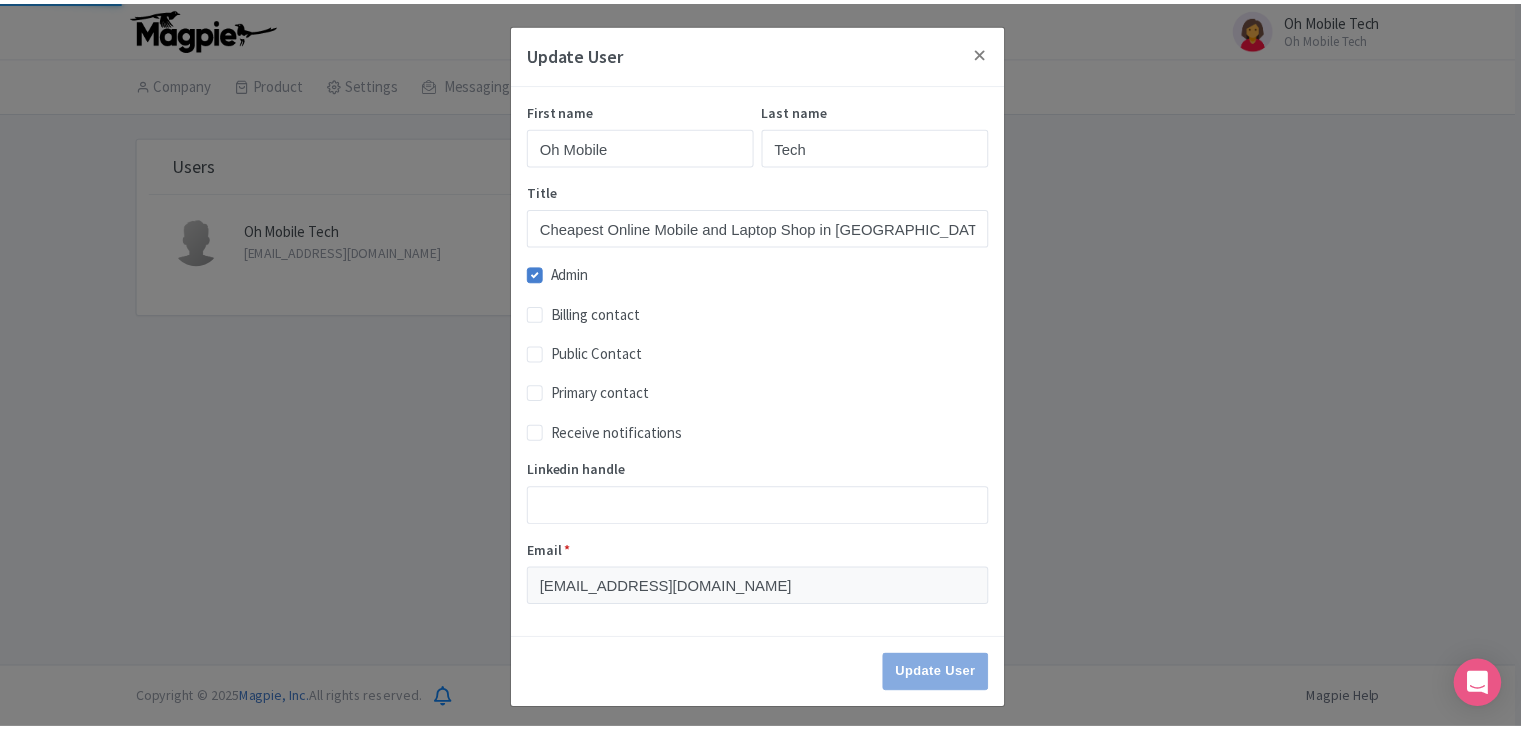 scroll, scrollTop: 0, scrollLeft: 0, axis: both 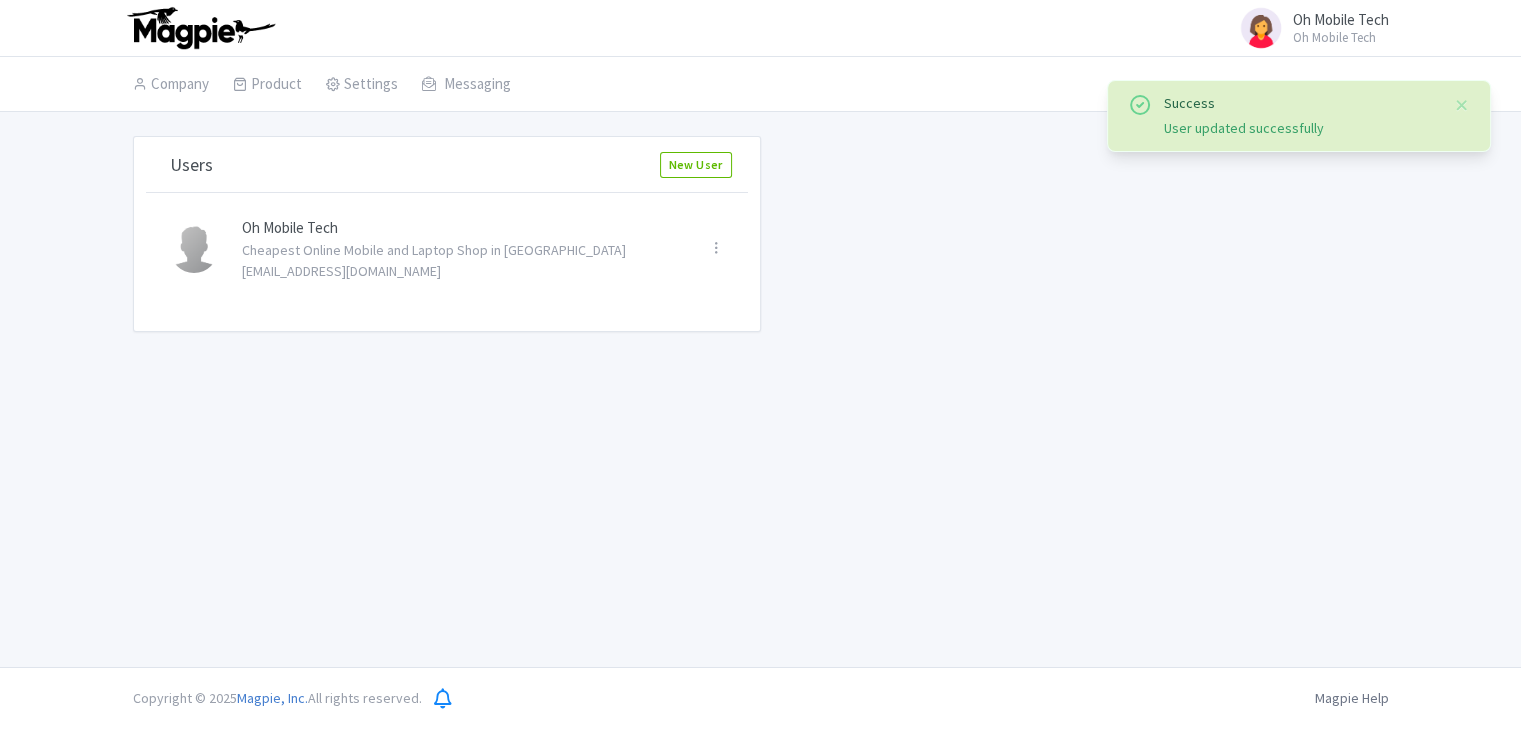 click on "Oh Mobile Tech
Oh Mobile Tech
Users
Settings
Sign out
Company
Product
Operators
Product Listings
Discover
Complete
Settings
Messaging
Success
User updated successfully
Users
New User
Oh Mobile Tech
Cheapest Online Mobile and Laptop Shop in [GEOGRAPHIC_DATA]
[EMAIL_ADDRESS][DOMAIN_NAME]
Edit
[GEOGRAPHIC_DATA]" at bounding box center (760, 333) 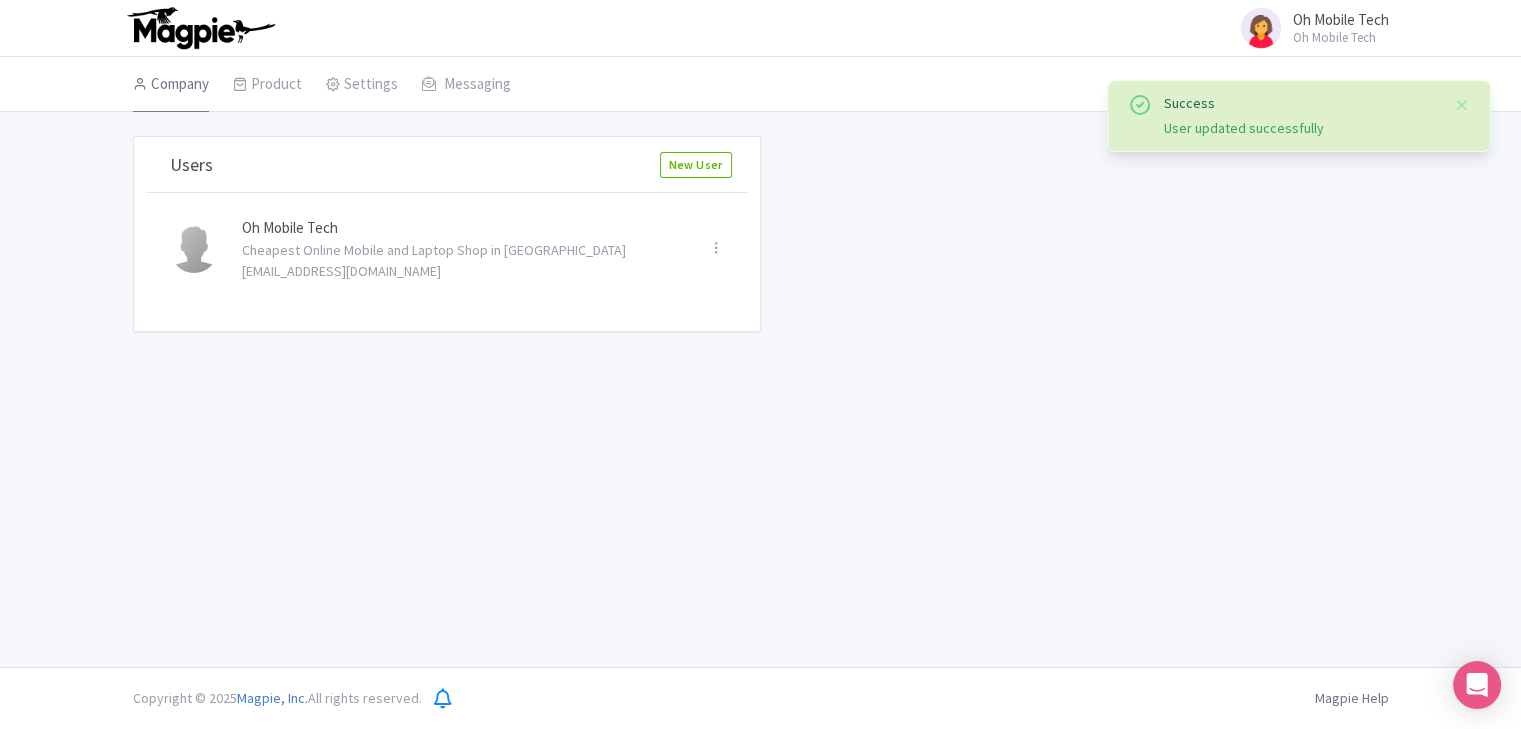 click on "Company" at bounding box center (171, 85) 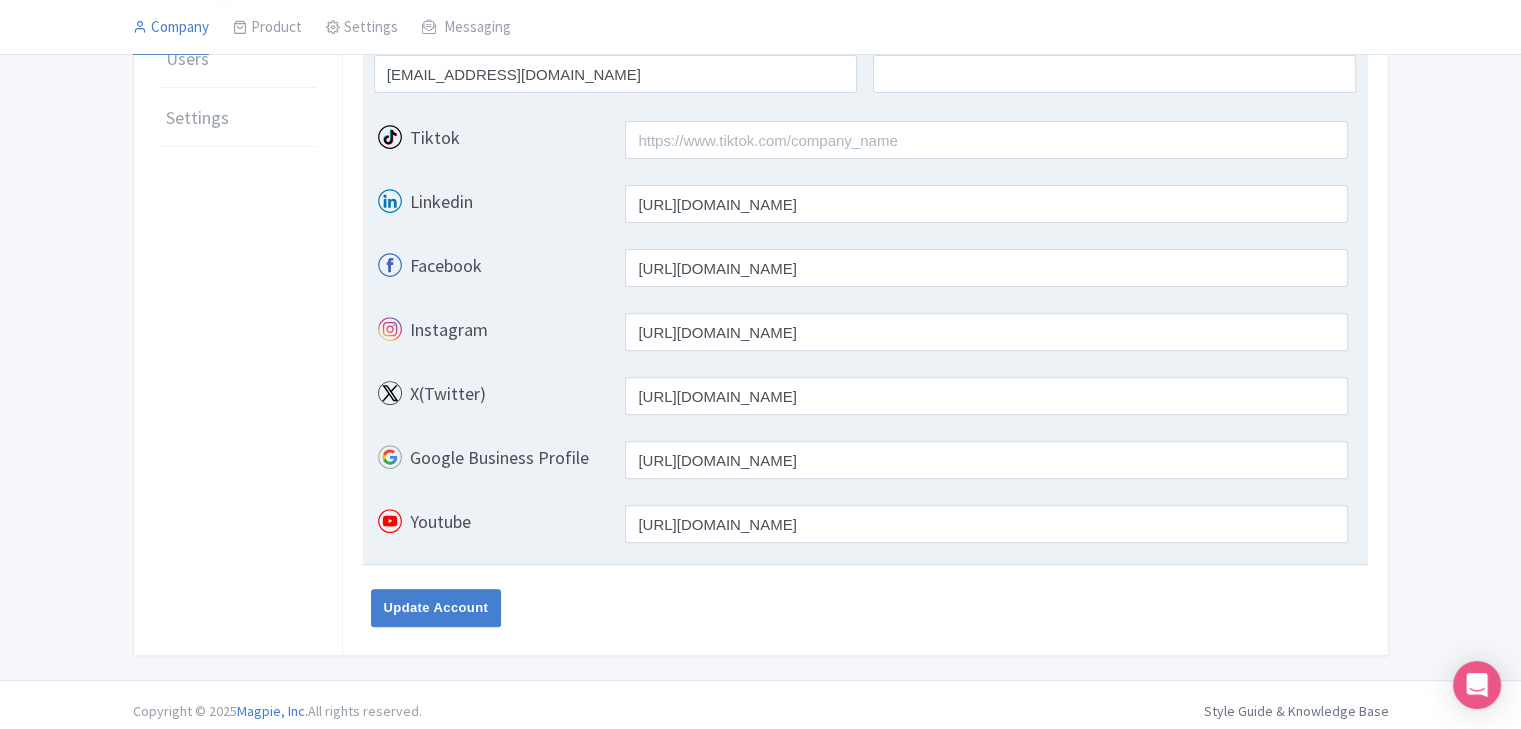 scroll, scrollTop: 671, scrollLeft: 0, axis: vertical 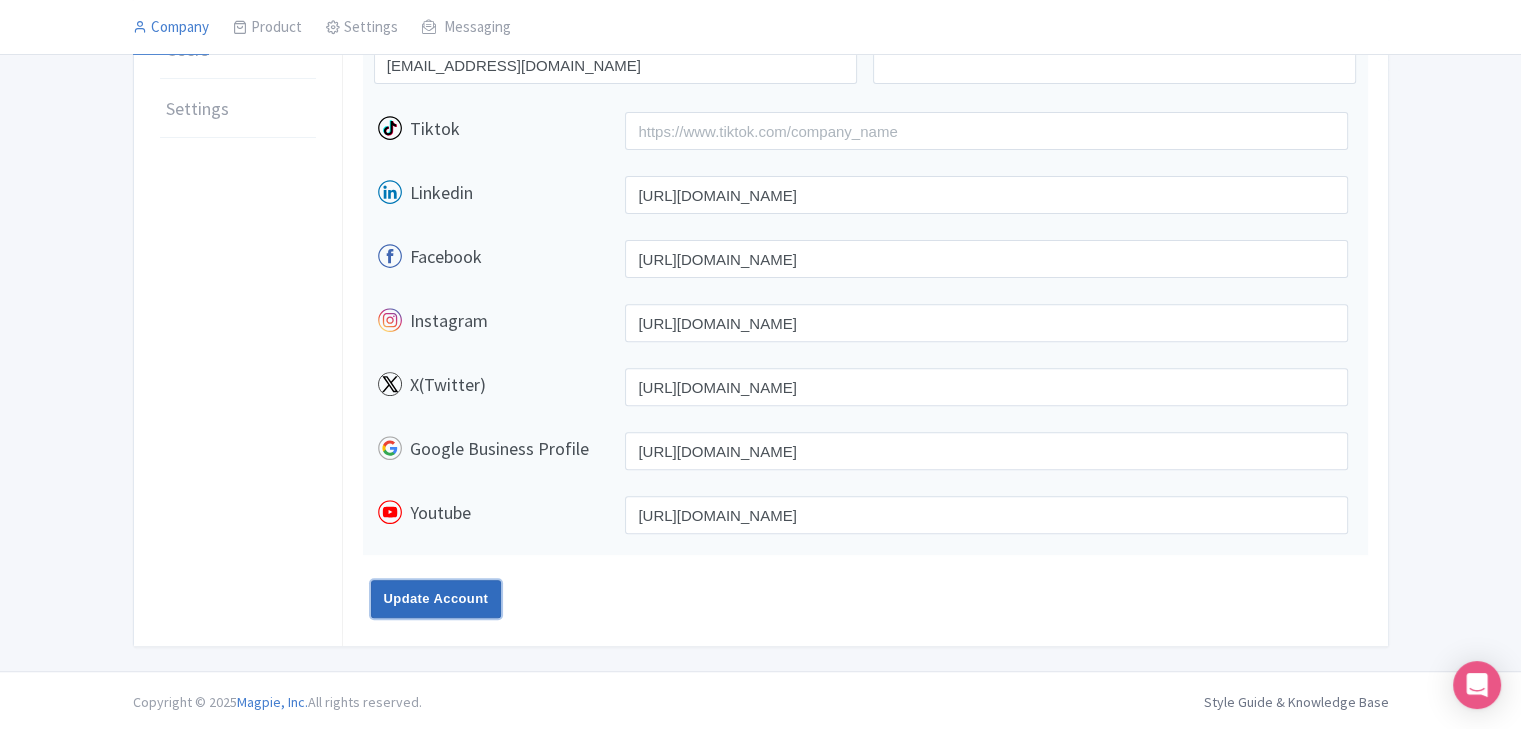click on "Update Account" at bounding box center [436, 599] 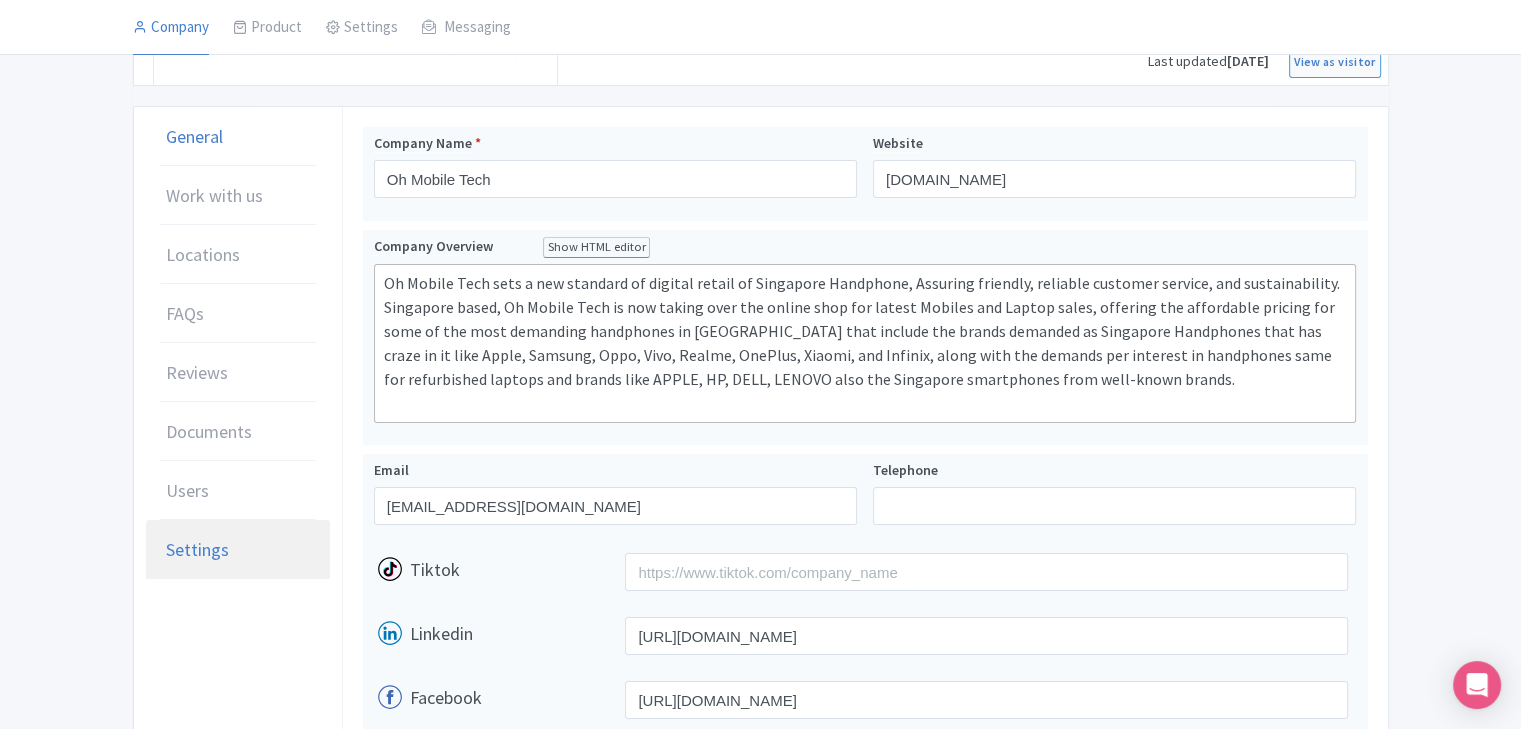 scroll, scrollTop: 171, scrollLeft: 0, axis: vertical 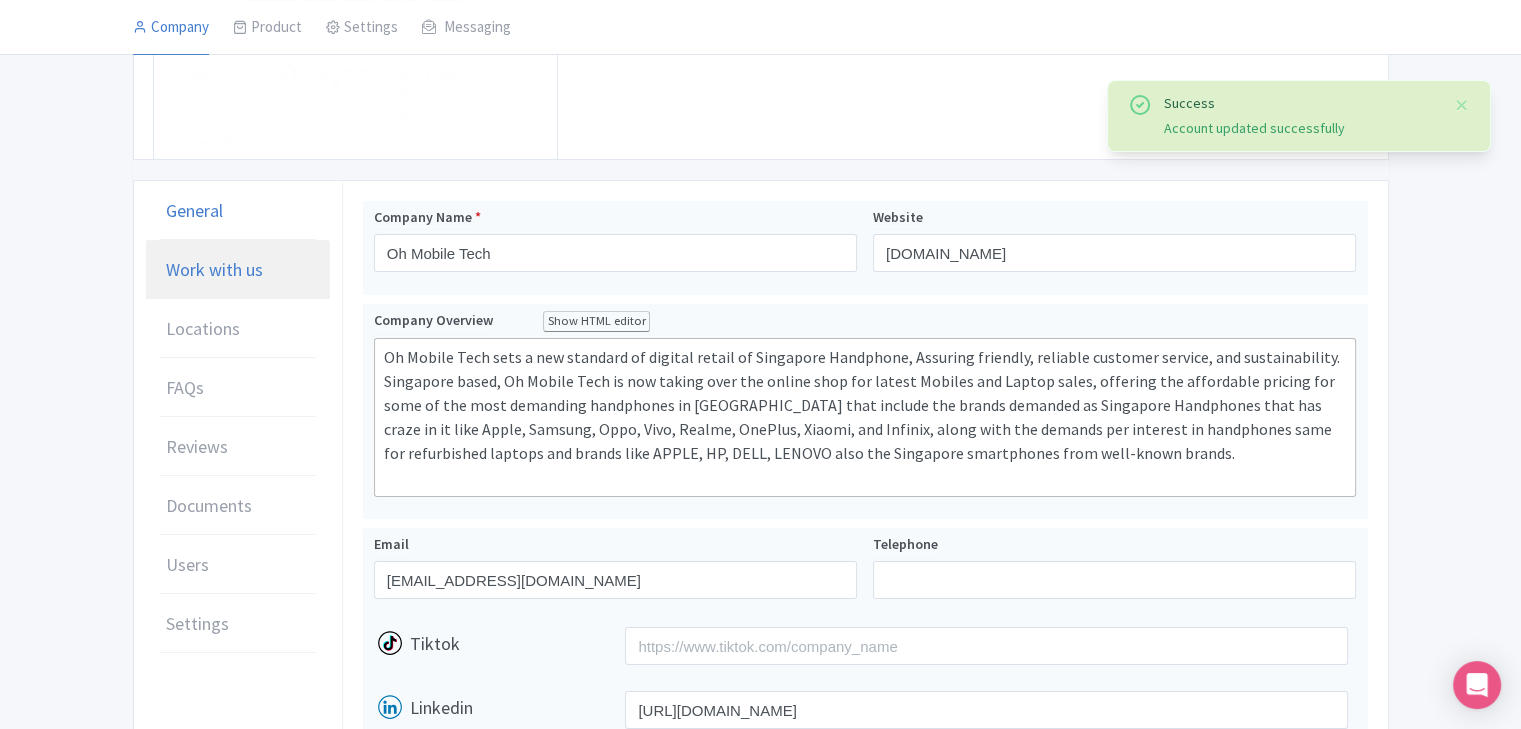 click on "Work with us" at bounding box center (214, 269) 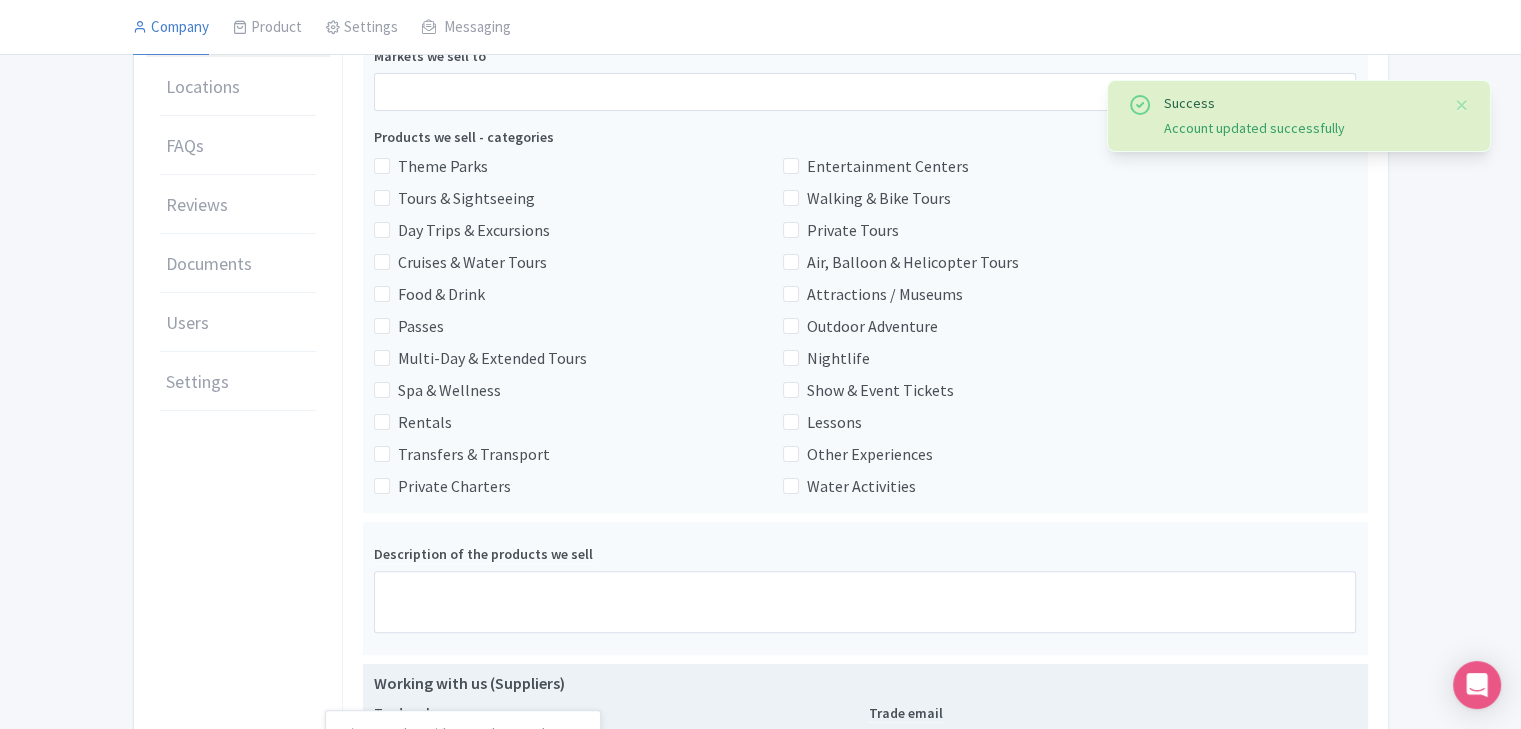 scroll, scrollTop: 56, scrollLeft: 0, axis: vertical 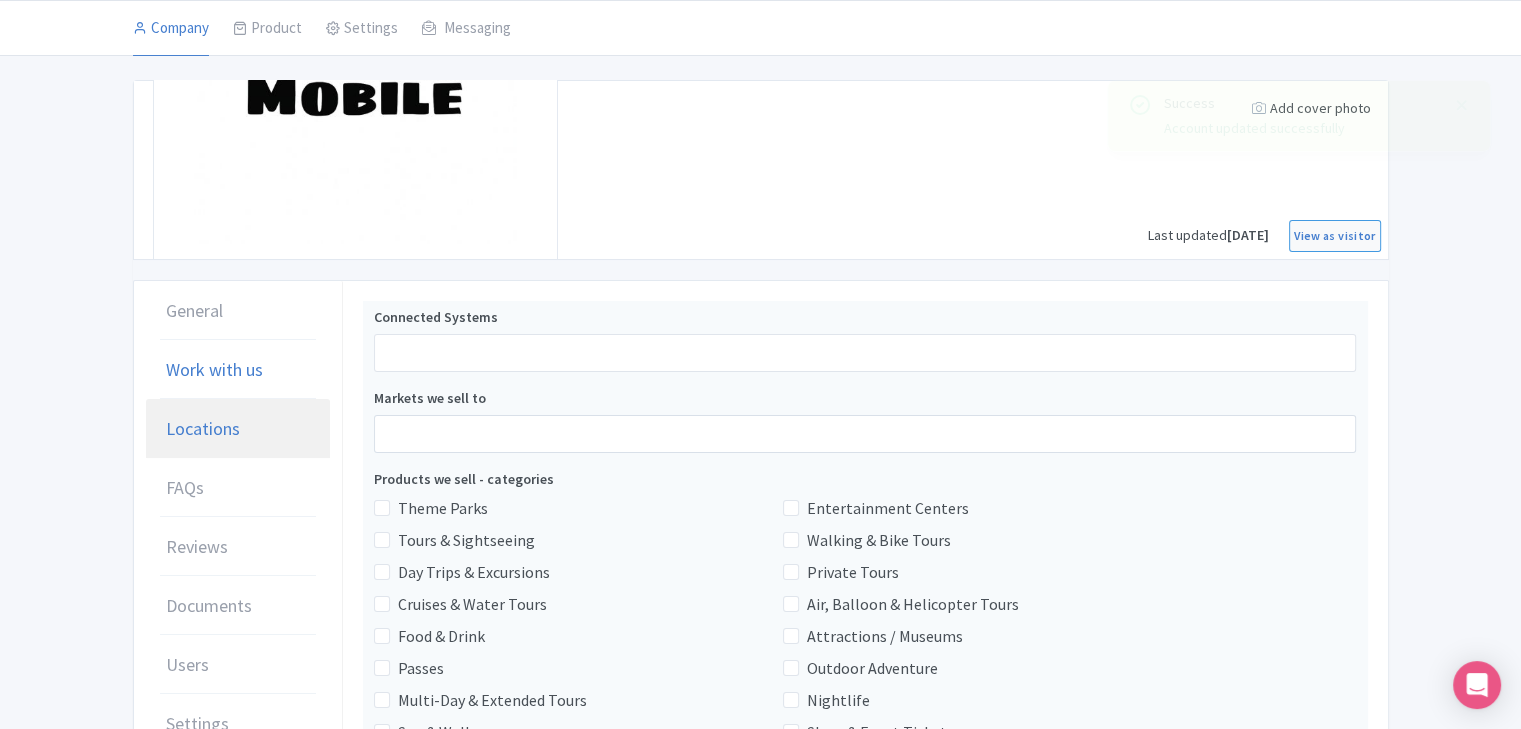 click on "Locations" at bounding box center [203, 428] 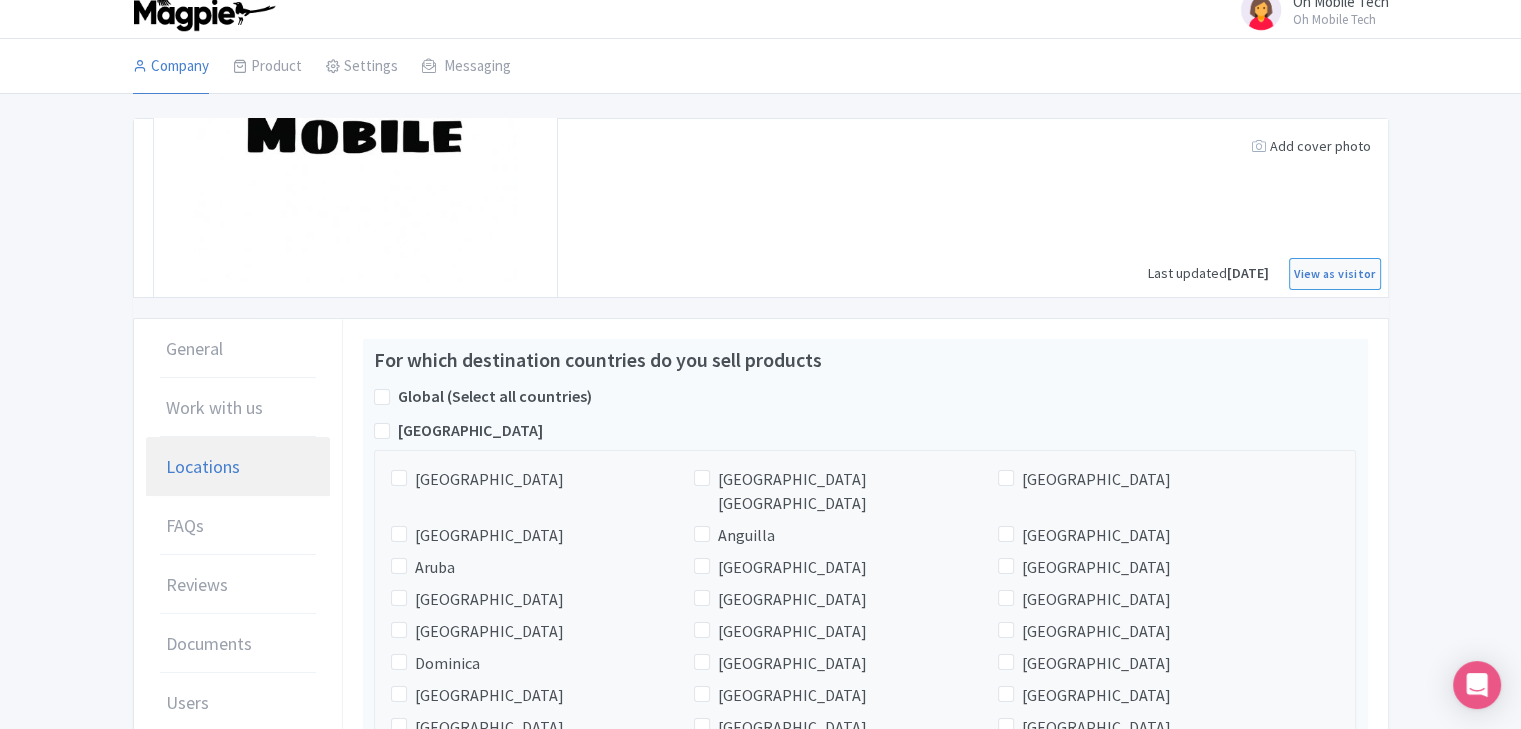 scroll, scrollTop: 0, scrollLeft: 0, axis: both 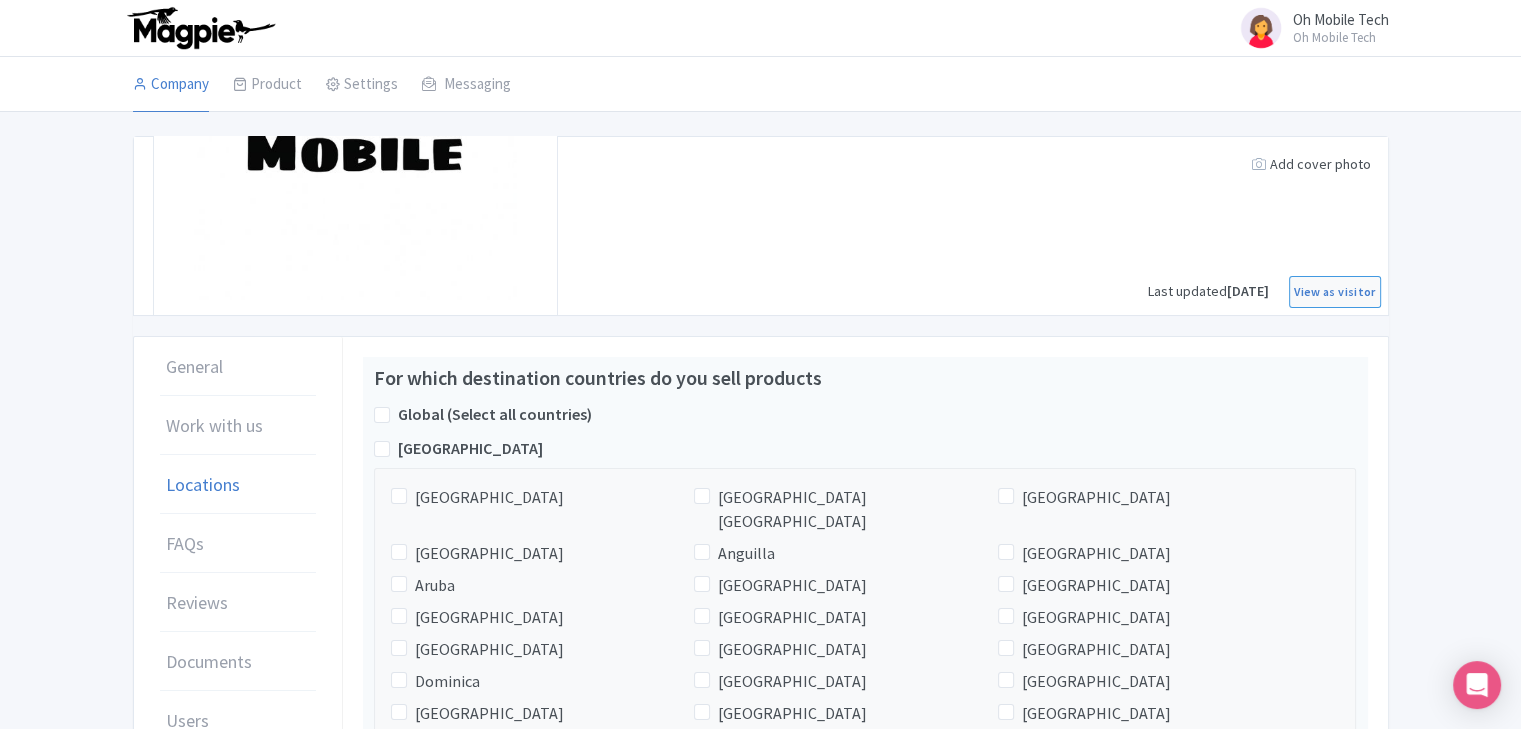 drag, startPoint x: 0, startPoint y: 149, endPoint x: 36, endPoint y: 174, distance: 43.829212 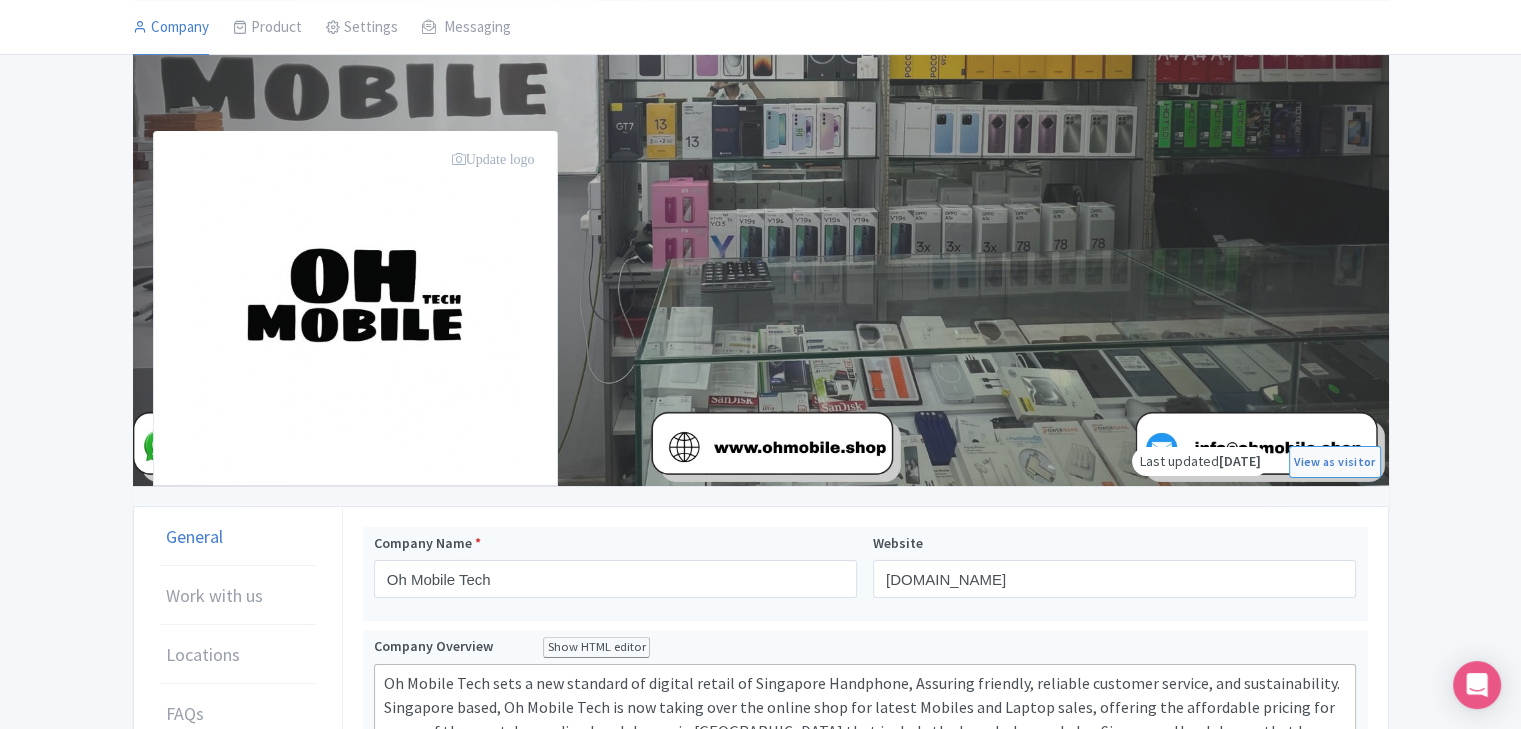 scroll, scrollTop: 200, scrollLeft: 0, axis: vertical 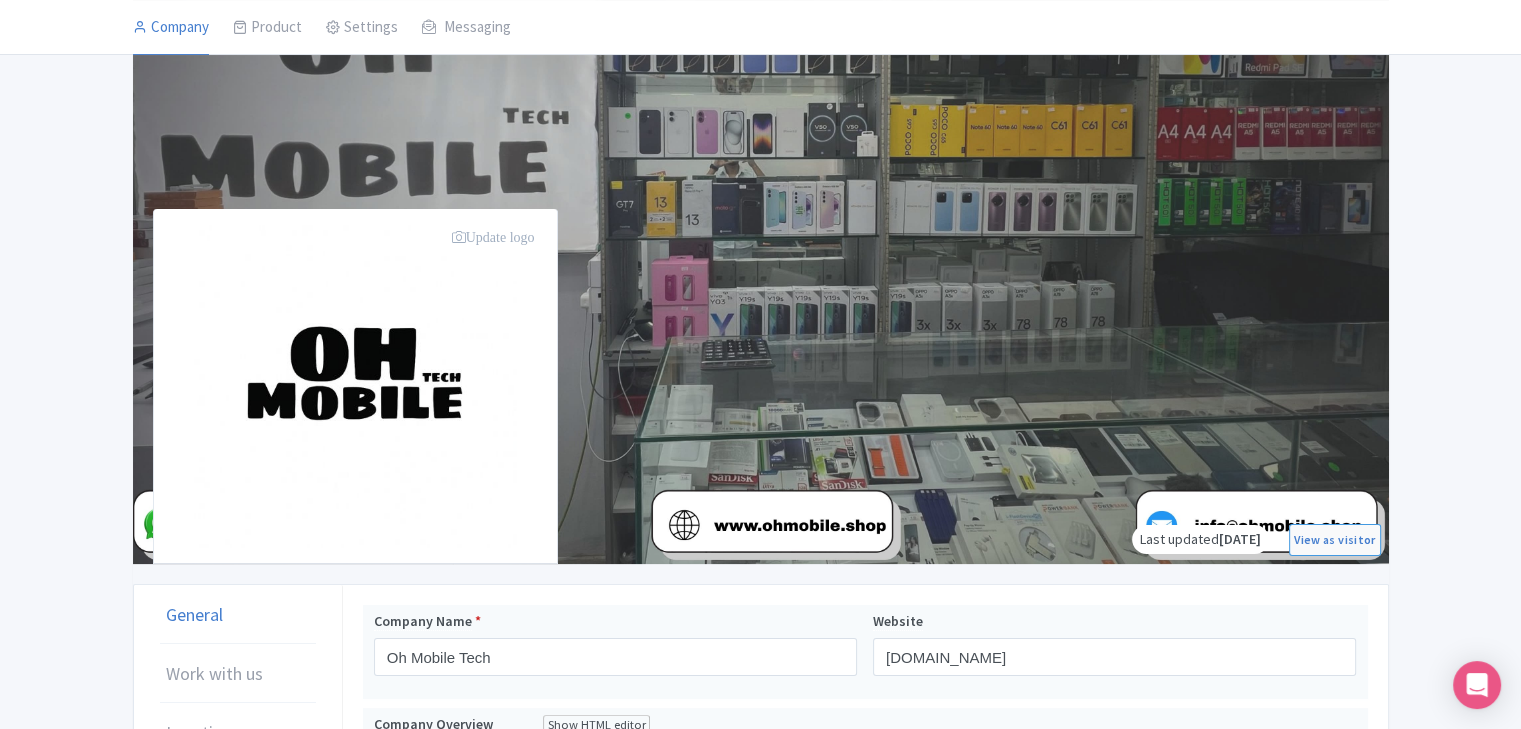 click on "Update cover photo
Update logo
Last updated
[DATE]
View as visitor
General
Work with us
Locations
FAQs
Reviews
Documents
Users
Settings
Company Name   * Oh Mobile Tech
Website [DOMAIN_NAME]
Company Overview Show HTML editor
Bold
Italic
Strikethrough
Link
Heading
Quote
Code
Bullets
Numbers
Decrease Level
Increase Level
Attach Files
Undo
Redo
Link
Unlink
Email [EMAIL_ADDRESS][DOMAIN_NAME]
Telephone
Tiktok
Linkedin
[URL][DOMAIN_NAME]
Facebook" at bounding box center [760, 751] 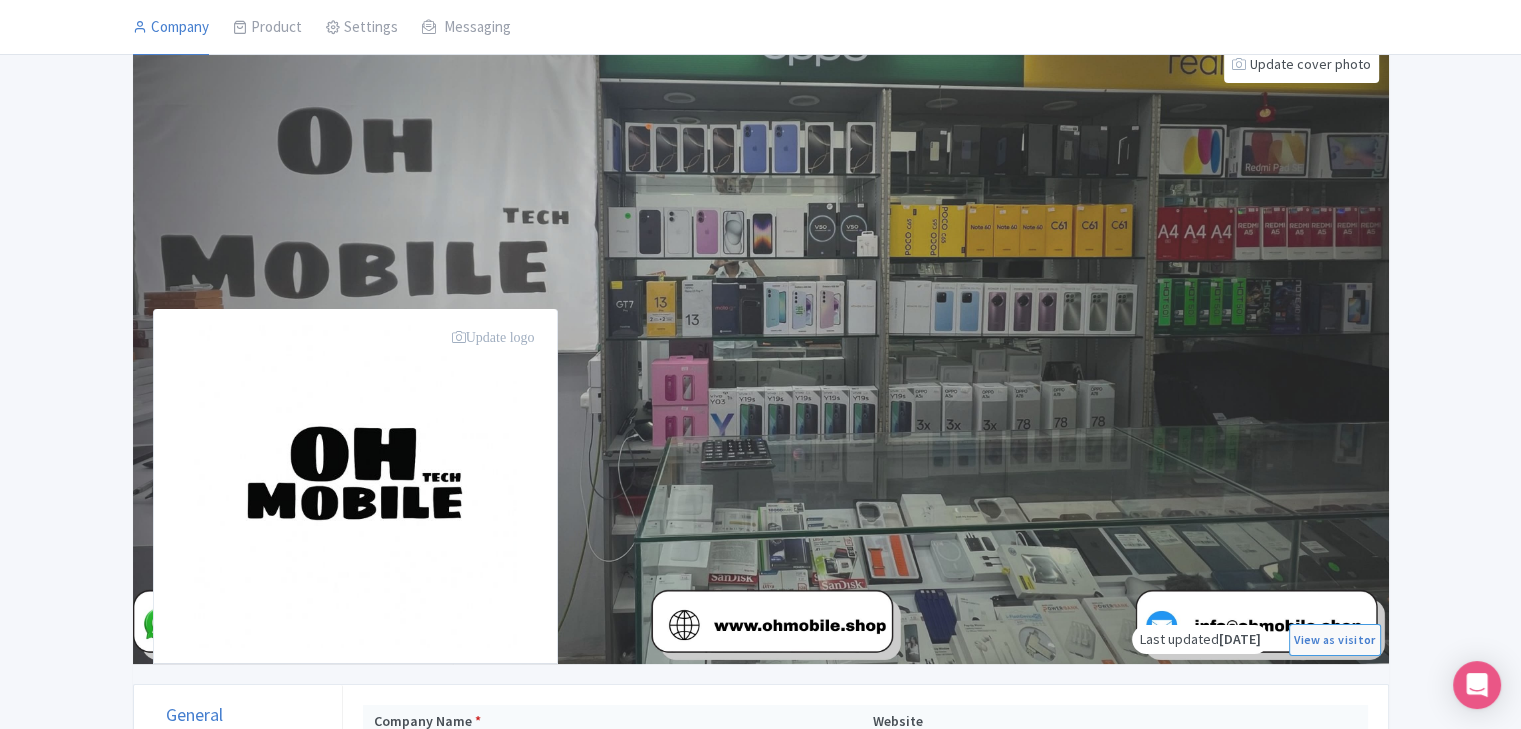 click on "Update cover photo
Update logo
Last updated
Jul 16, 2025
View as visitor
General
Work with us
Locations
FAQs
Reviews
Documents
Users
Settings
Company Name   * Oh Mobile Tech
Website ohmobile.shop
Company Overview Show HTML editor
Bold
Italic
Strikethrough
Link
Heading
Quote
Code
Bullets
Numbers
Decrease Level
Increase Level
Attach Files
Undo
Redo
Link
Unlink
Email ohmobiletech01@gmail.com
Telephone
Tiktok
Linkedin
https://www.linkedin.com/company/oh-mobile-tech/
Facebook" at bounding box center (760, 851) 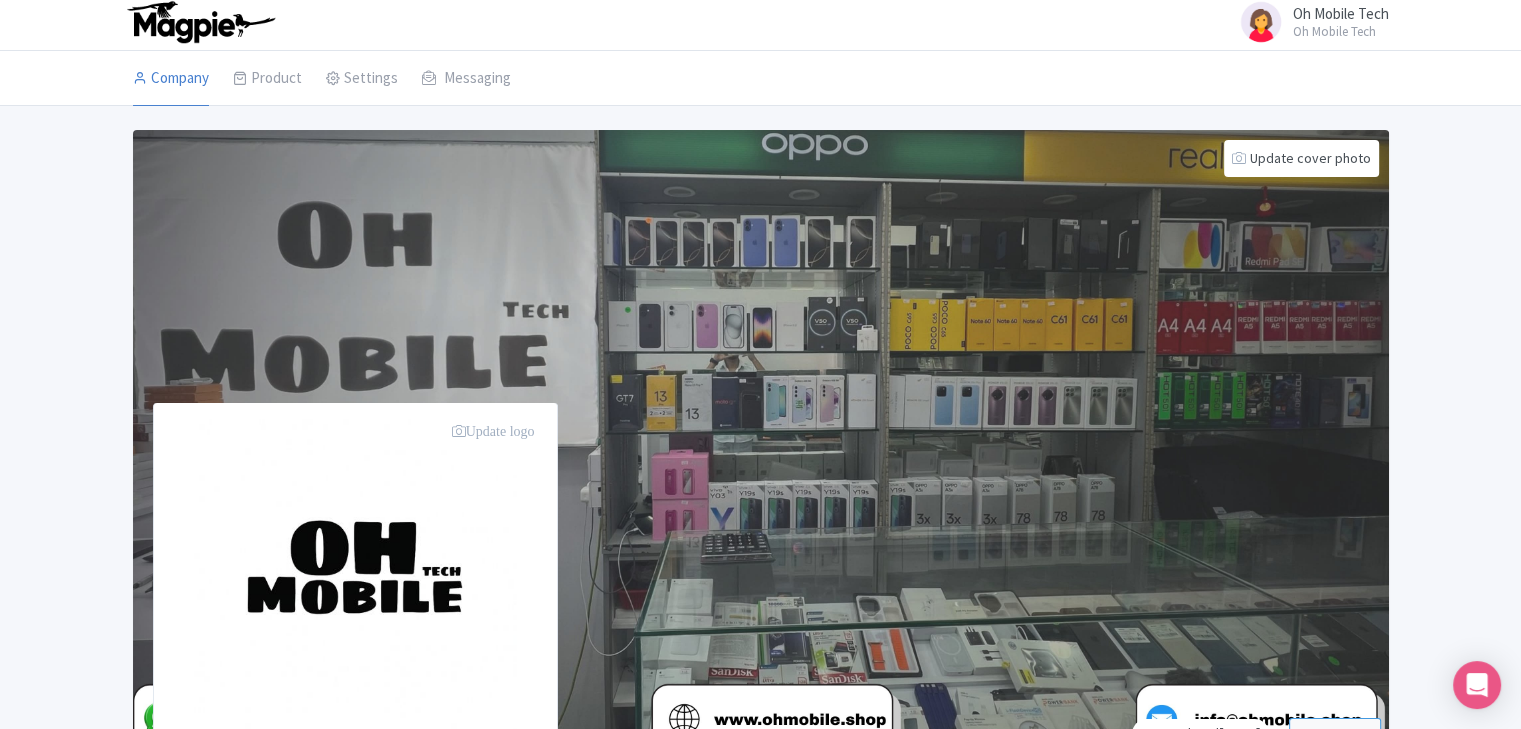 scroll, scrollTop: 0, scrollLeft: 0, axis: both 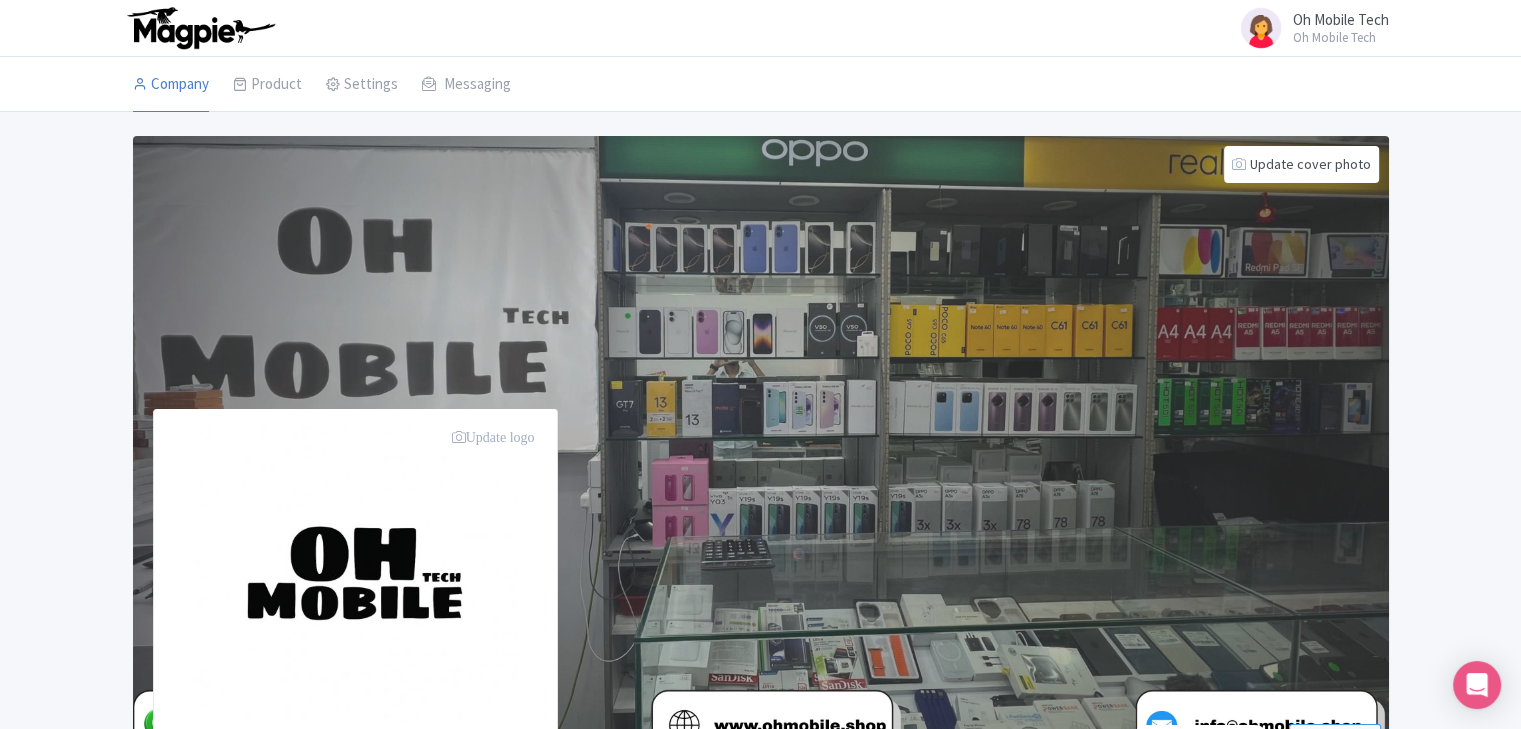 click at bounding box center (200, 28) 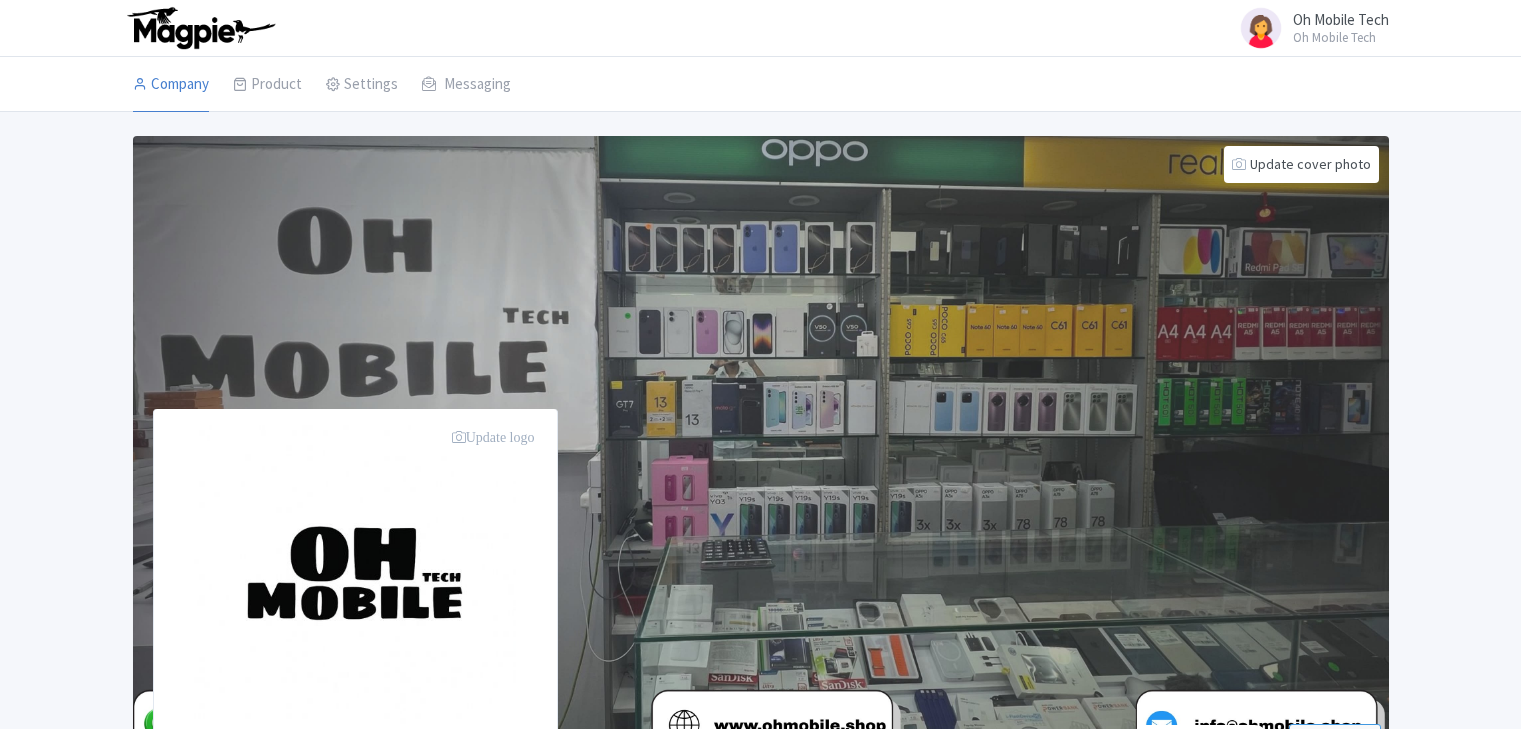 scroll, scrollTop: 0, scrollLeft: 0, axis: both 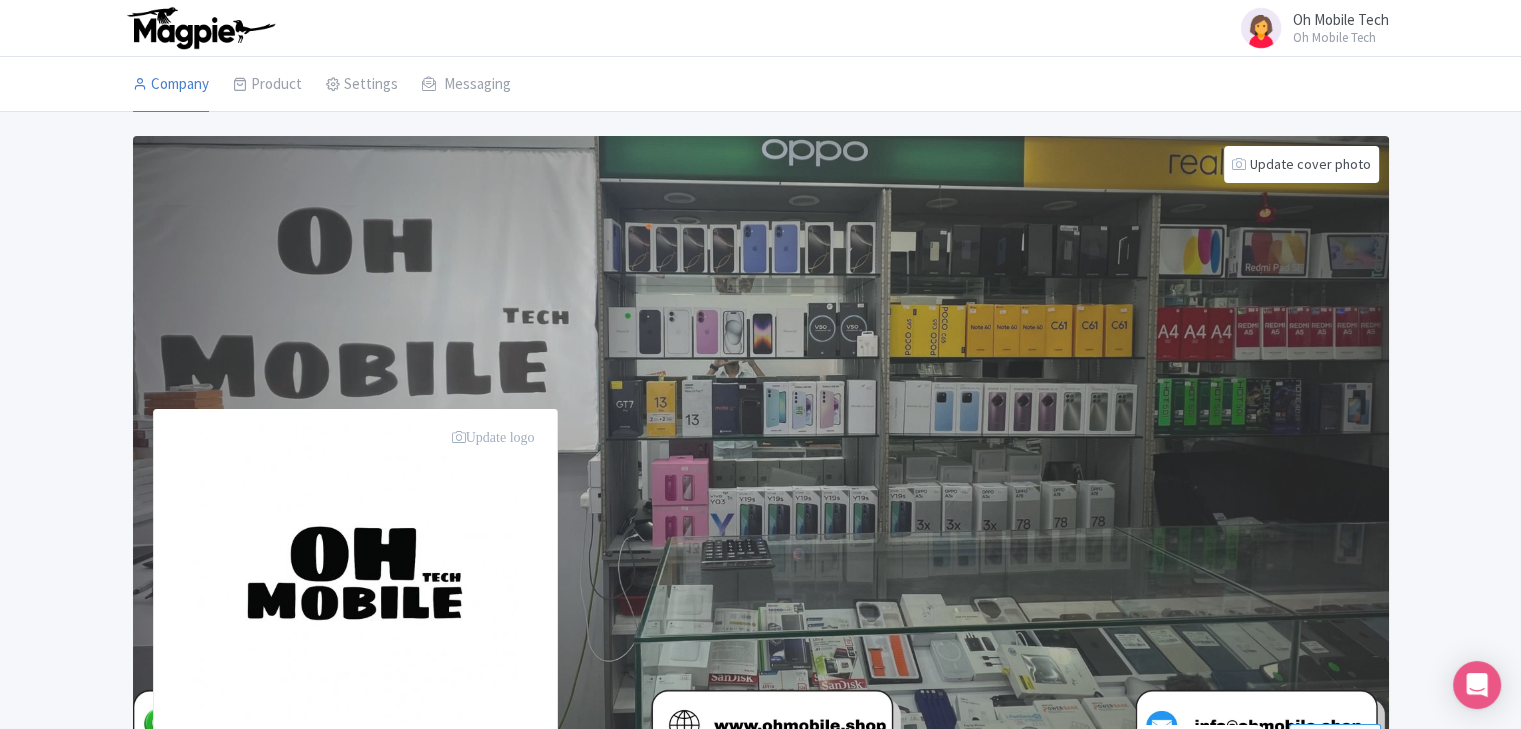 click at bounding box center [200, 28] 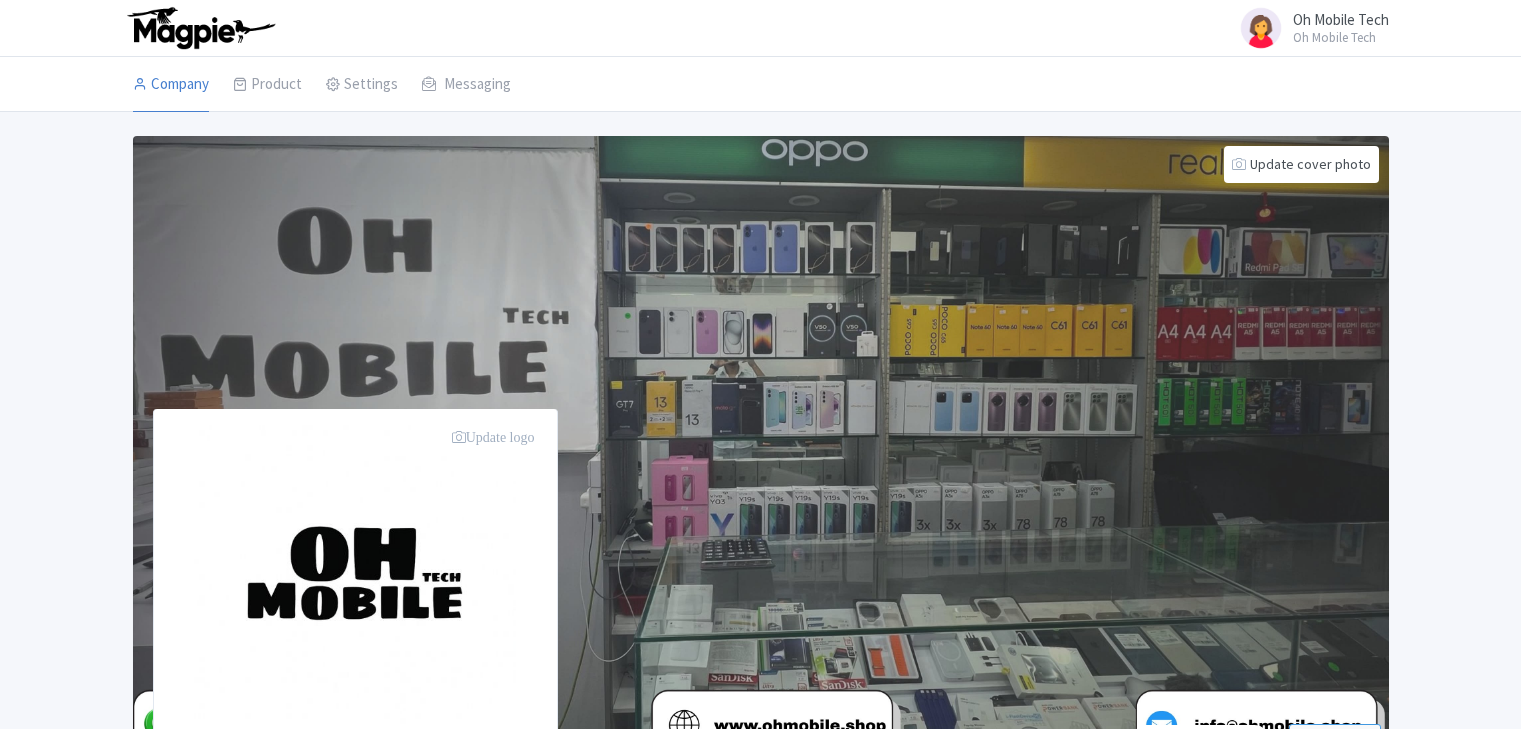 scroll, scrollTop: 0, scrollLeft: 0, axis: both 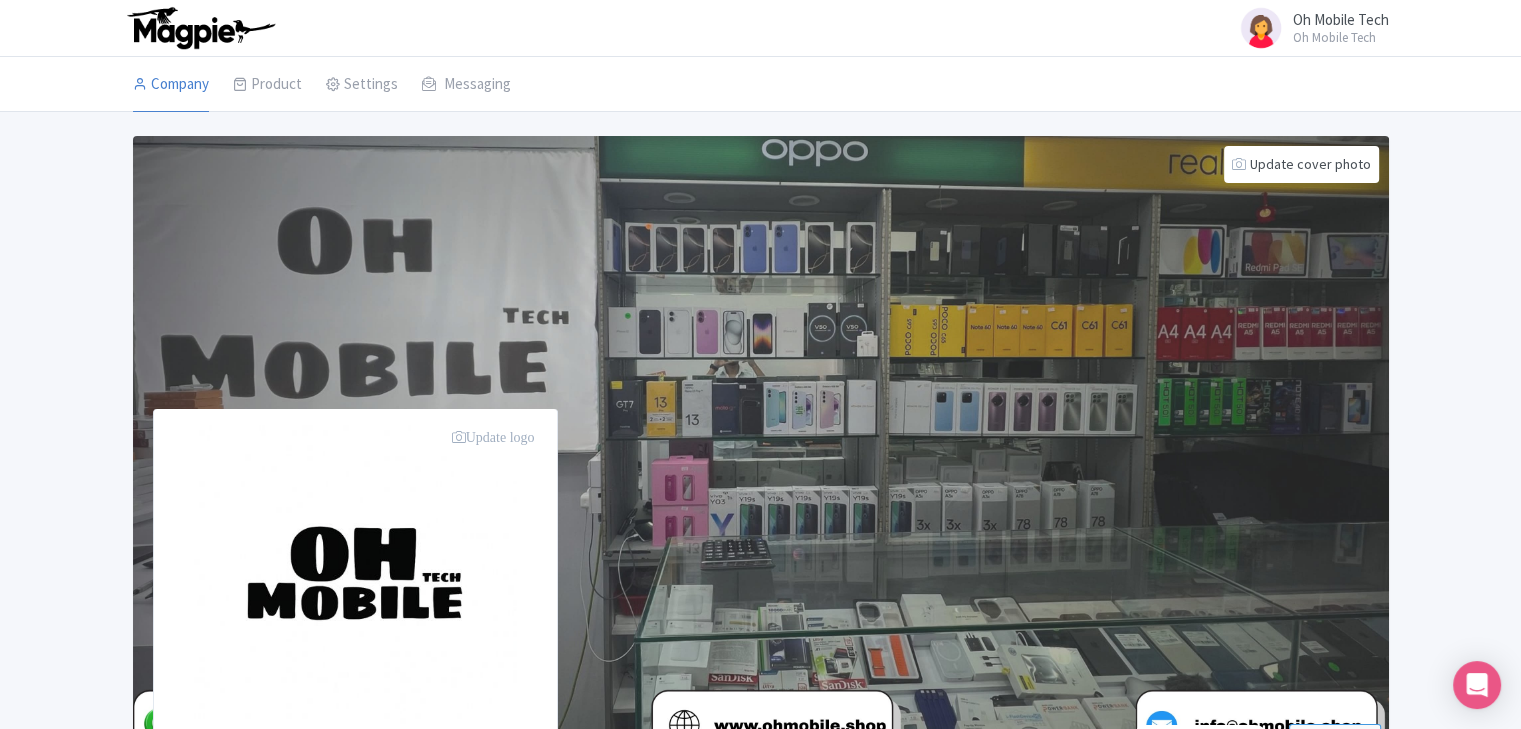 click at bounding box center [200, 28] 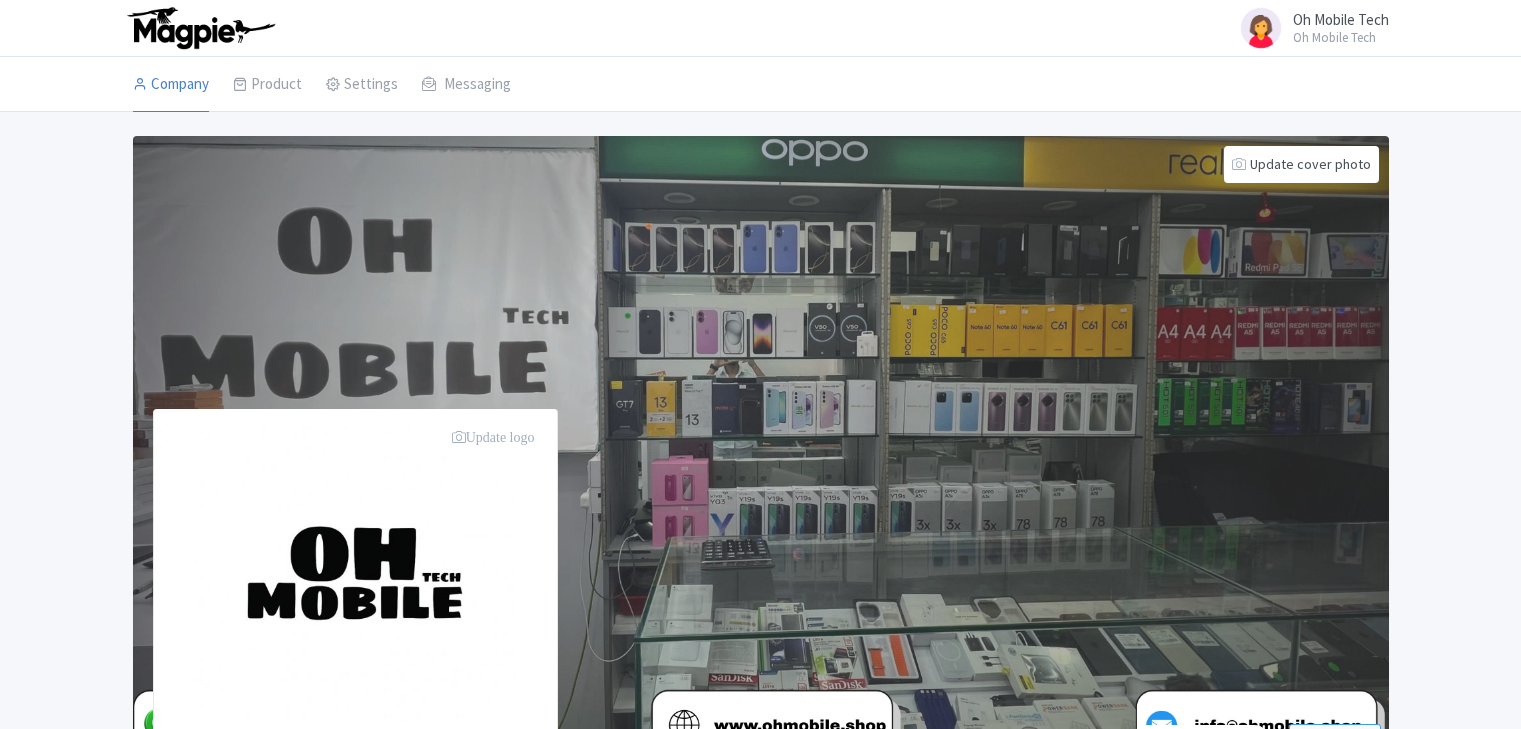 scroll, scrollTop: 0, scrollLeft: 0, axis: both 